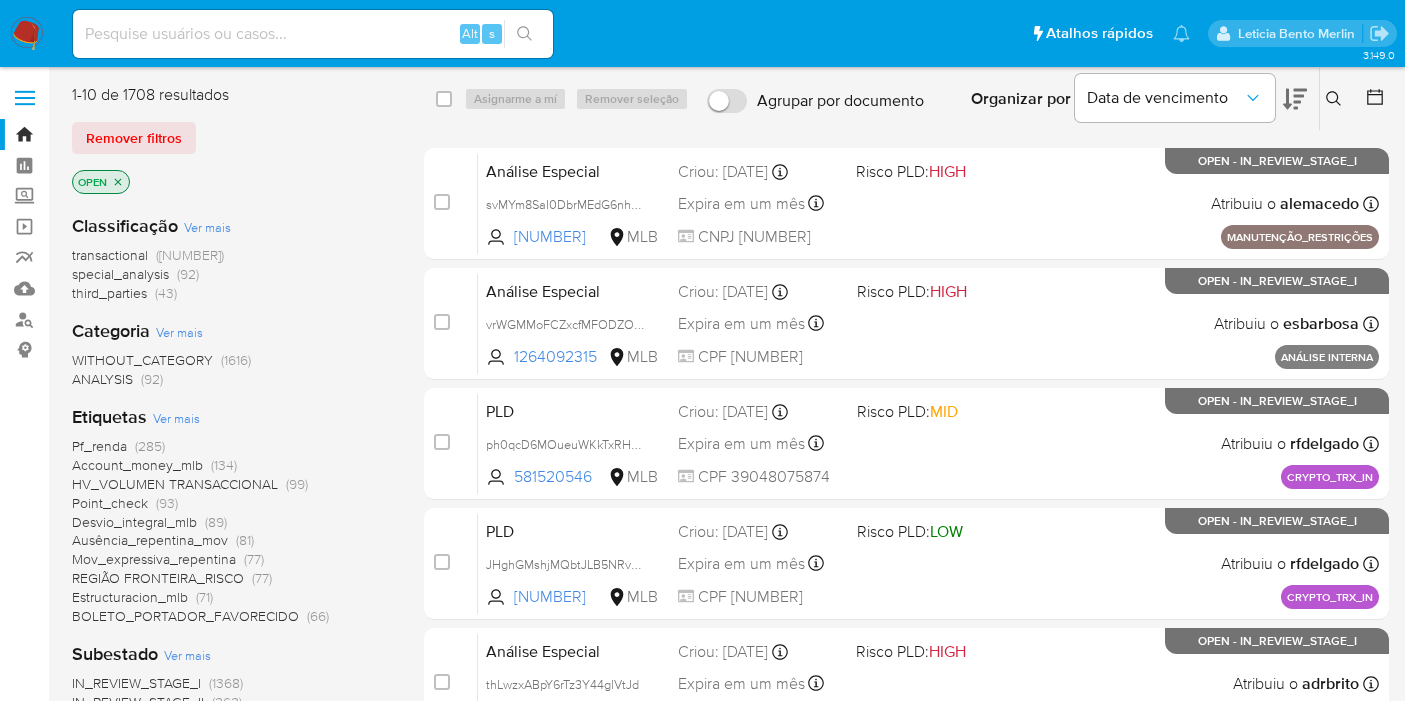 scroll, scrollTop: 0, scrollLeft: 0, axis: both 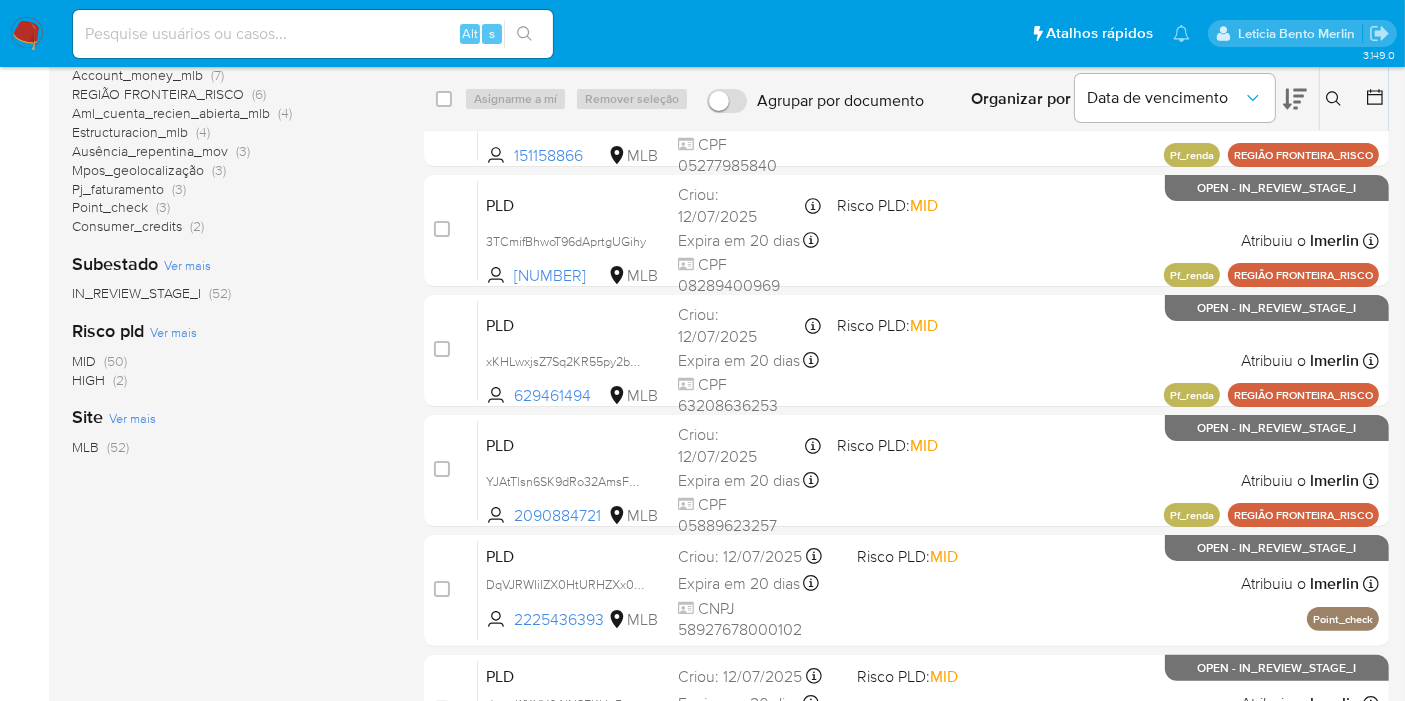 click on "HIGH" at bounding box center [88, 380] 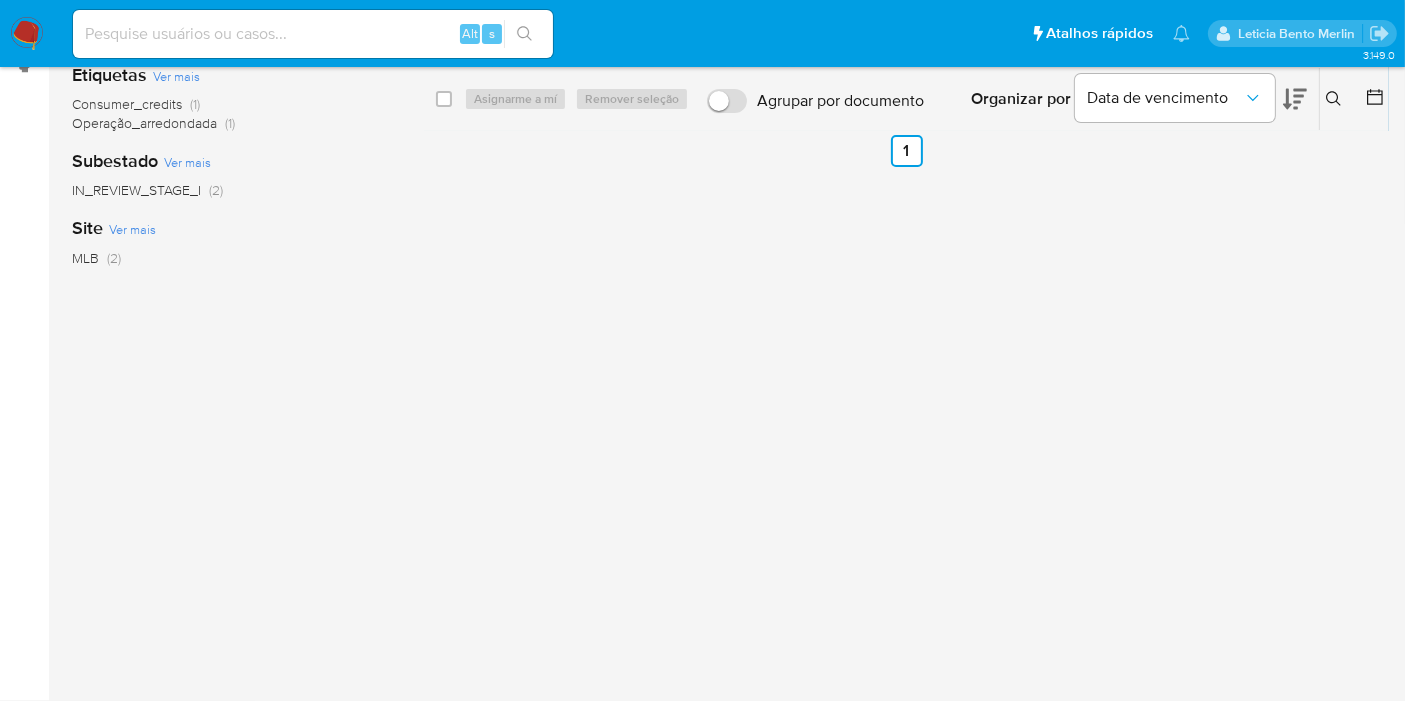 scroll, scrollTop: 0, scrollLeft: 0, axis: both 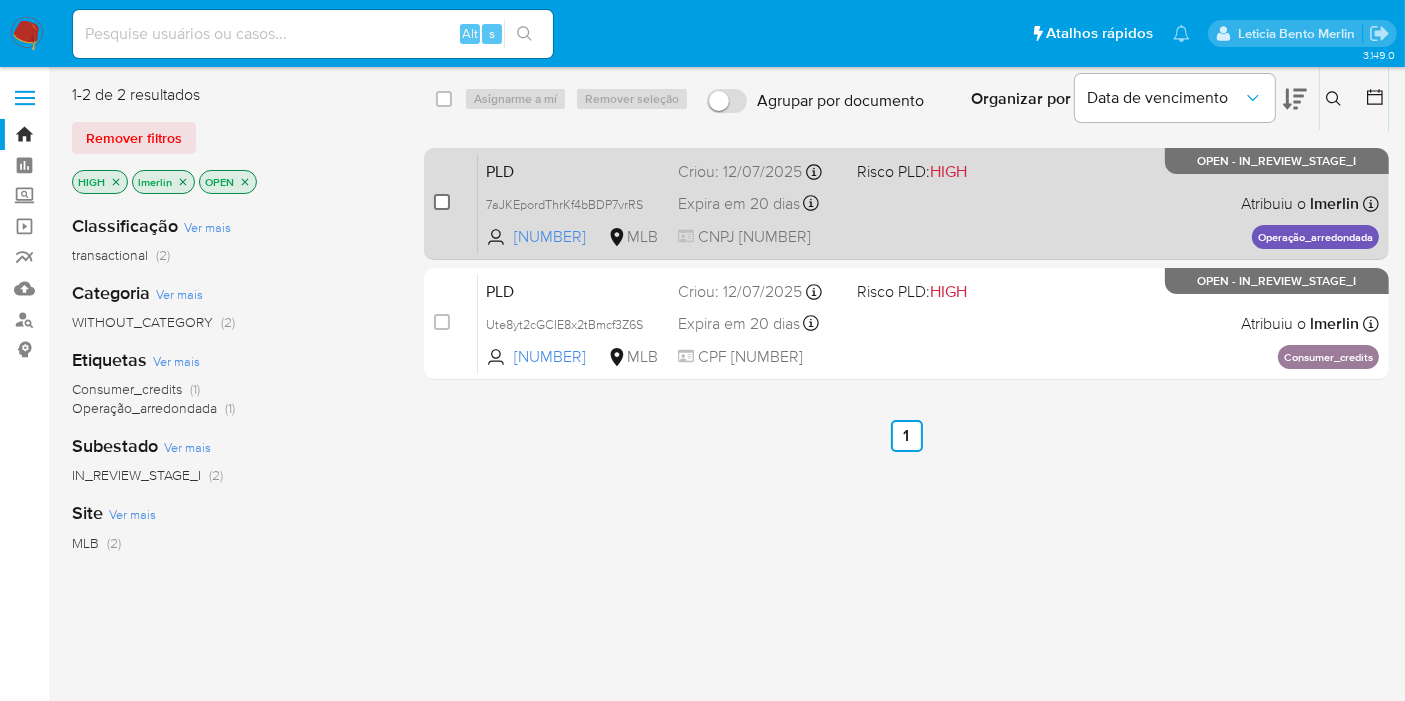 click at bounding box center [442, 202] 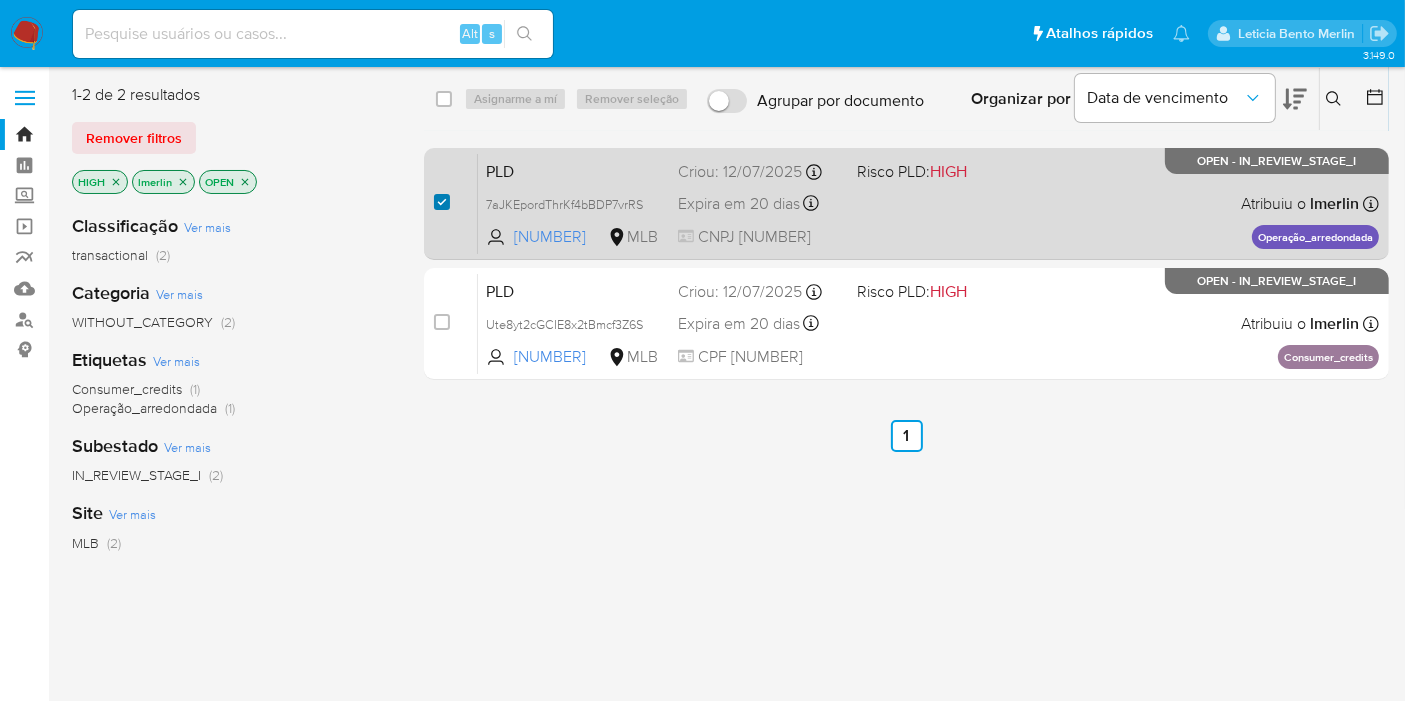 checkbox on "true" 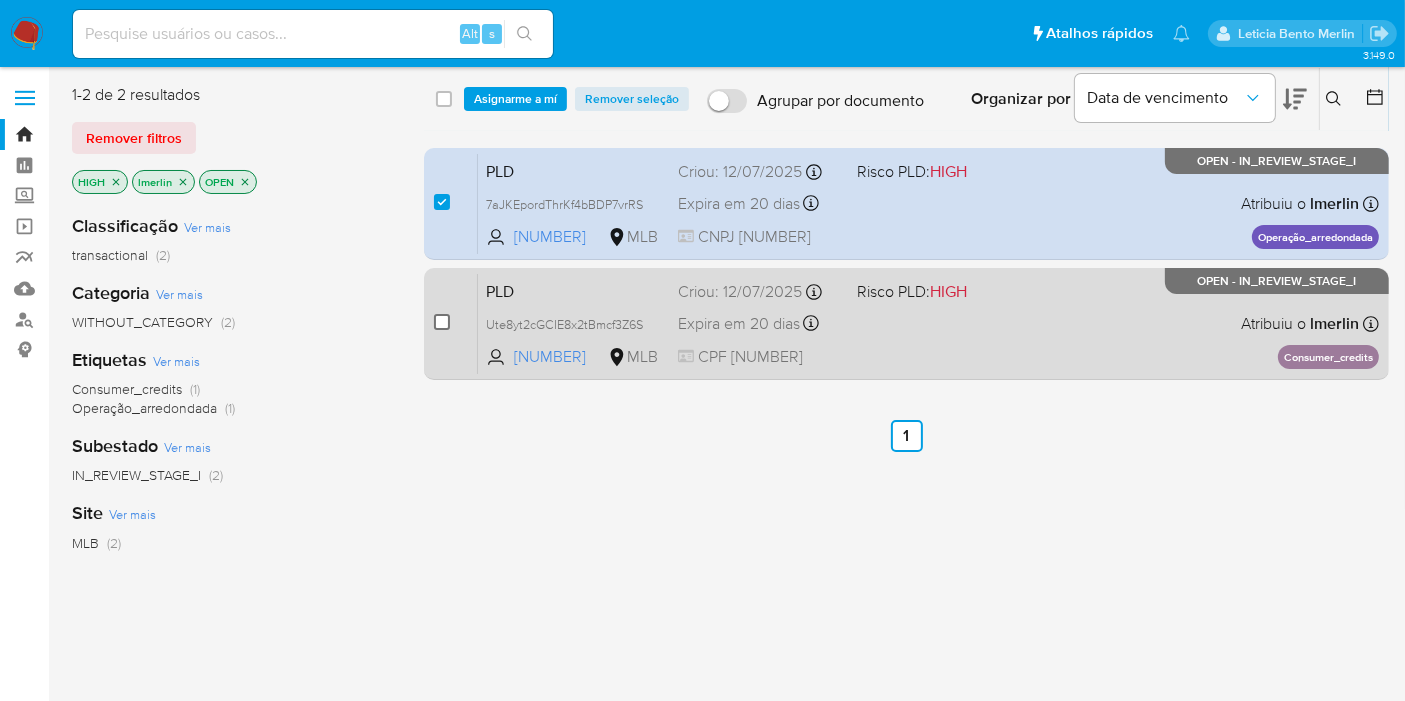 click at bounding box center (442, 322) 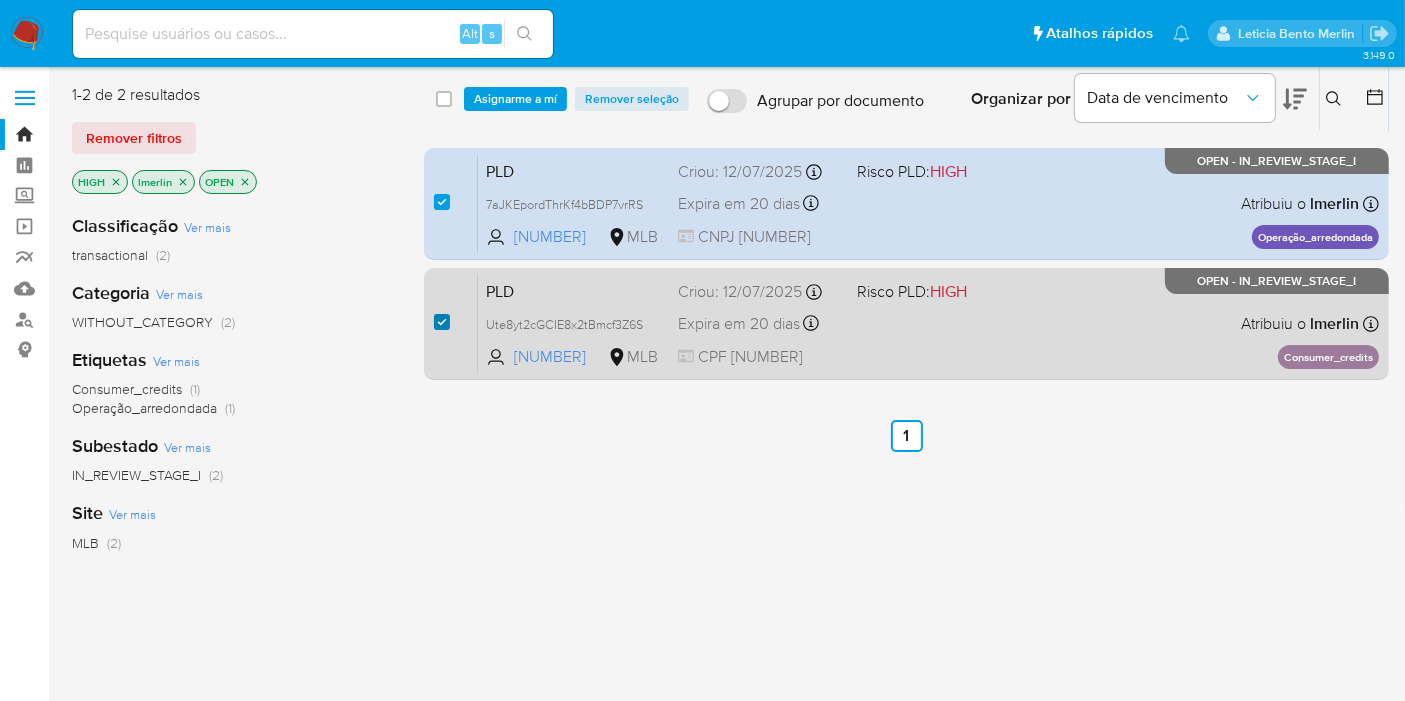 checkbox on "true" 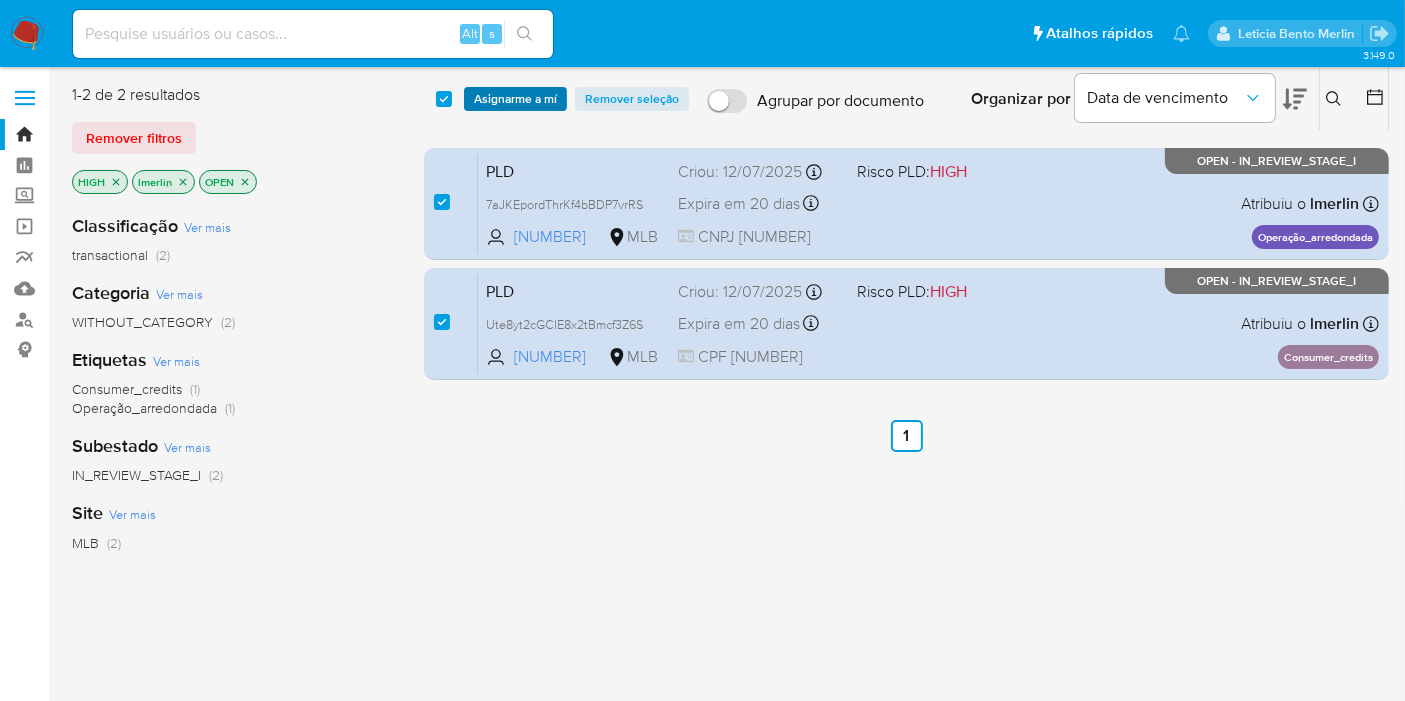 click on "Asignarme a mí" at bounding box center (515, 99) 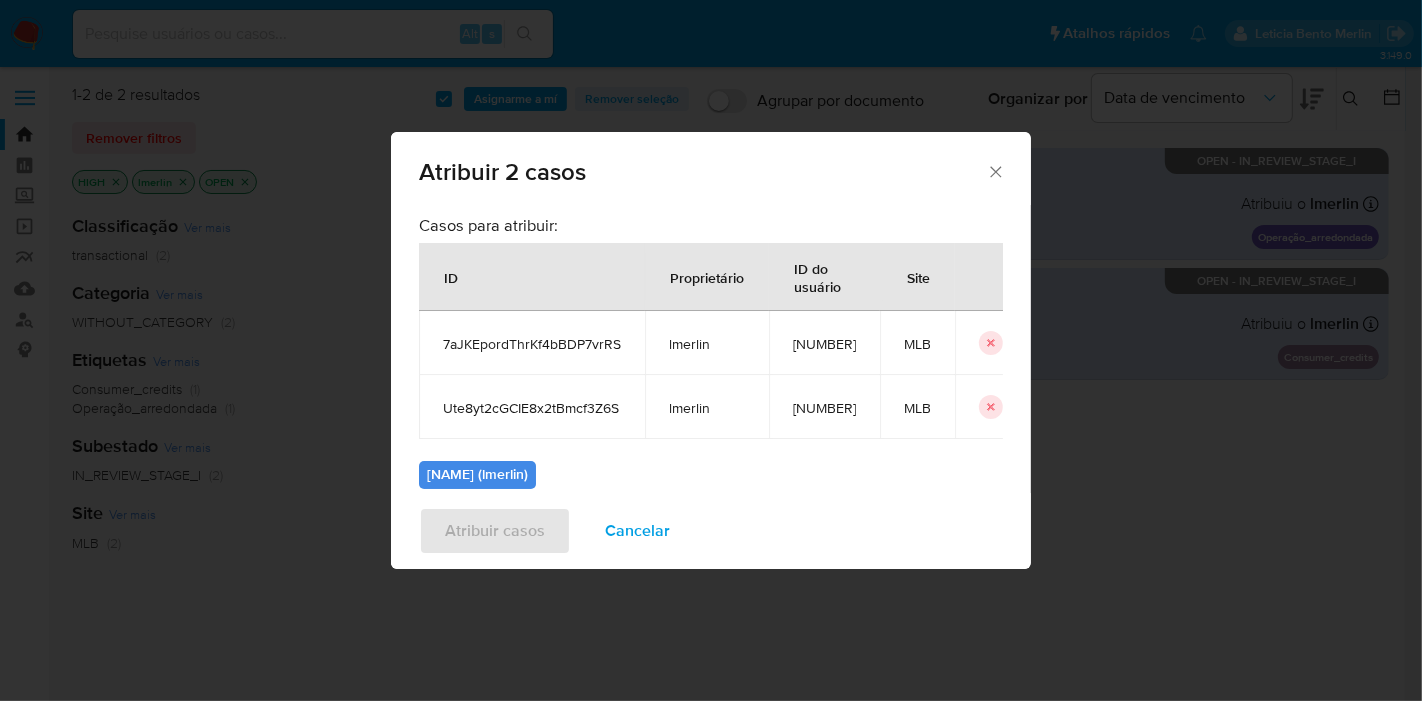 click on "7aJKEpordThrKf4bBDP7vrRS" at bounding box center [532, 344] 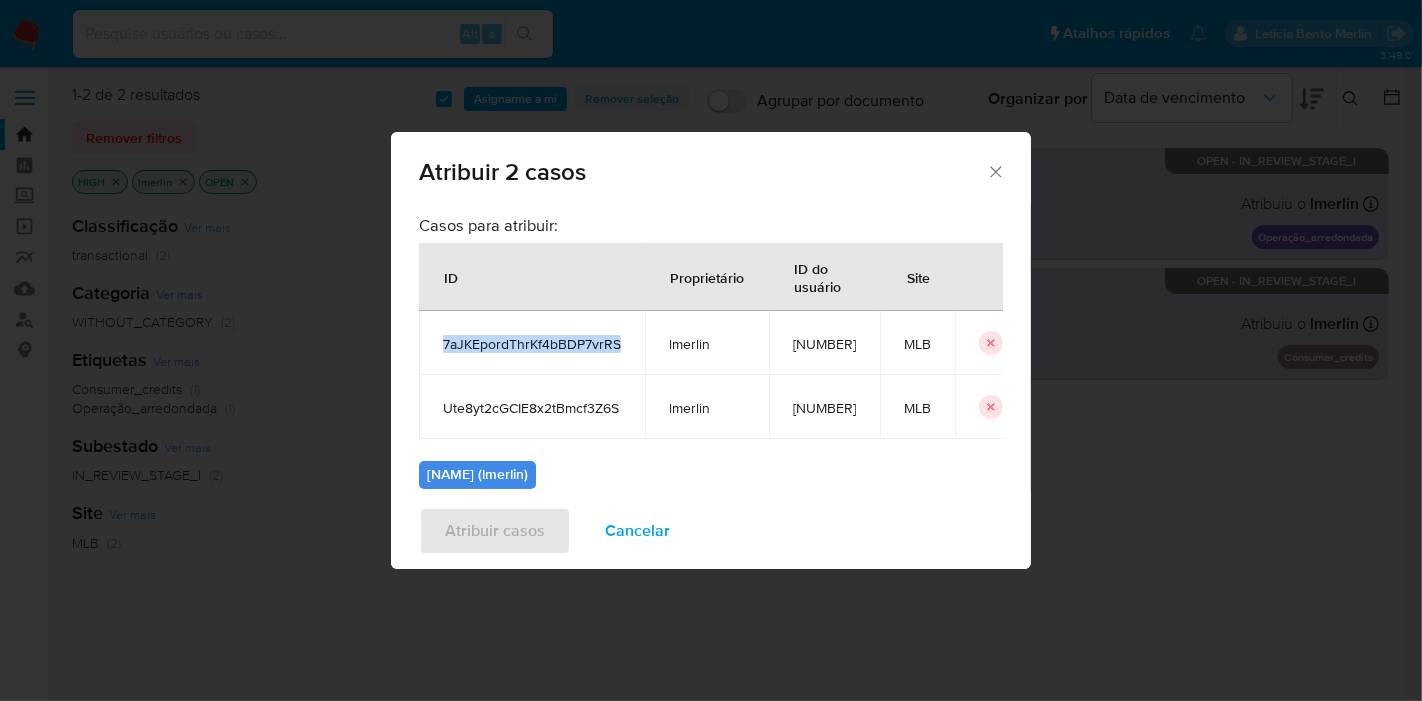 click on "7aJKEpordThrKf4bBDP7vrRS" at bounding box center [532, 344] 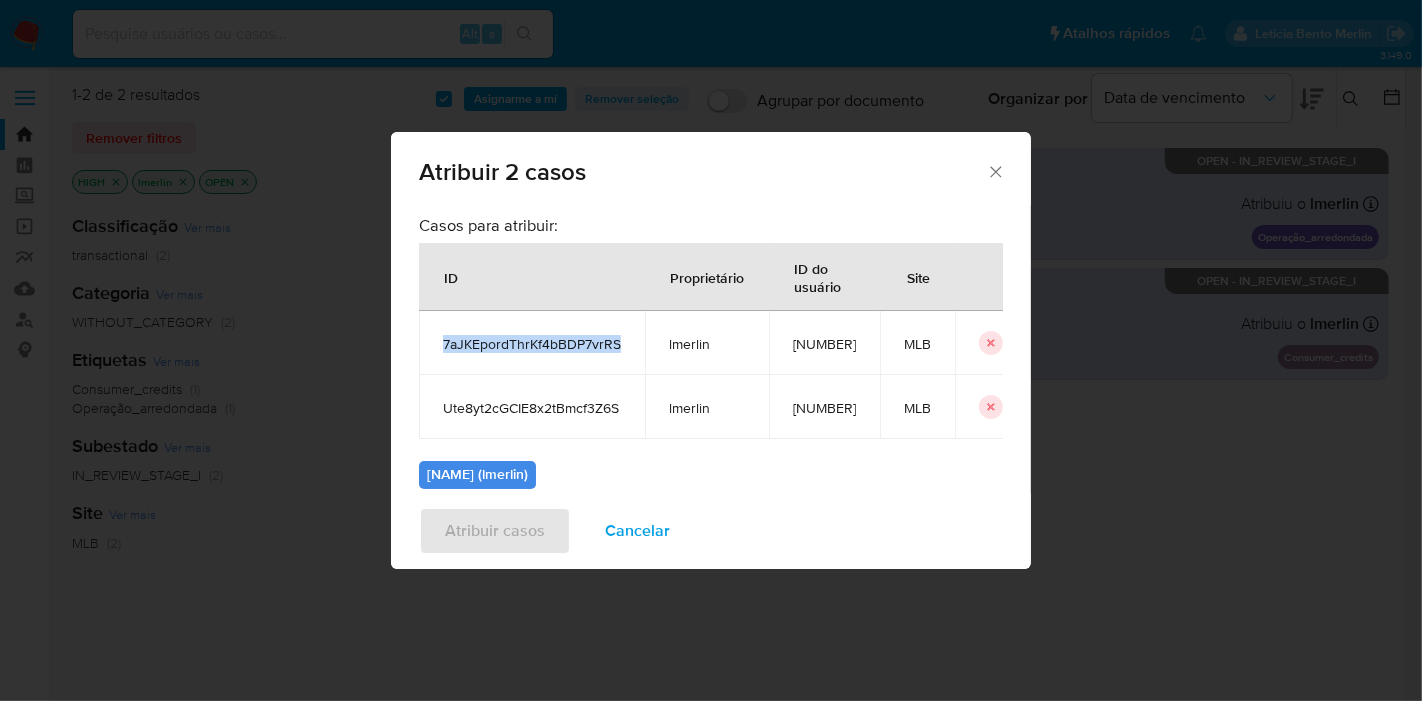 click on "7aJKEpordThrKf4bBDP7vrRS" at bounding box center [532, 344] 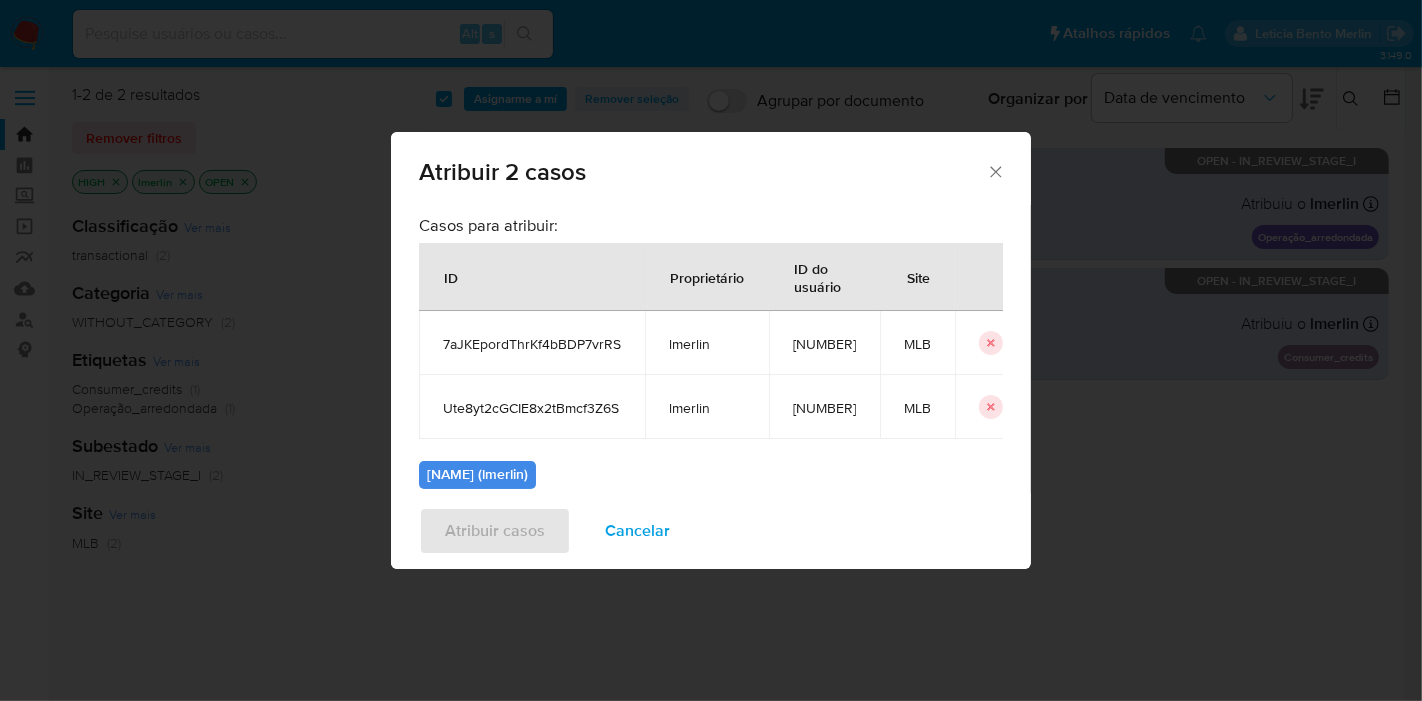 click on "[NUMBER]" at bounding box center (824, 344) 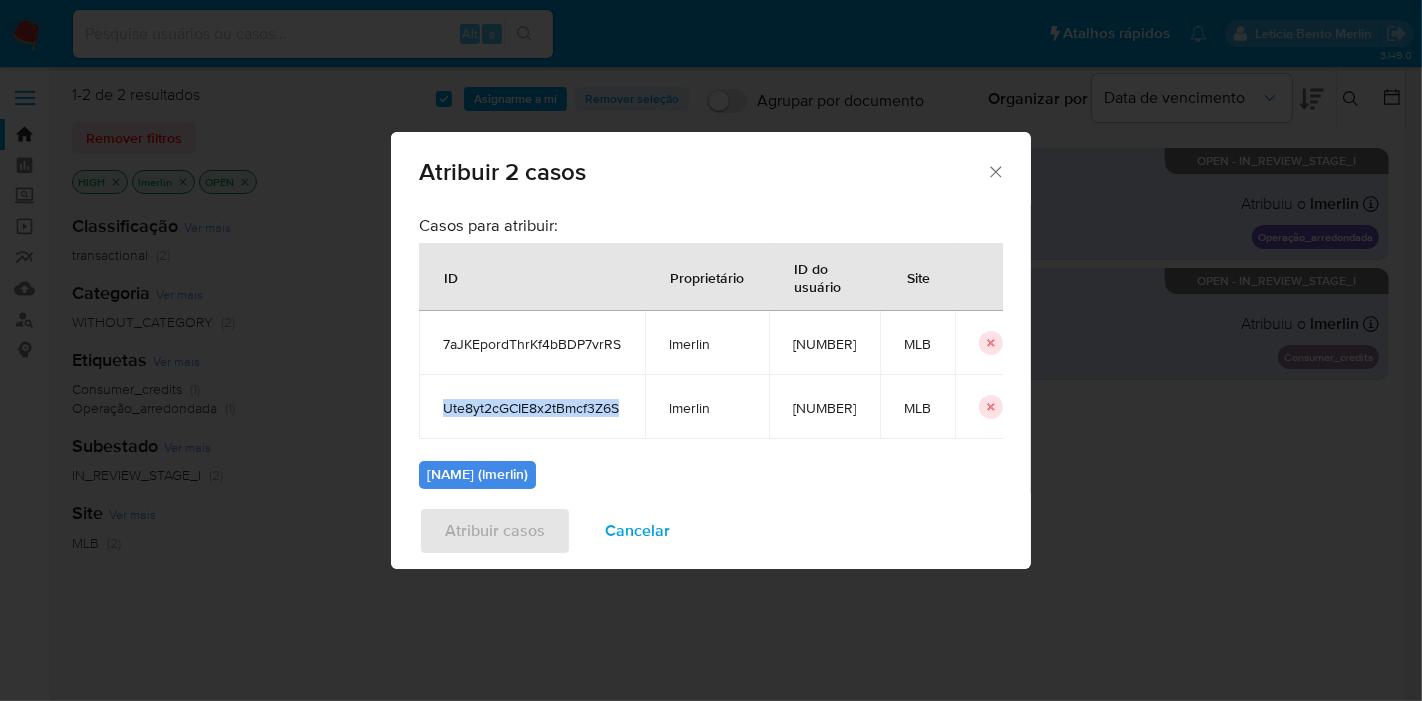click on "Ute8yt2cGCIE8x2tBmcf3Z6S" at bounding box center (532, 408) 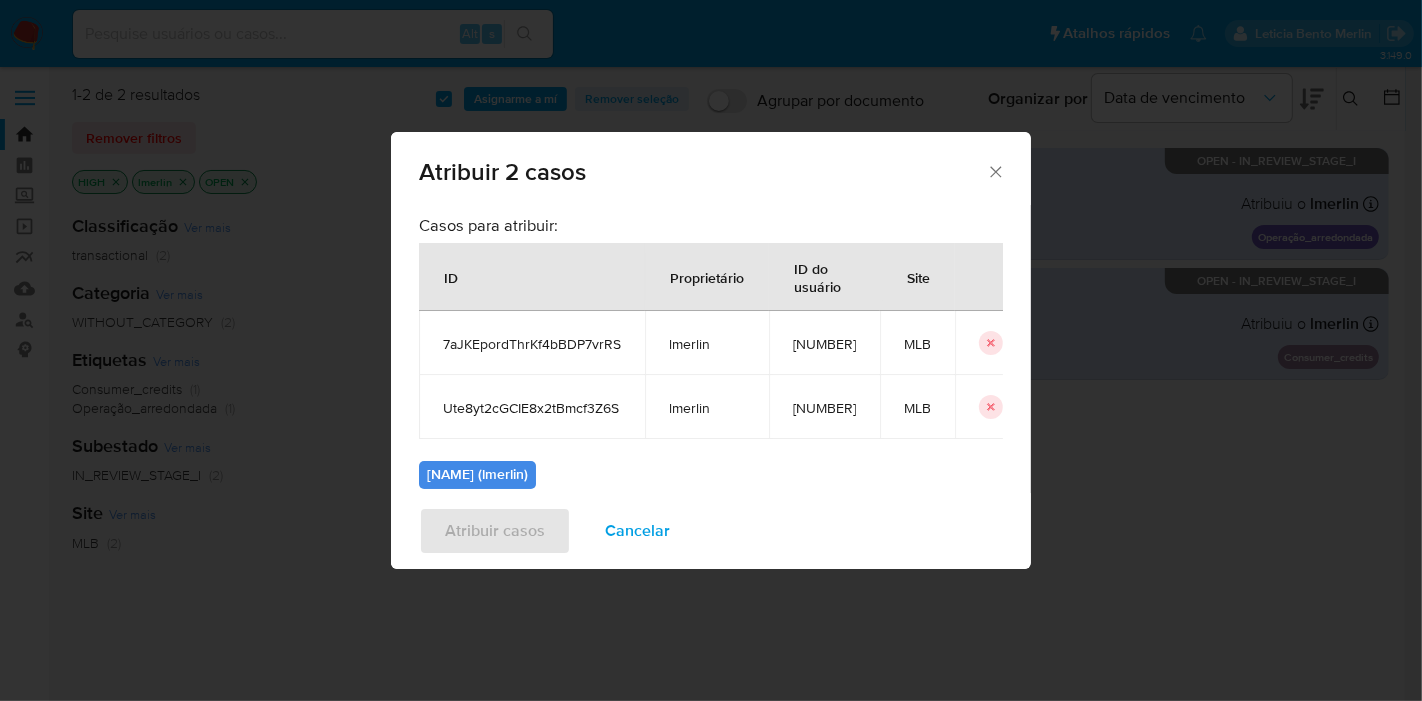 click on "[NUMBER]" at bounding box center (824, 408) 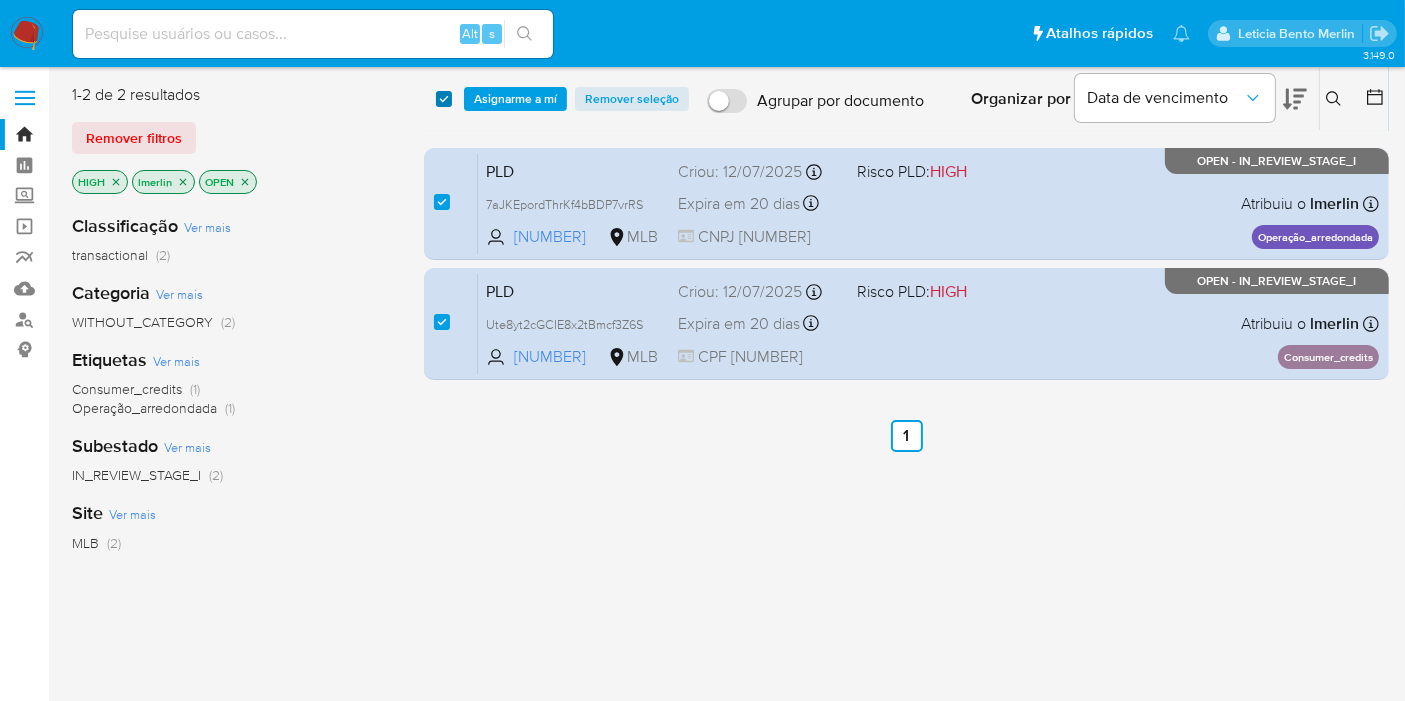 click at bounding box center (444, 99) 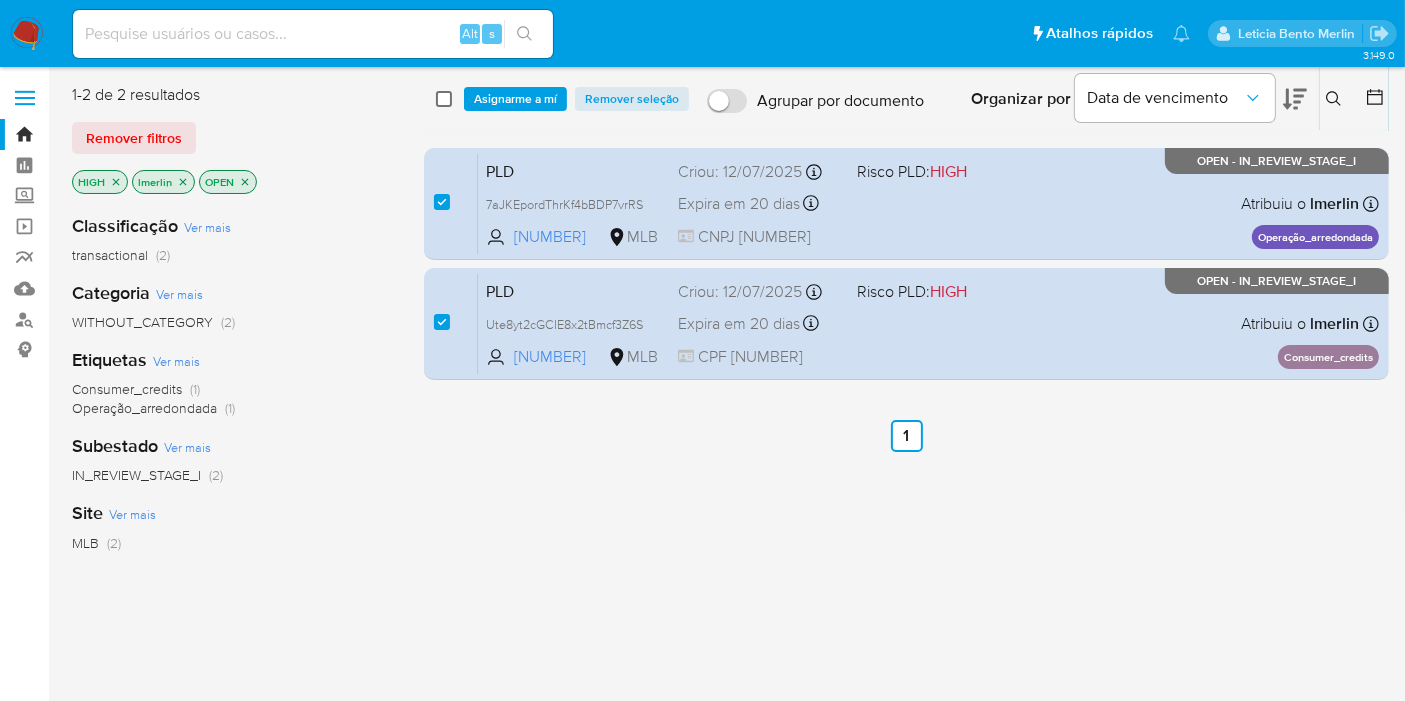 checkbox on "false" 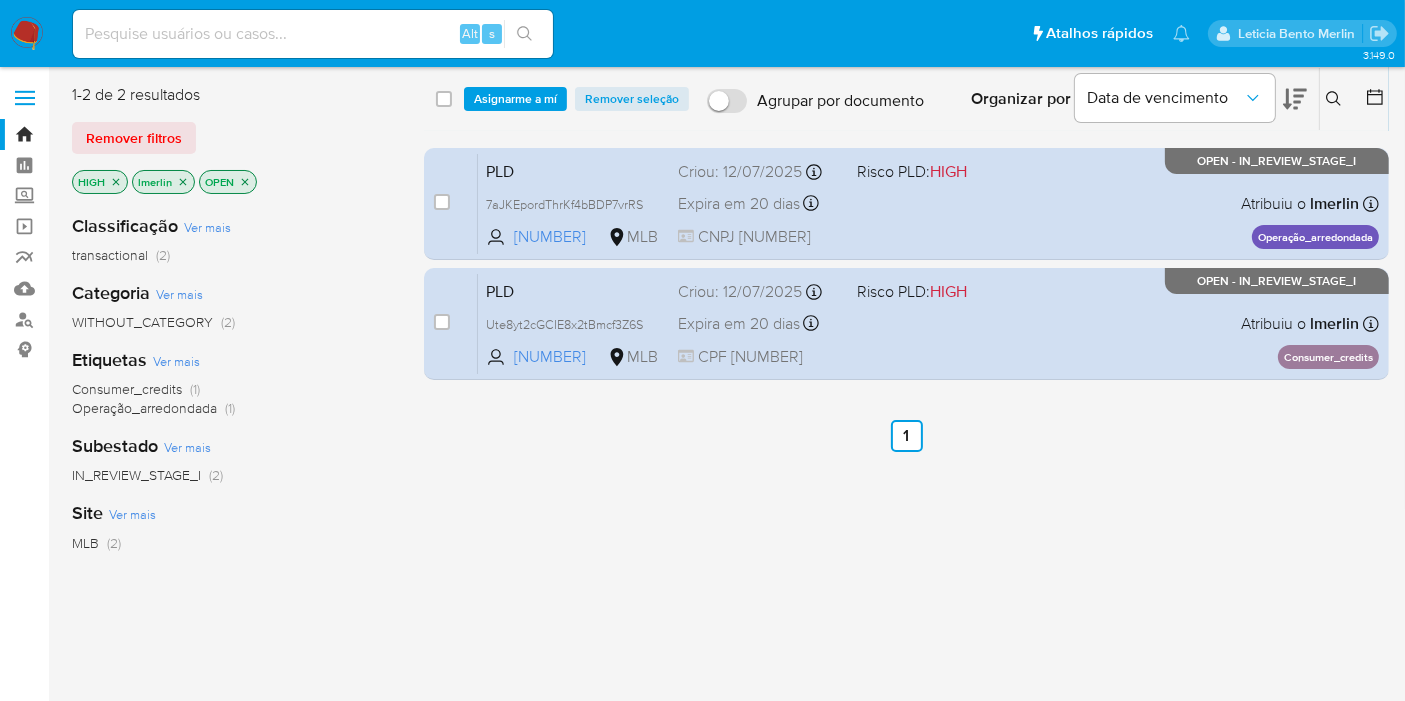 checkbox on "false" 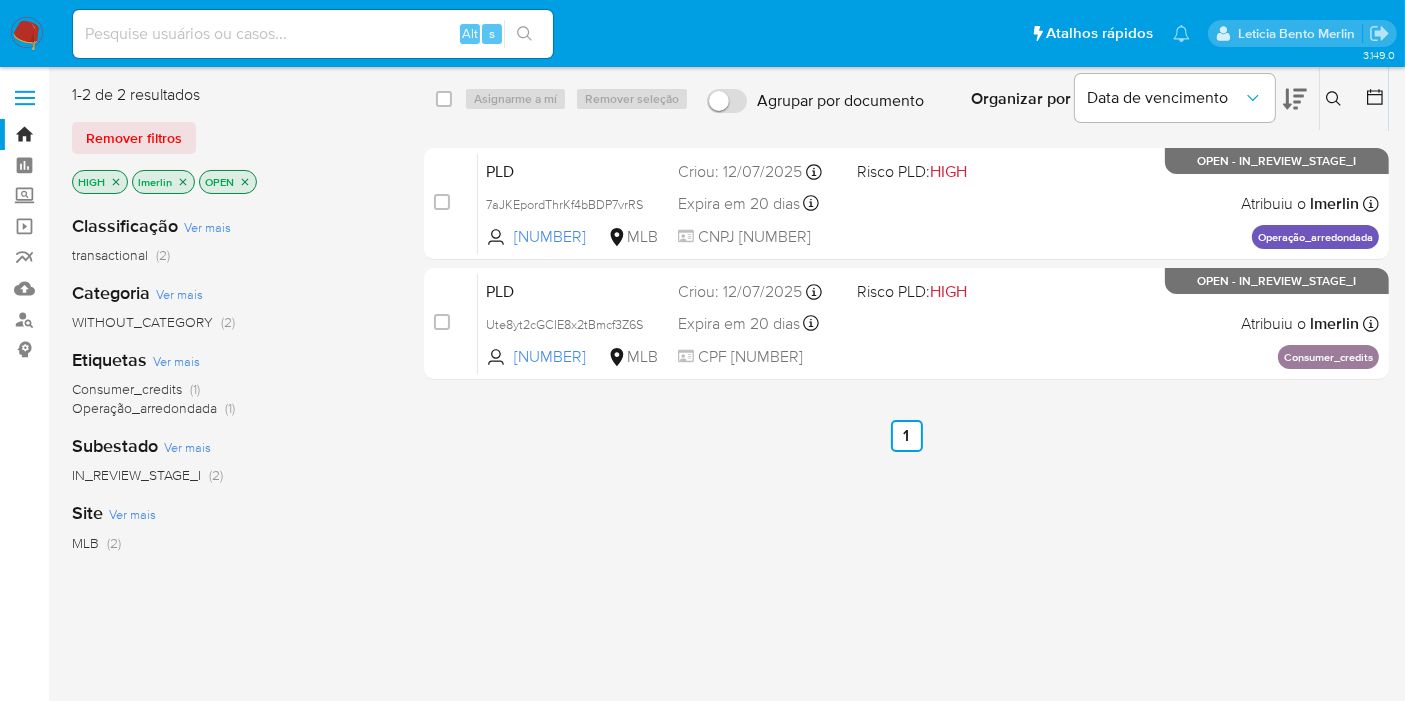 click 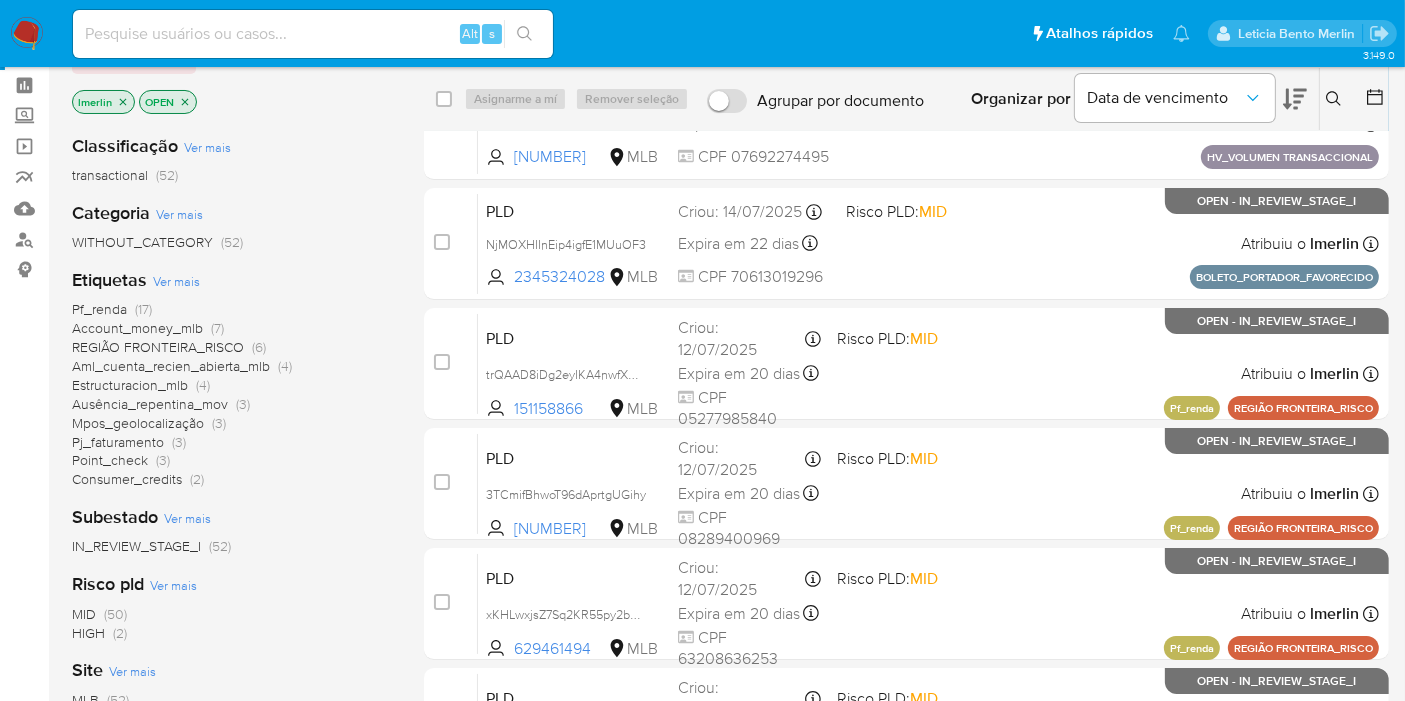 scroll, scrollTop: 111, scrollLeft: 0, axis: vertical 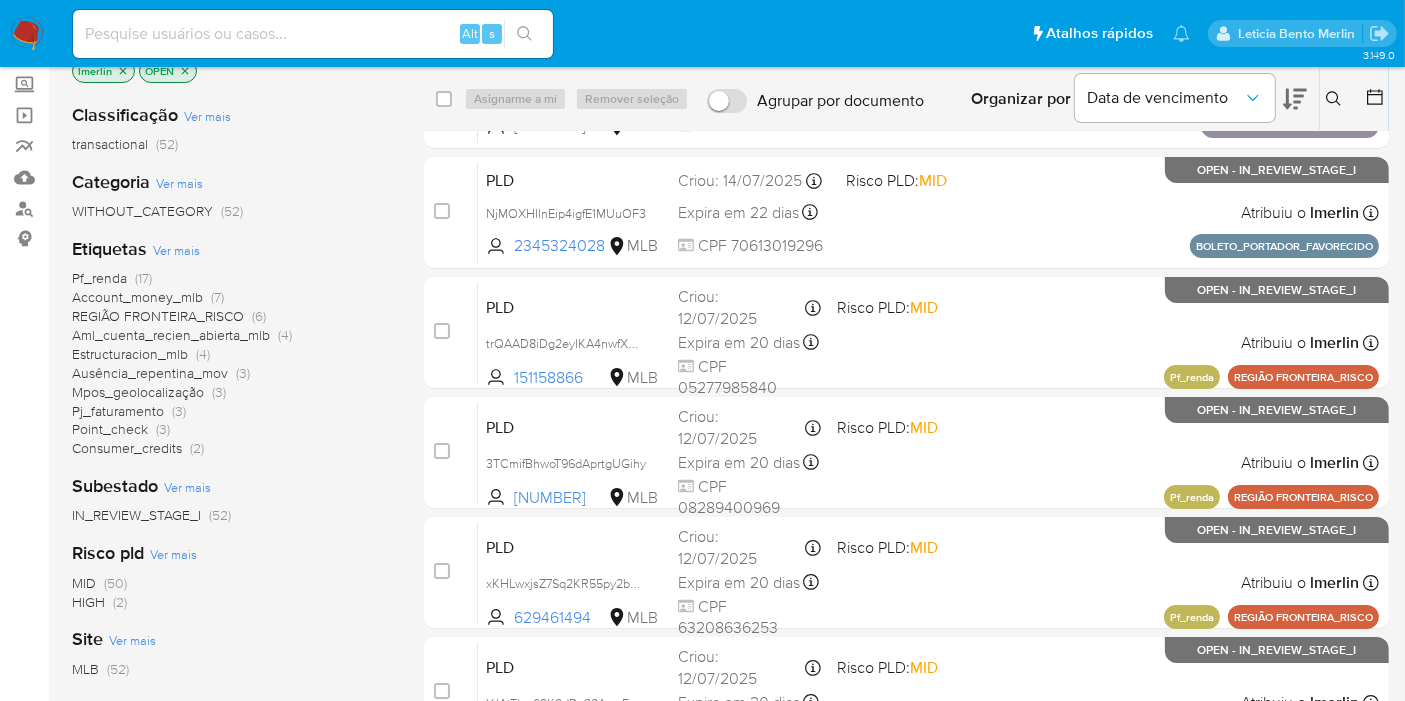 click on "Pf_renda" at bounding box center [99, 278] 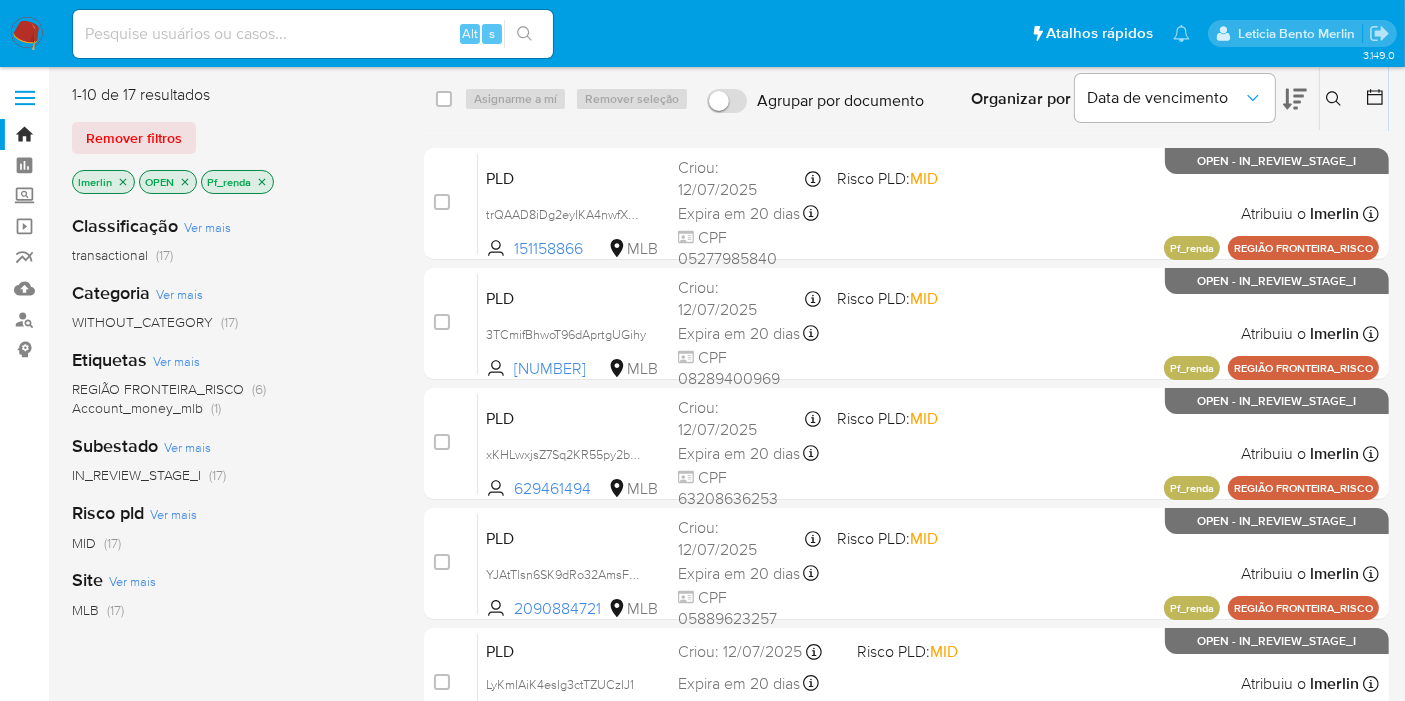 scroll, scrollTop: 444, scrollLeft: 0, axis: vertical 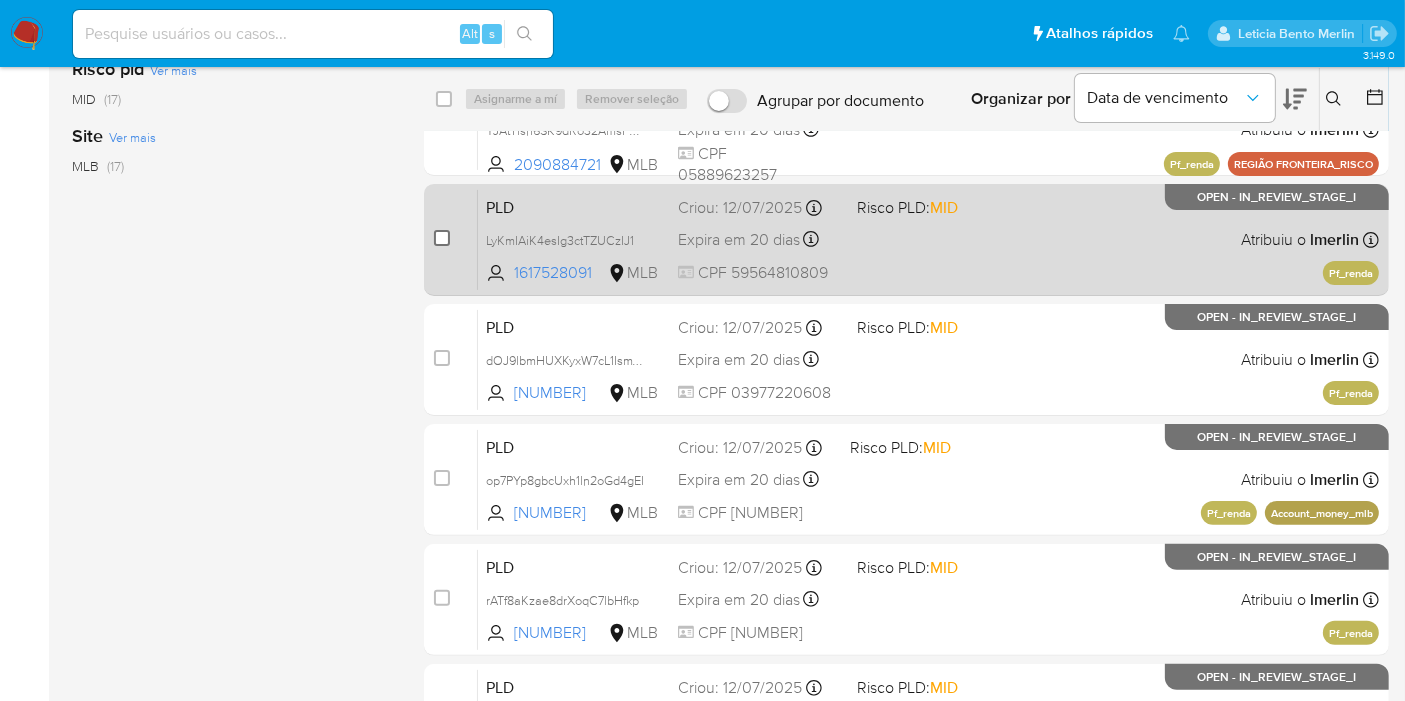 click at bounding box center (442, 238) 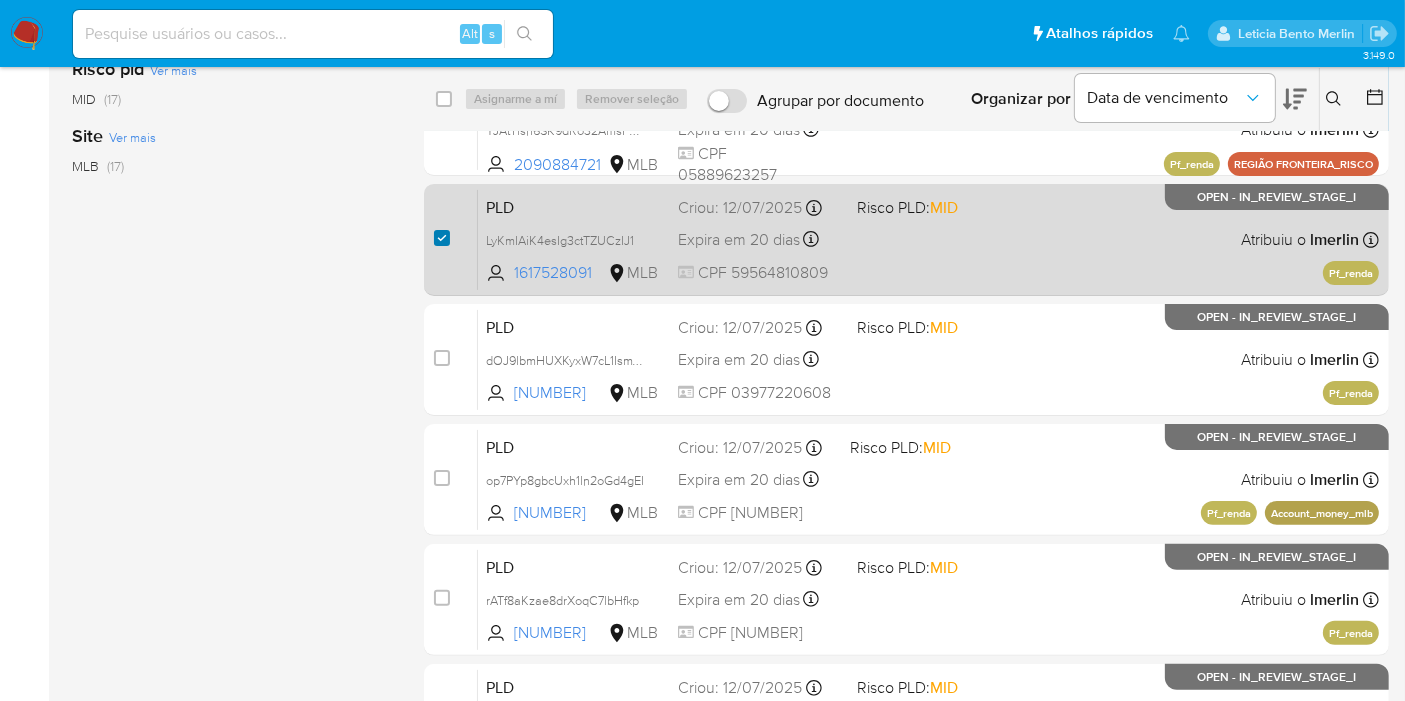 checkbox on "true" 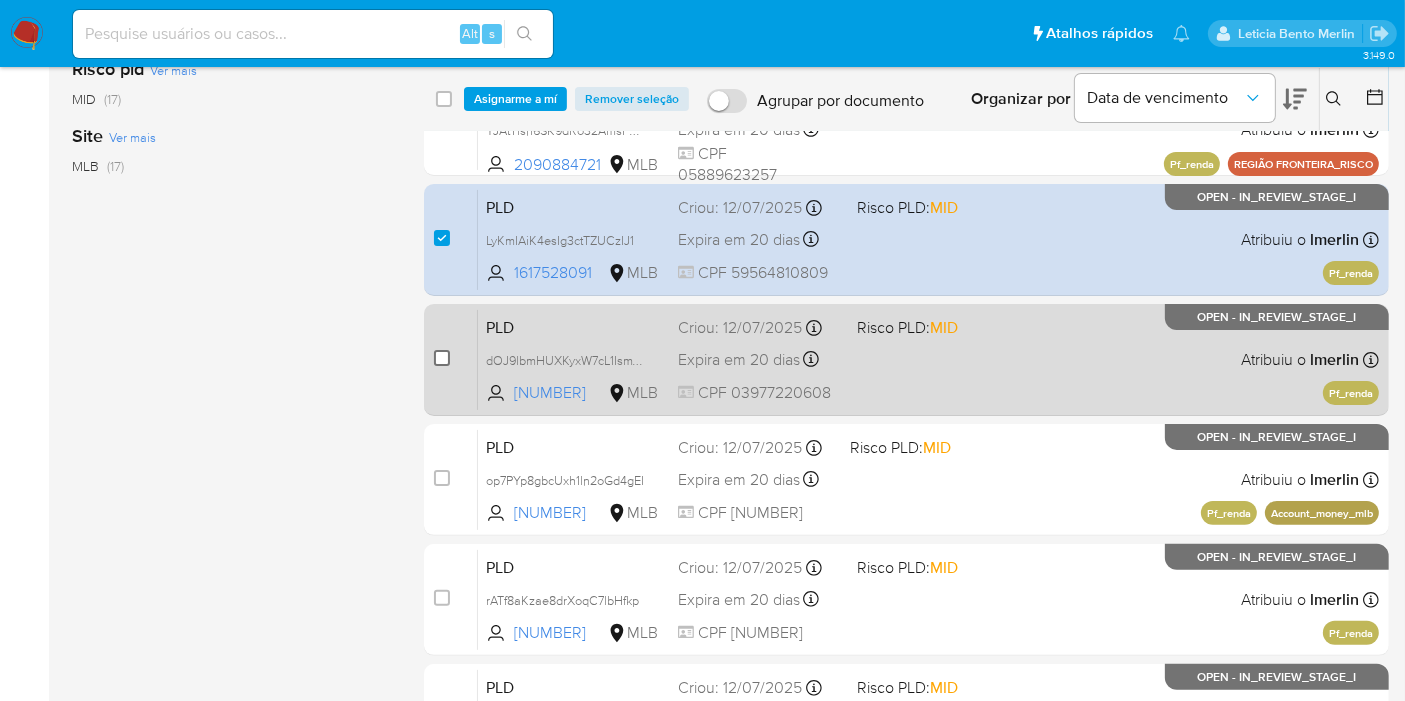 click at bounding box center [442, 358] 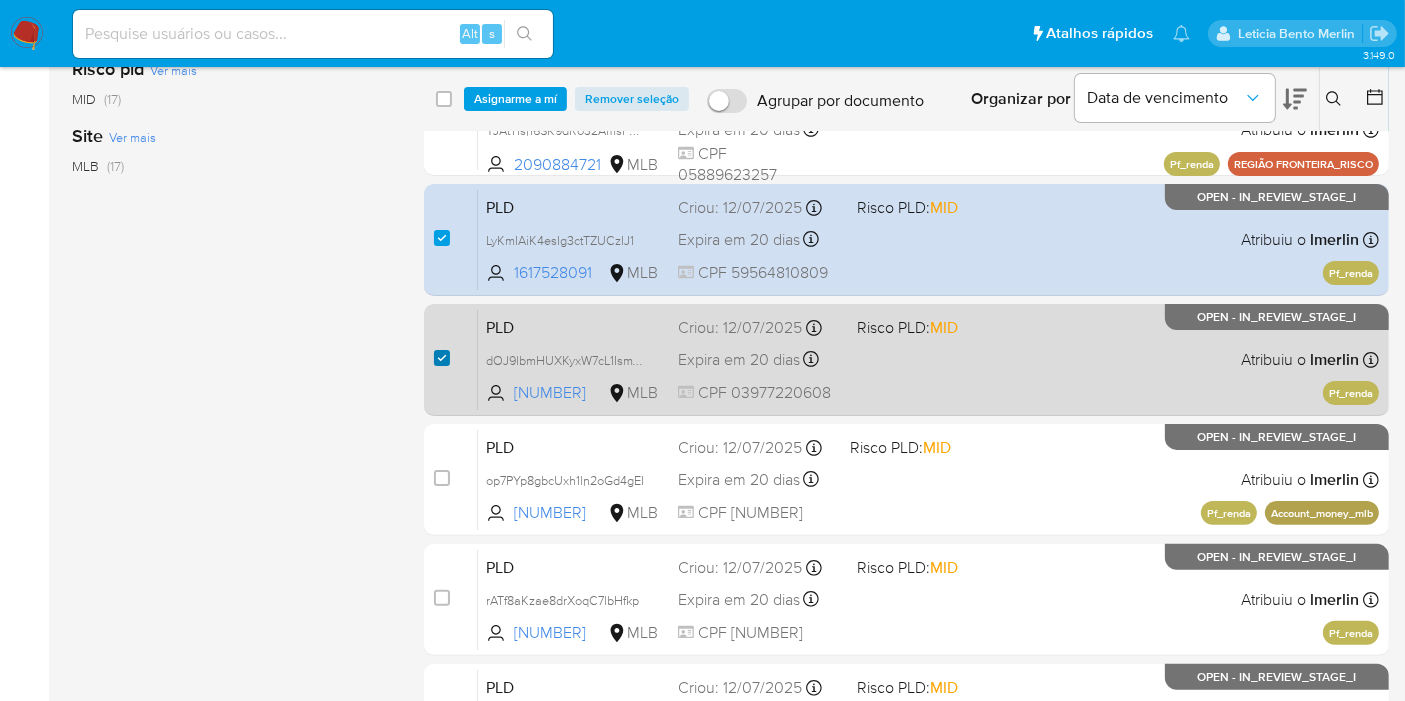 checkbox on "true" 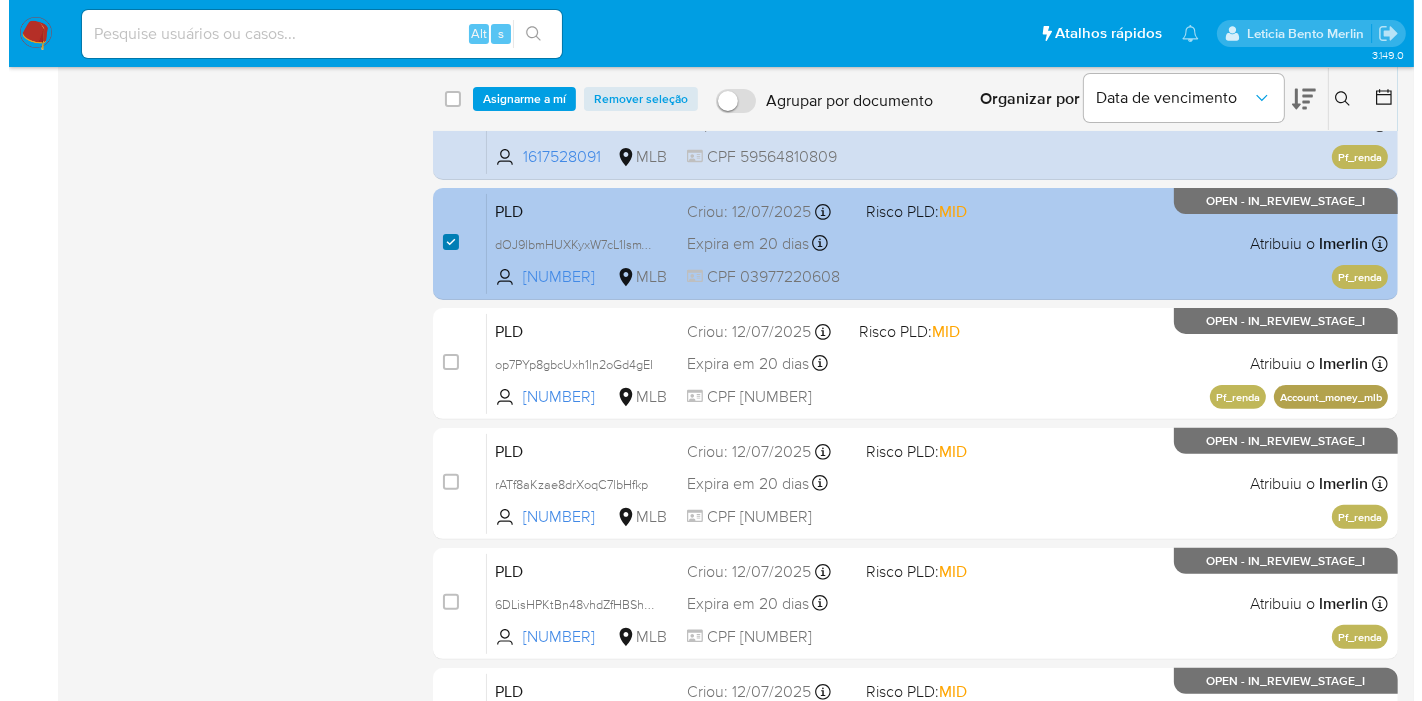 scroll, scrollTop: 666, scrollLeft: 0, axis: vertical 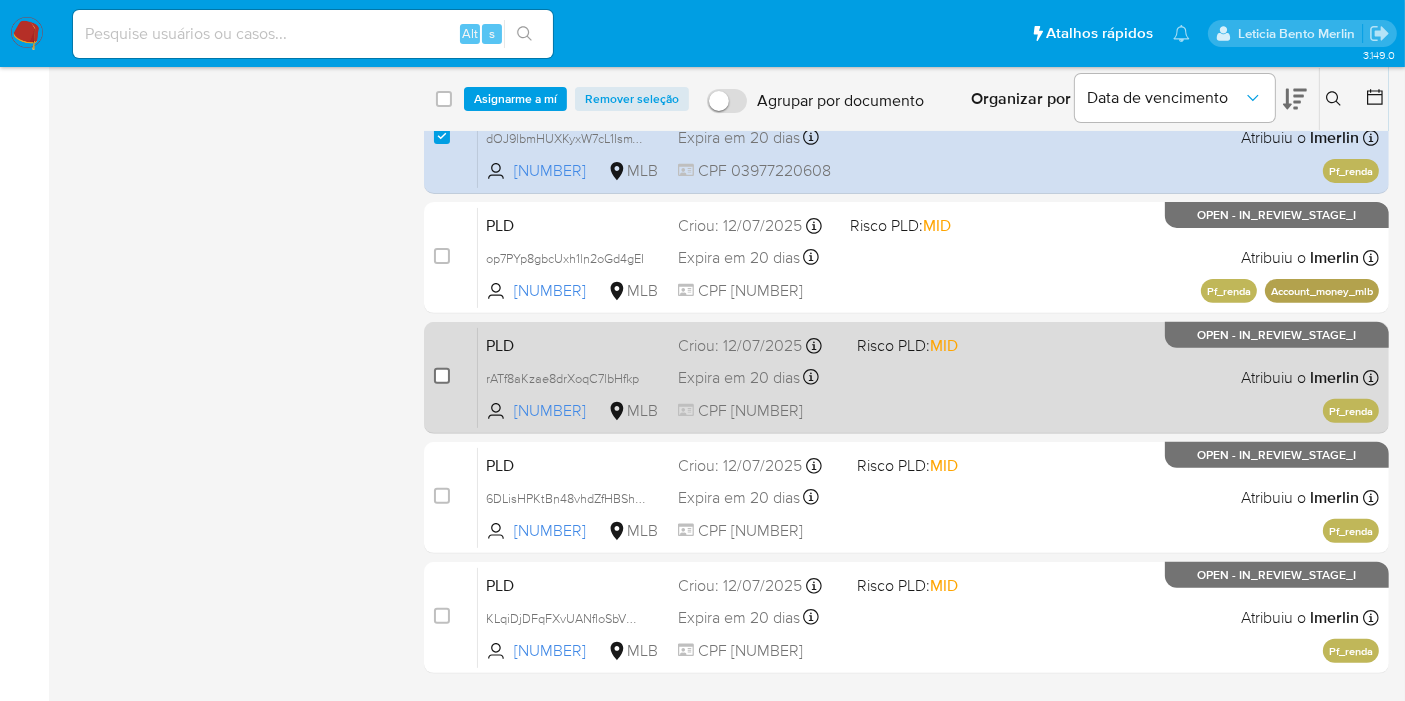 click at bounding box center (442, 376) 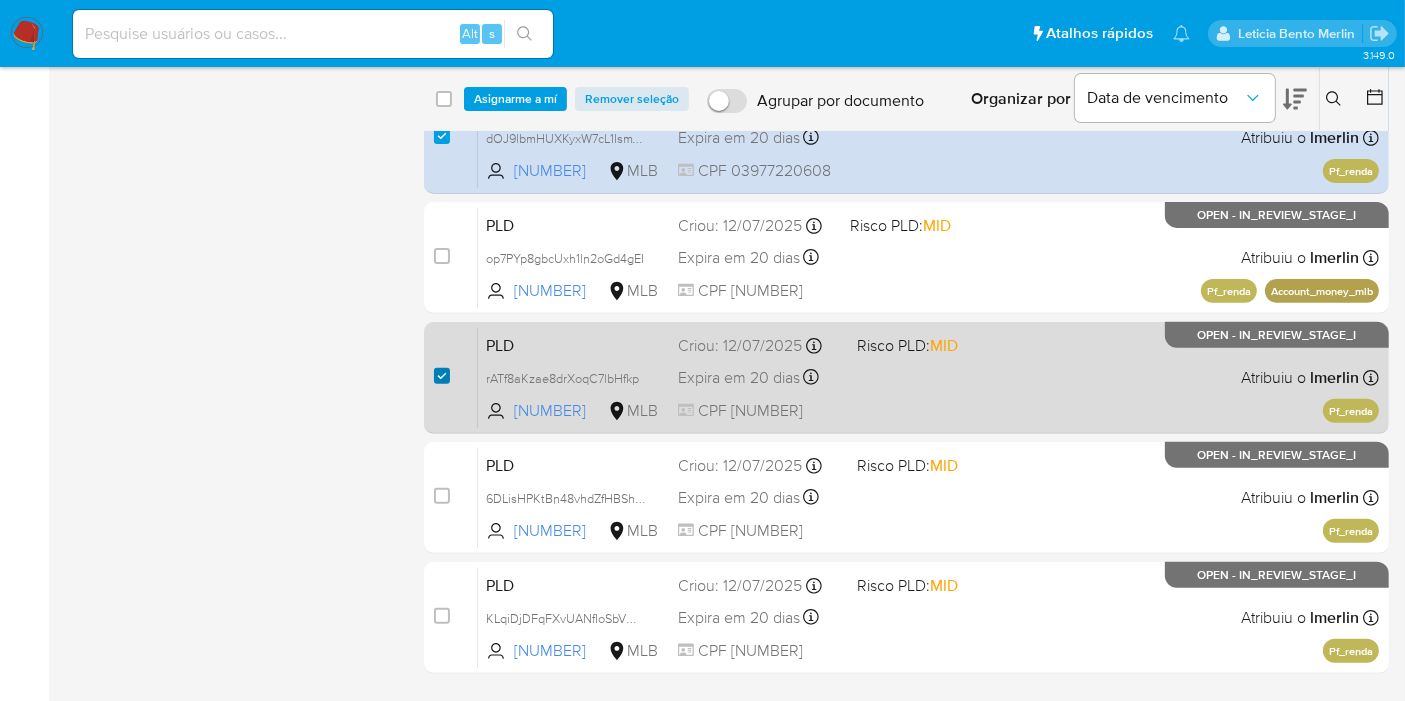 checkbox on "true" 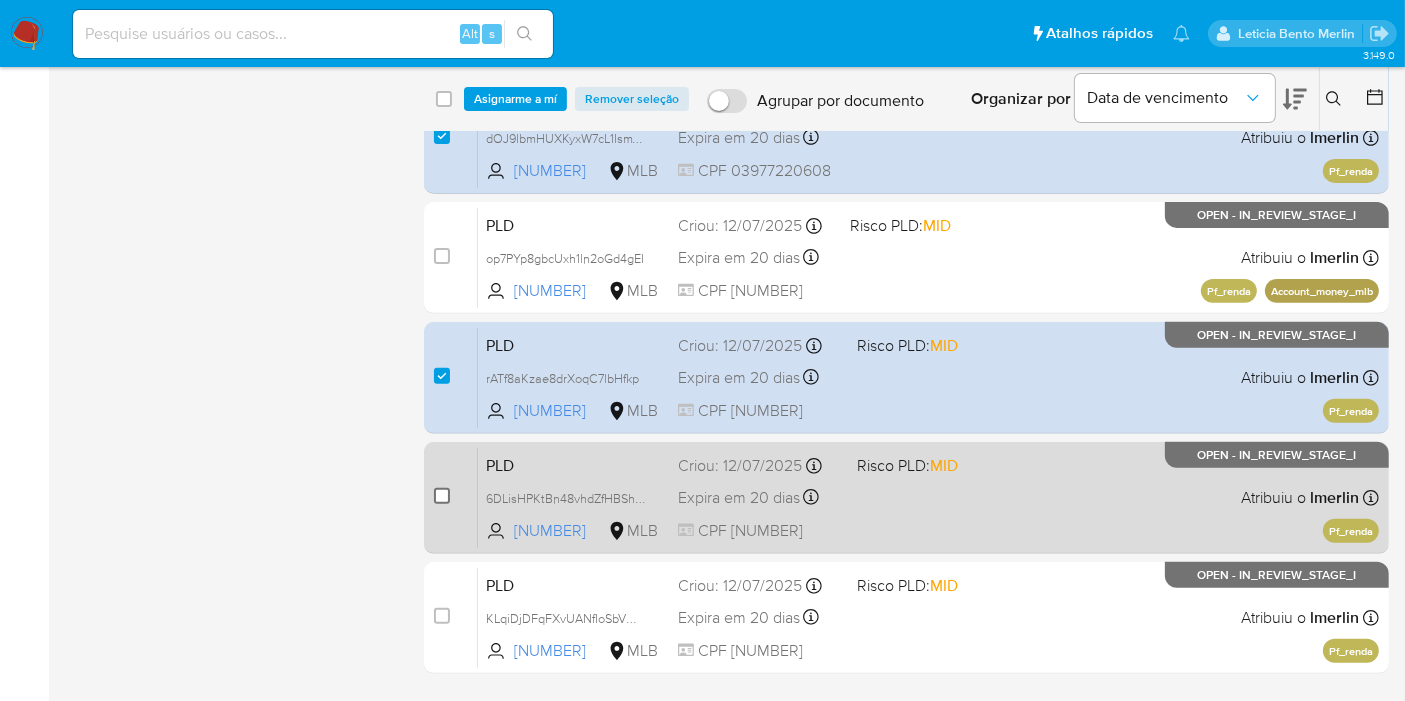 click at bounding box center [442, 496] 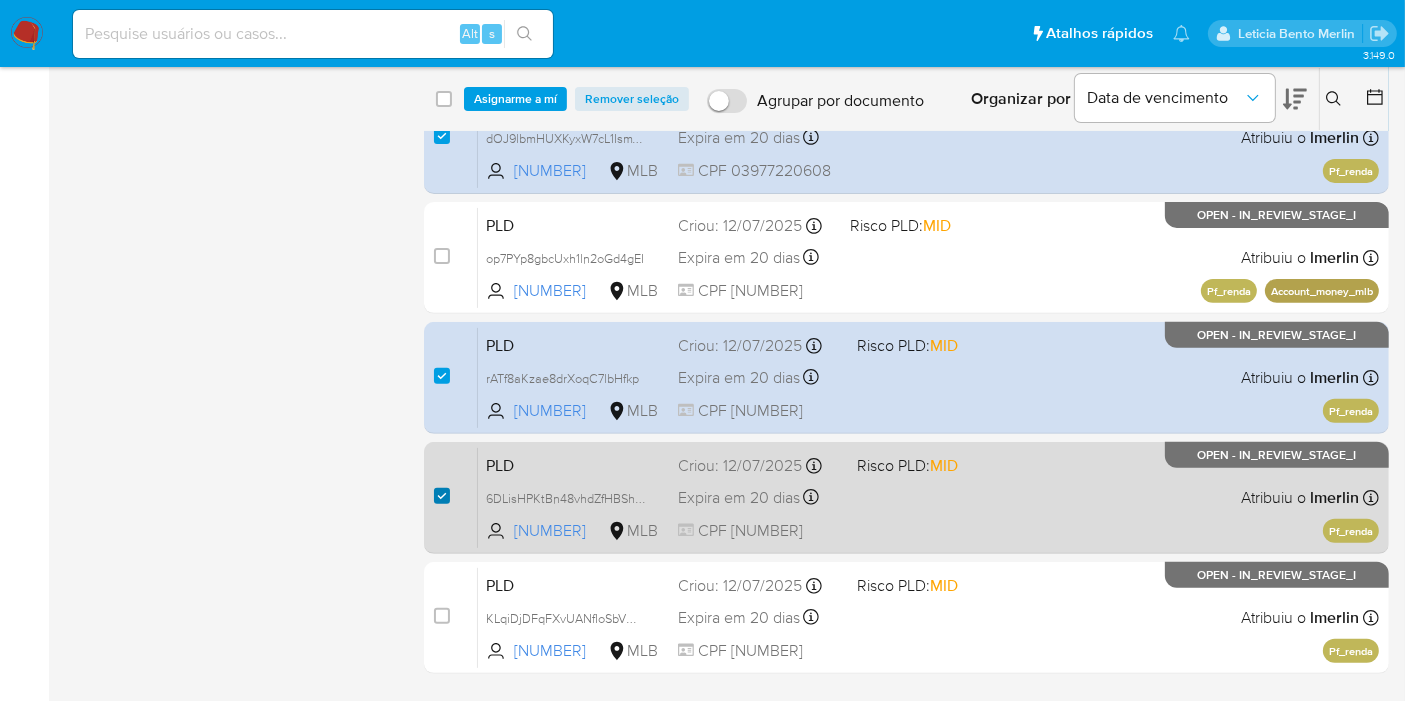 checkbox on "true" 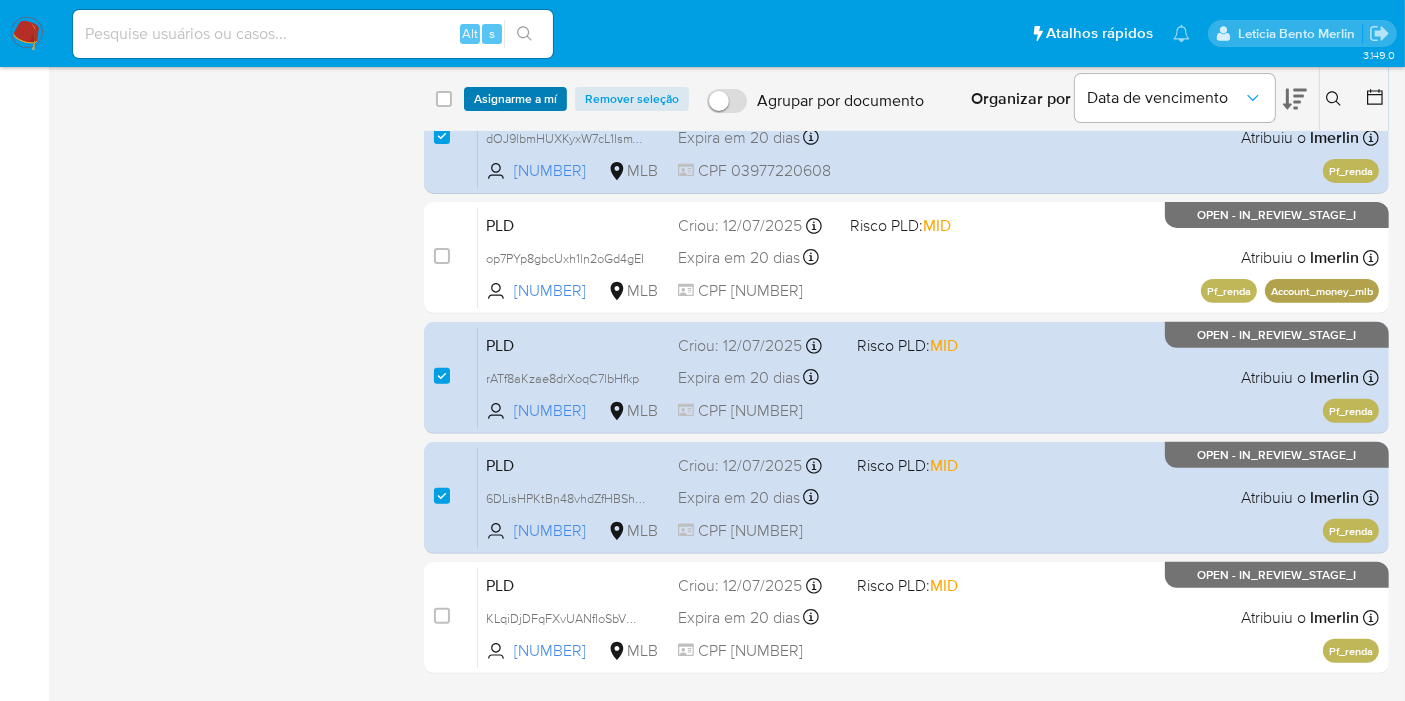 click on "Asignarme a mí" at bounding box center (515, 99) 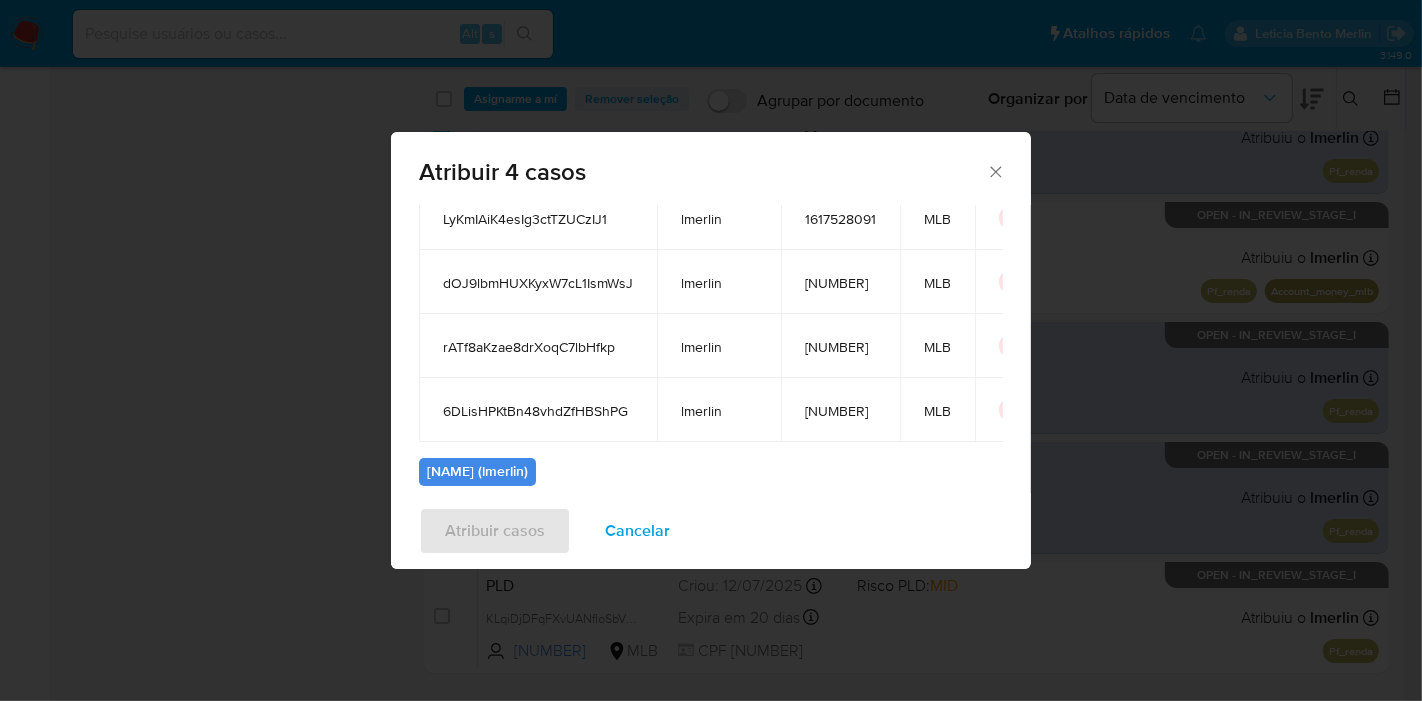 scroll, scrollTop: 0, scrollLeft: 0, axis: both 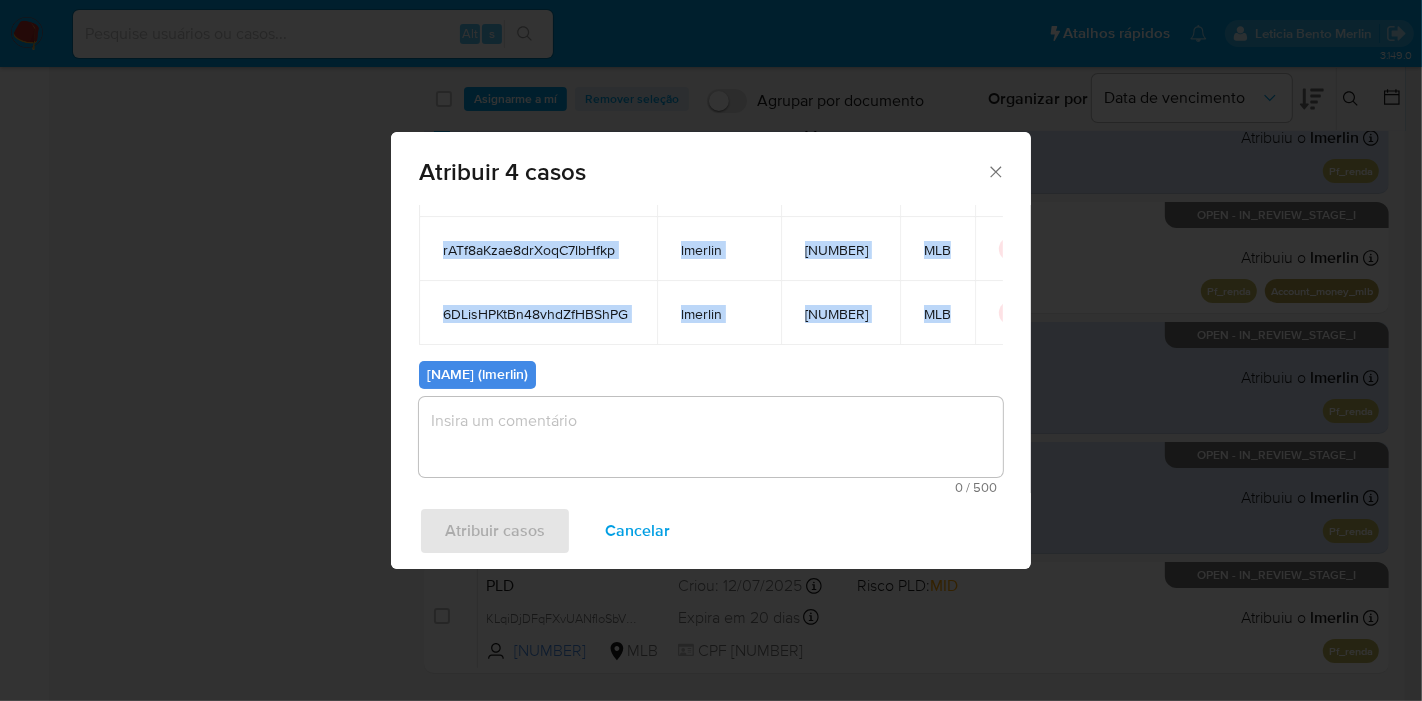 drag, startPoint x: 435, startPoint y: 335, endPoint x: 960, endPoint y: 299, distance: 526.23285 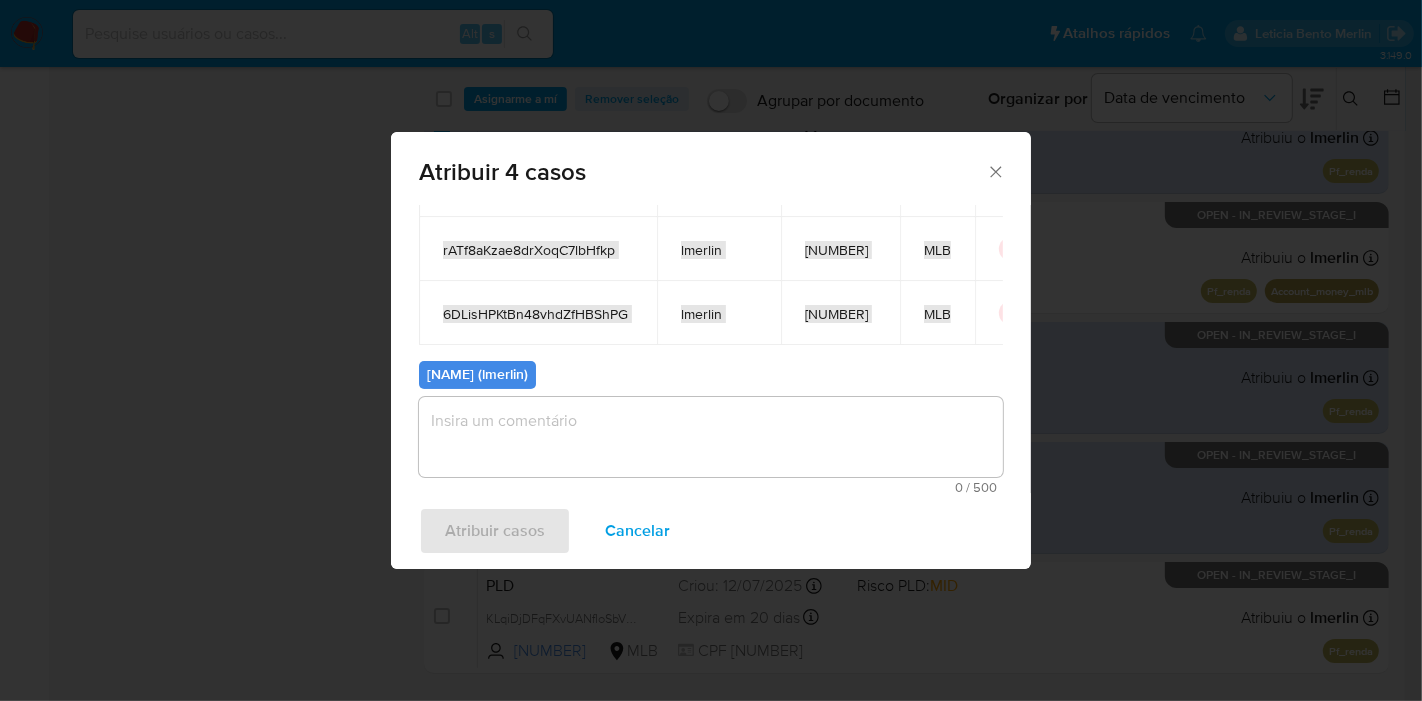 click on "Cancelar" at bounding box center [637, 531] 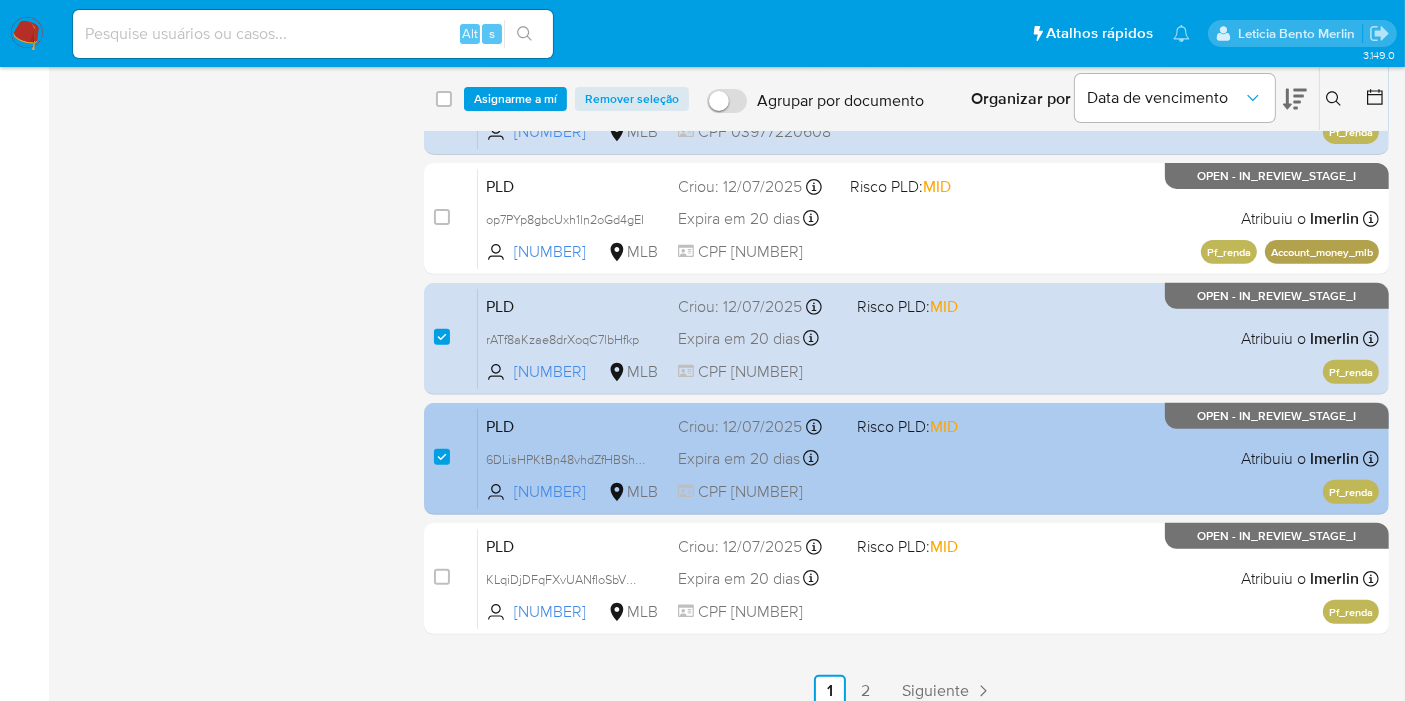 scroll, scrollTop: 722, scrollLeft: 0, axis: vertical 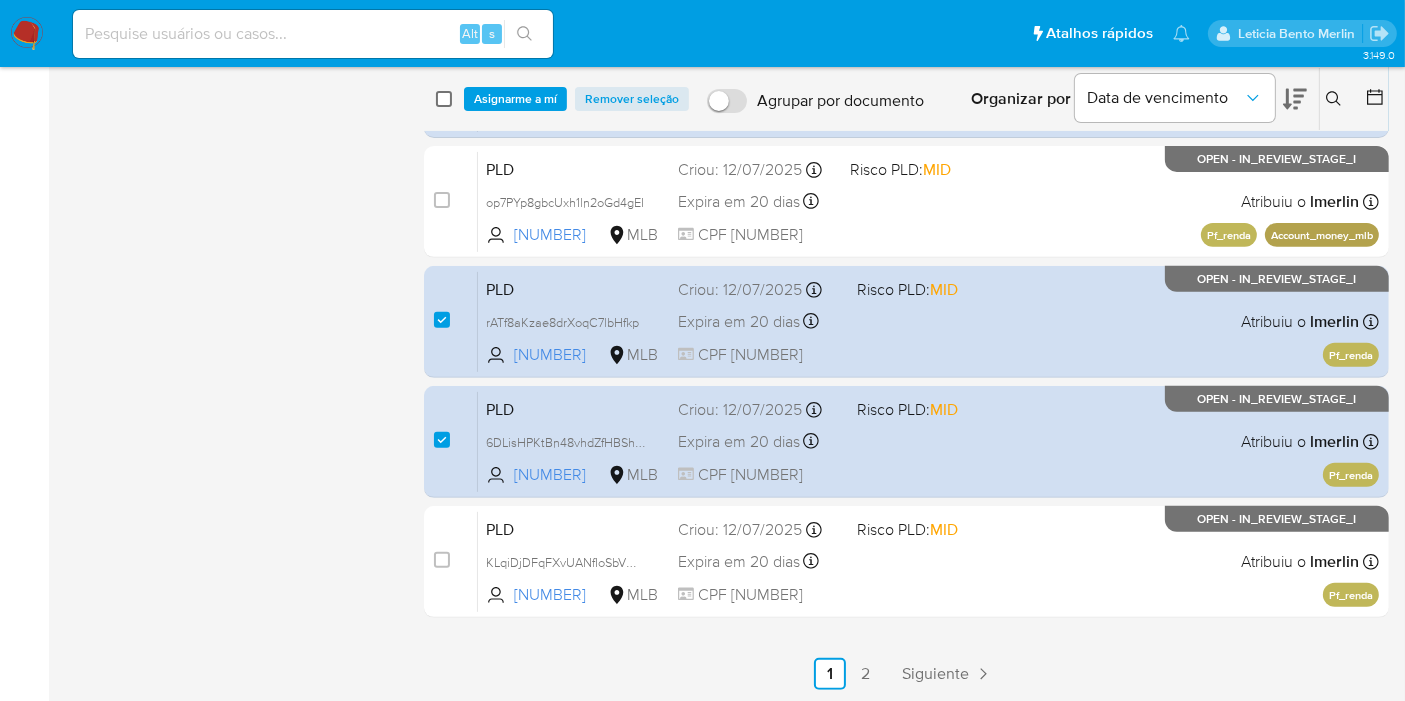 click at bounding box center (444, 99) 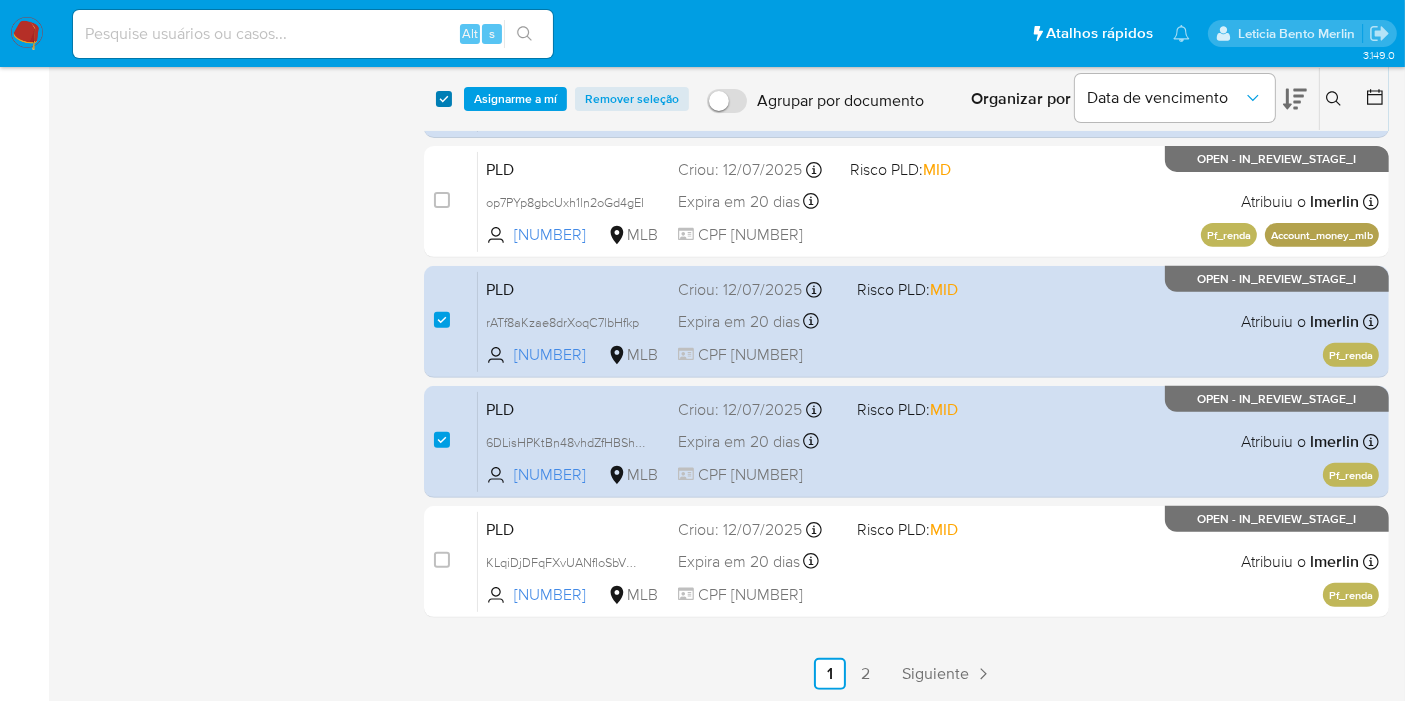 checkbox on "true" 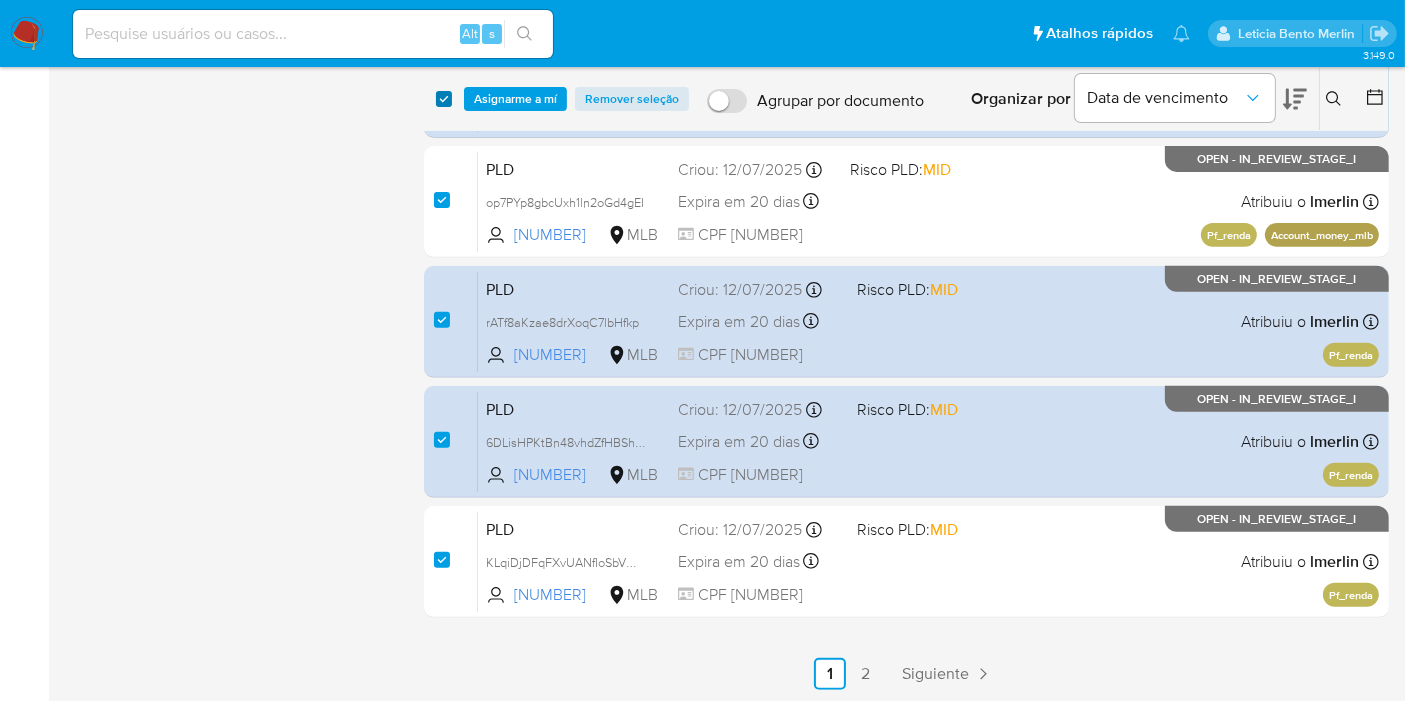 checkbox on "true" 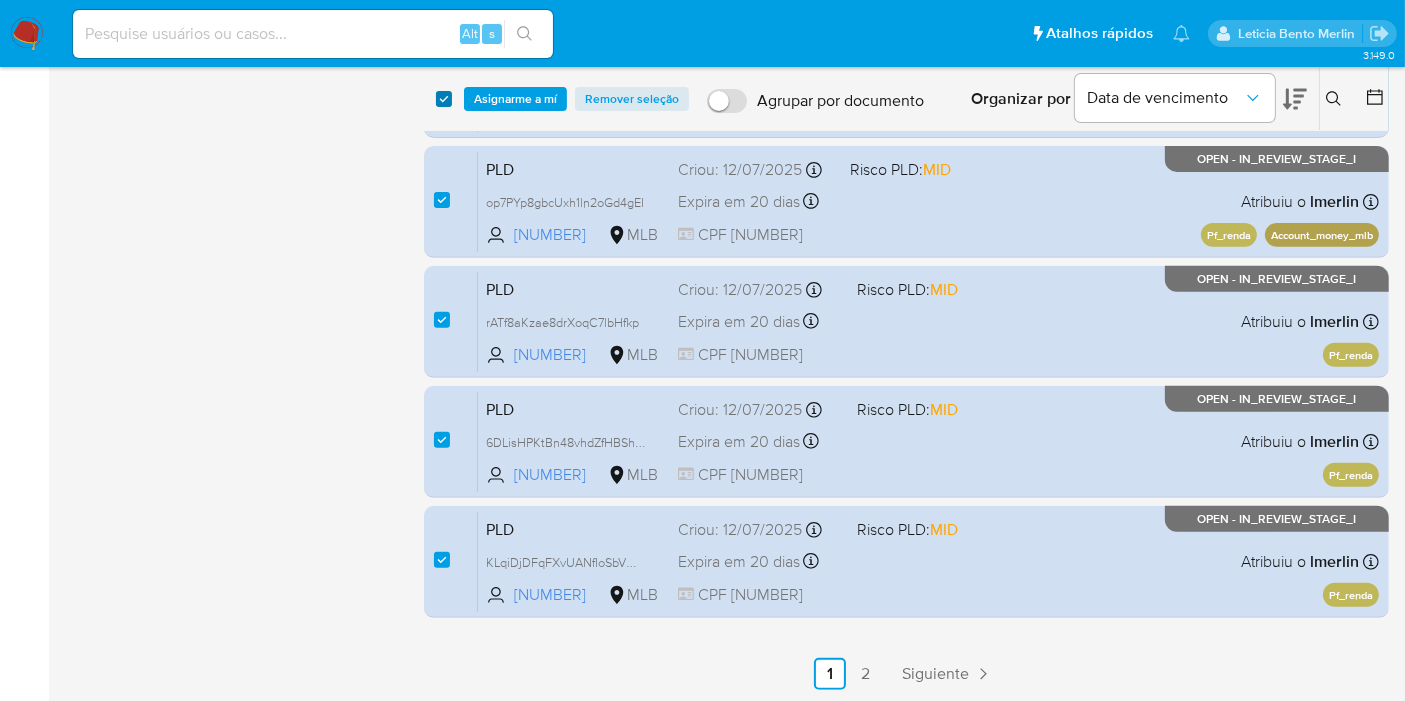 click at bounding box center [444, 99] 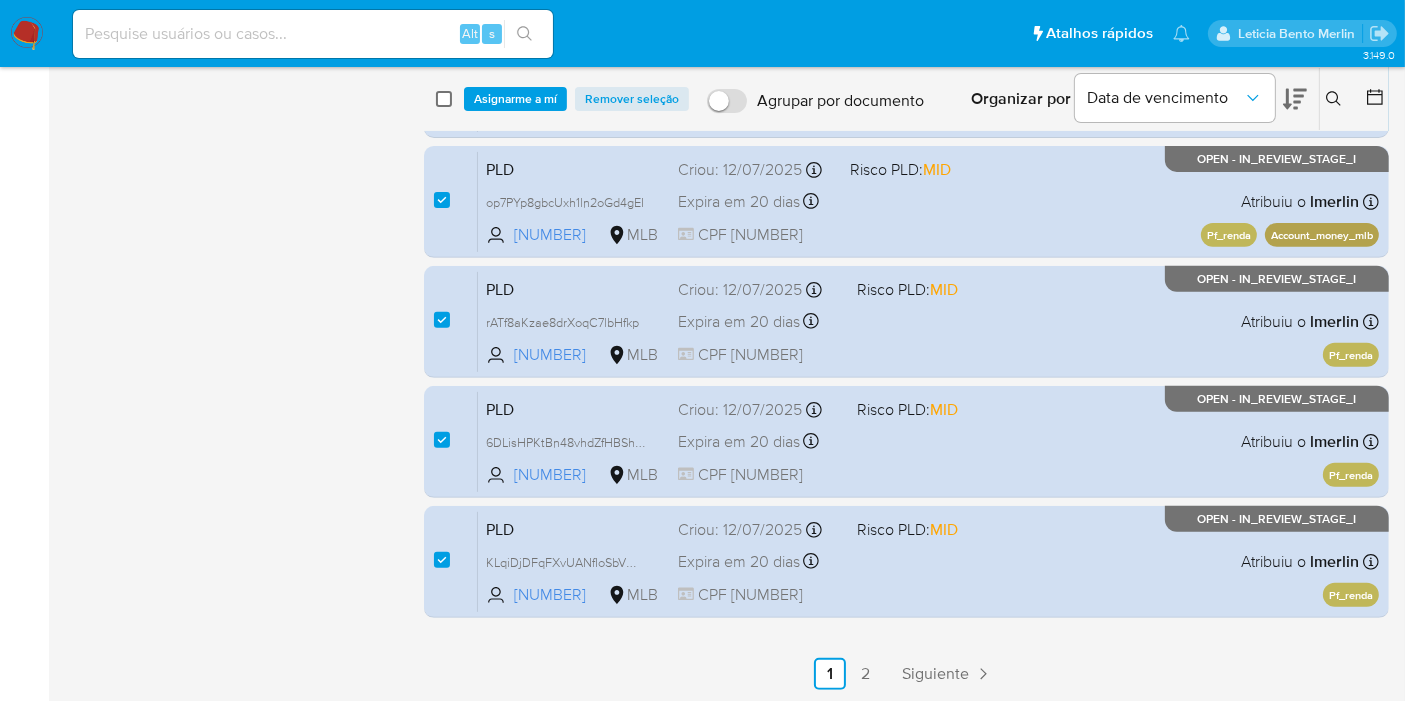 checkbox on "false" 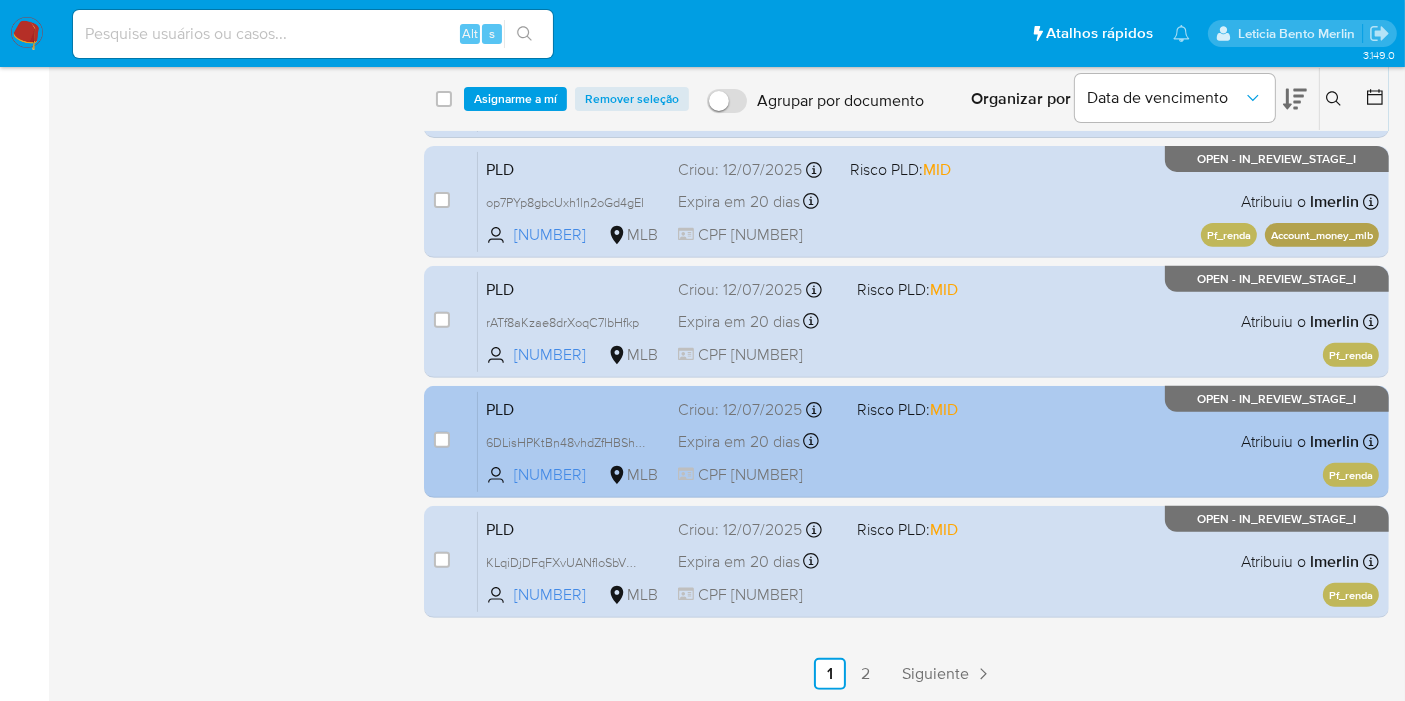 checkbox on "false" 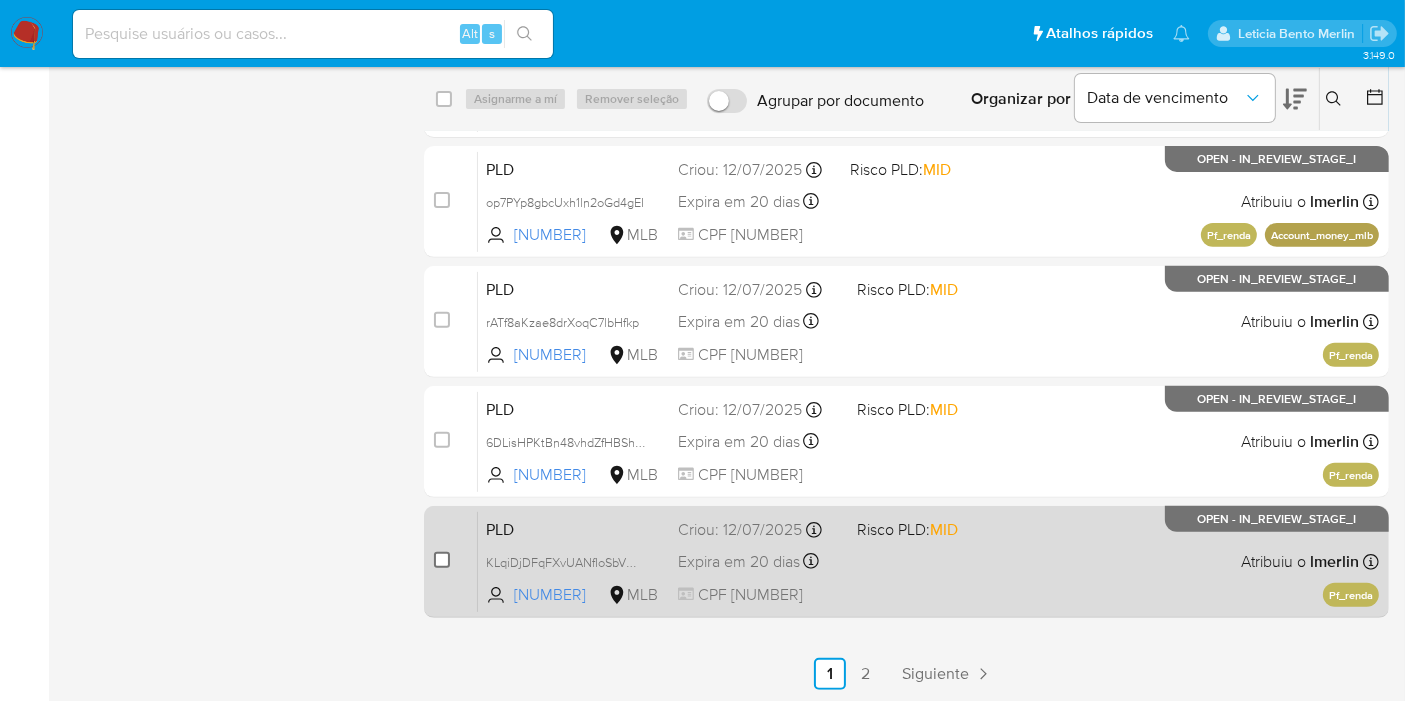 click at bounding box center (442, 560) 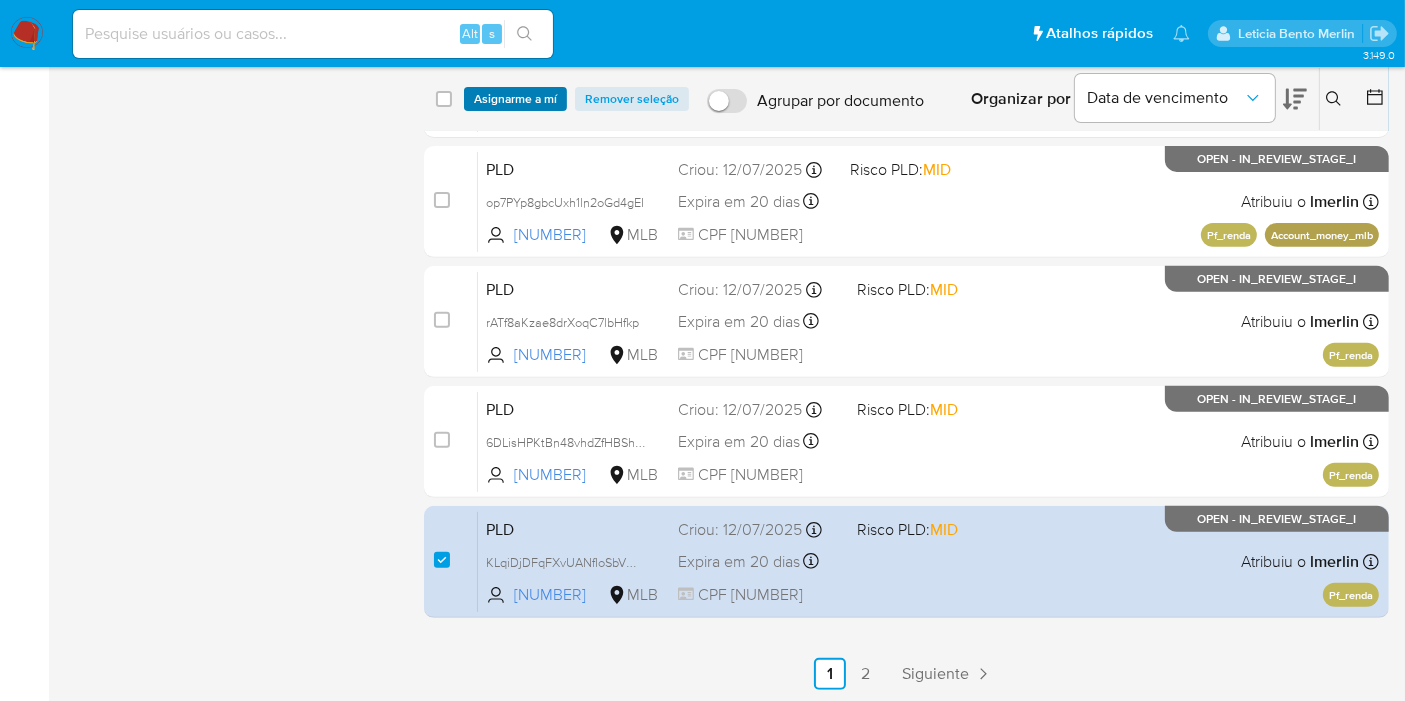 click on "Asignarme a mí" at bounding box center [515, 99] 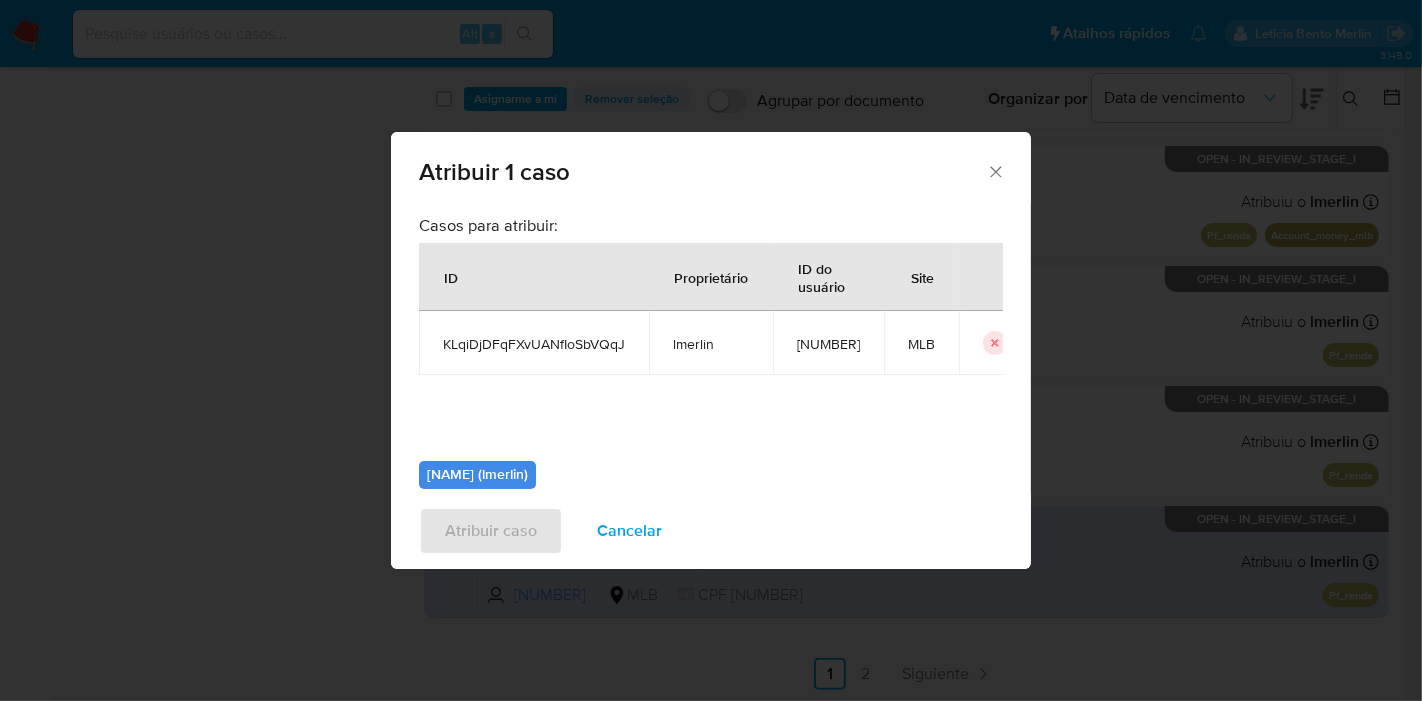 click on "KLqiDjDFqFXvUANfIoSbVQqJ" at bounding box center [534, 344] 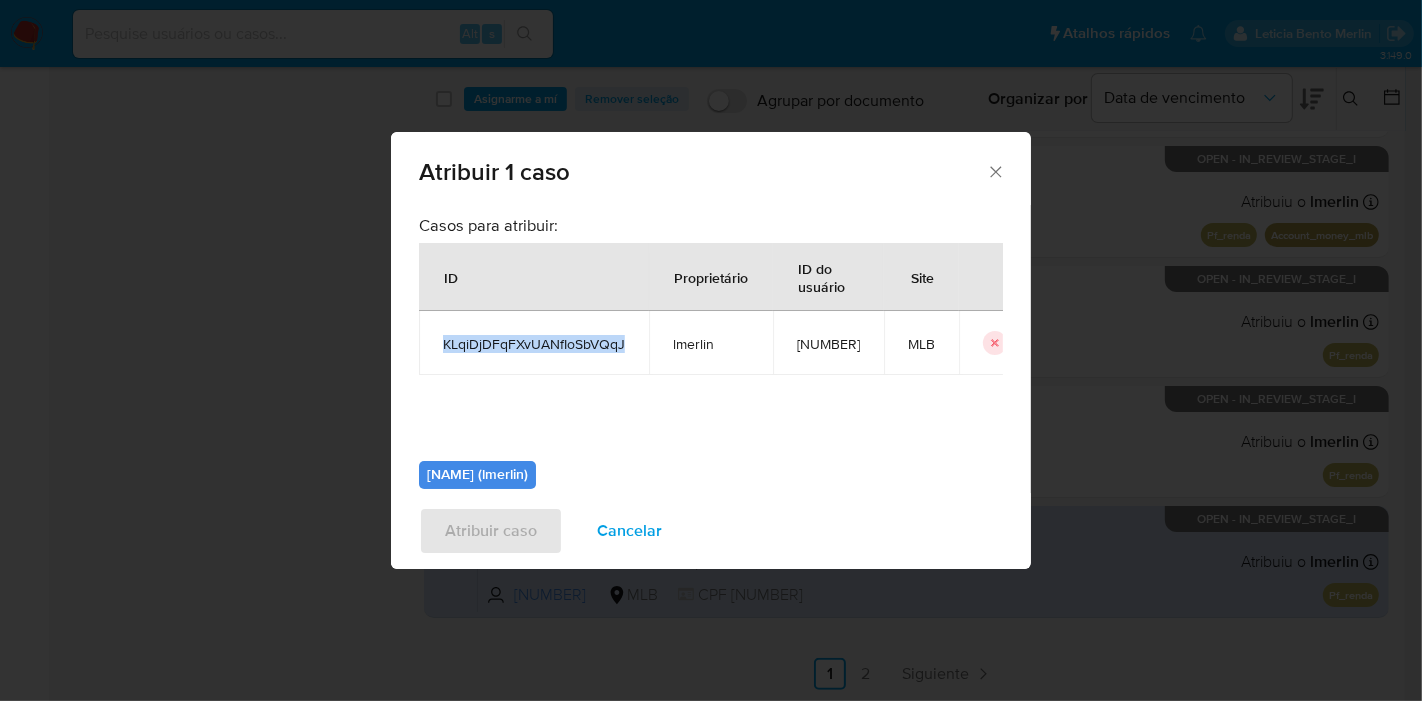 click on "KLqiDjDFqFXvUANfIoSbVQqJ" at bounding box center [534, 344] 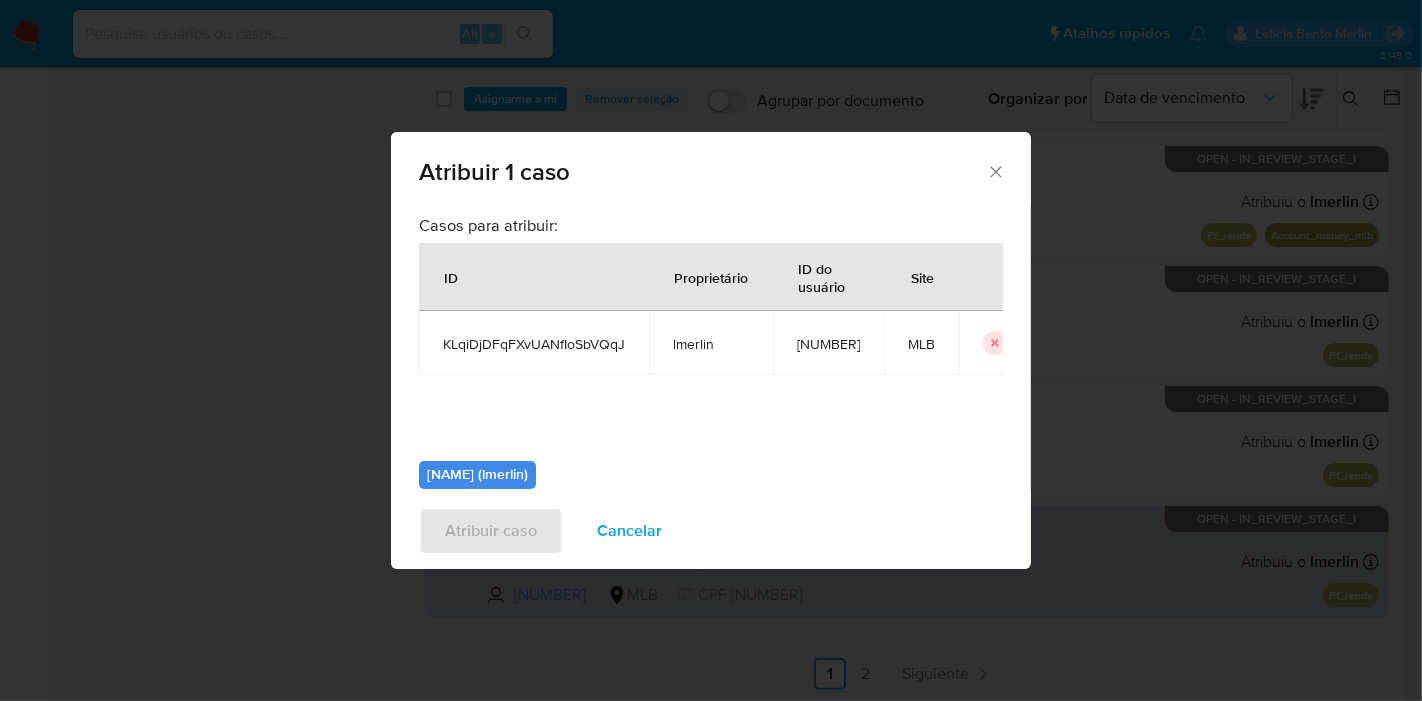 click on "[NUMBER]" at bounding box center [828, 343] 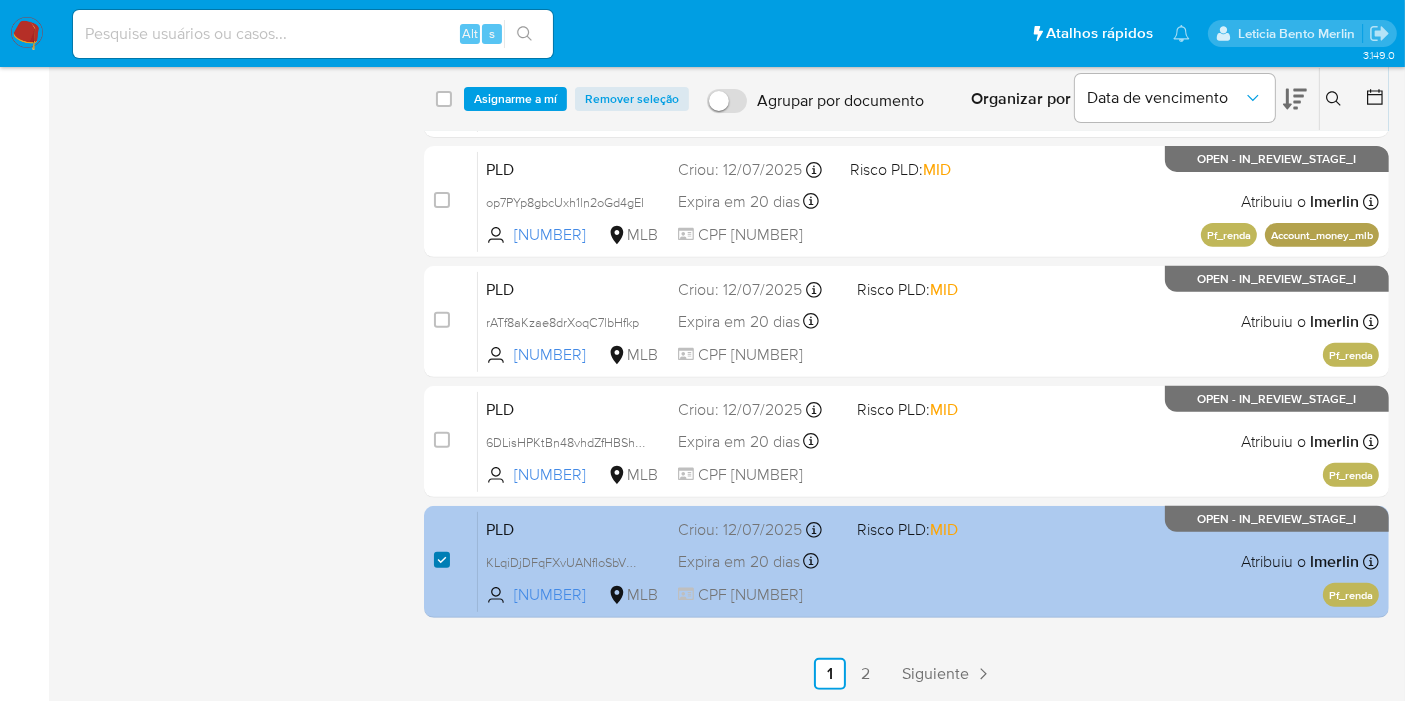 click at bounding box center [442, 560] 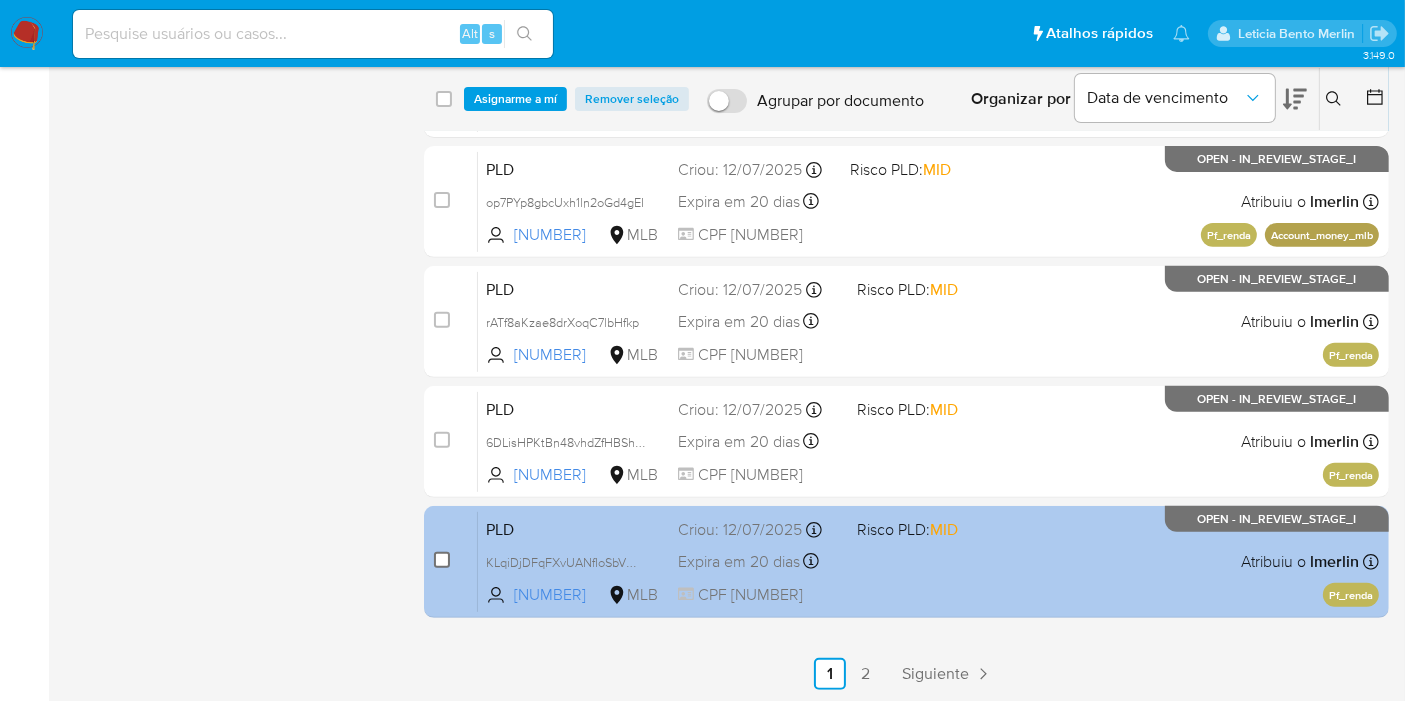checkbox on "false" 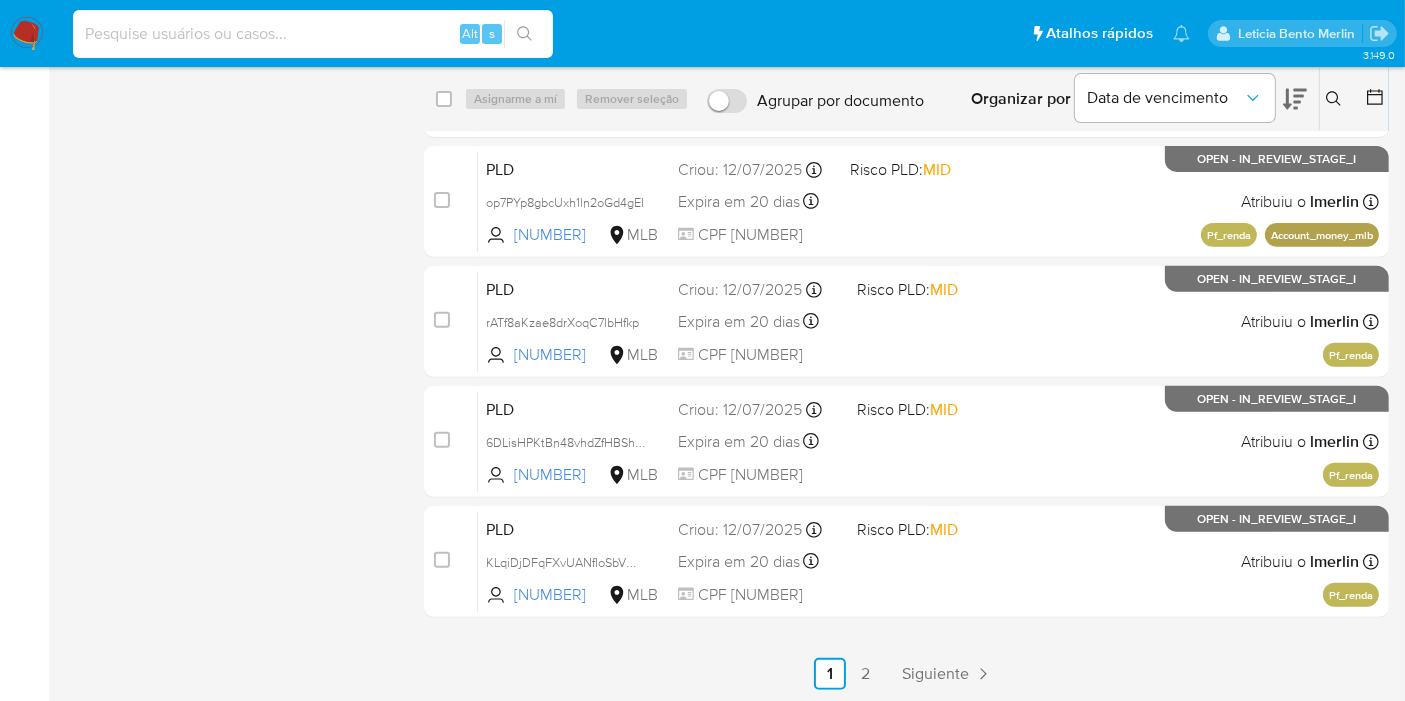 click at bounding box center (313, 34) 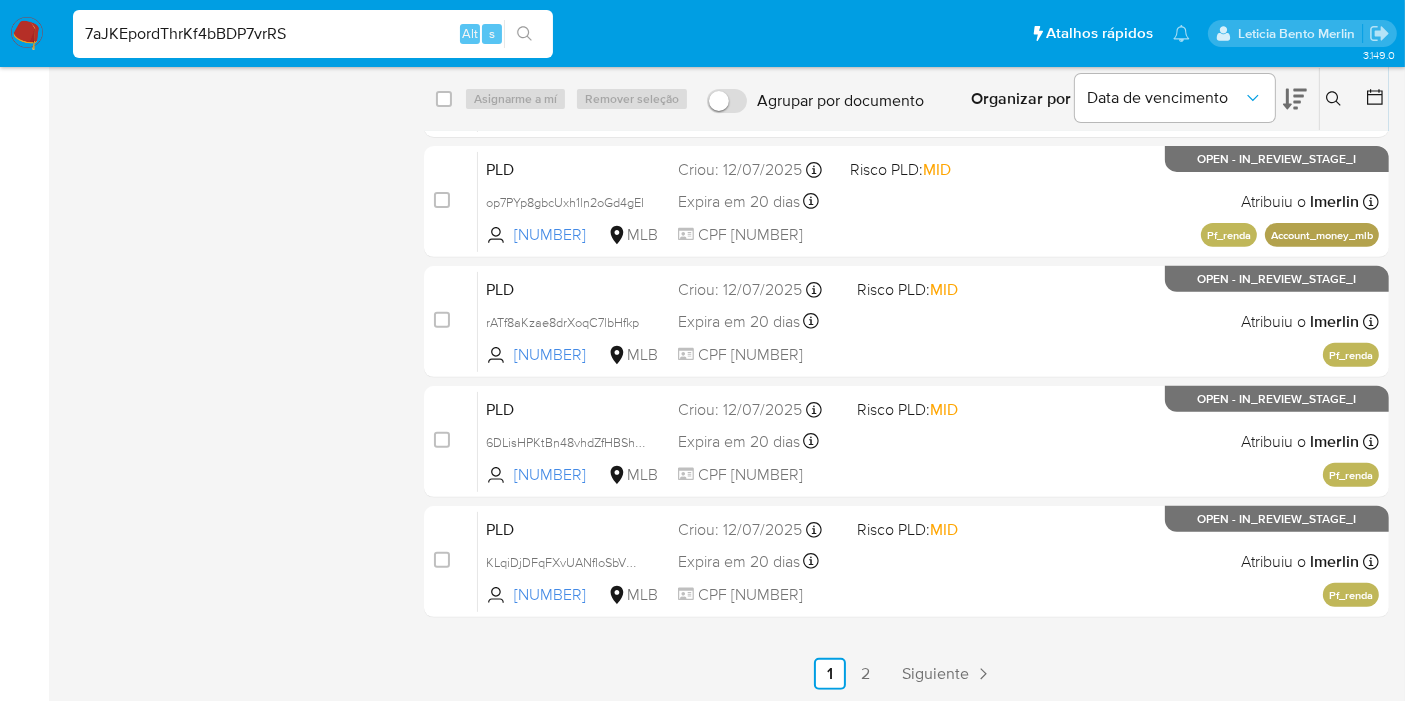 type on "7aJKEpordThrKf4bBDP7vrRS" 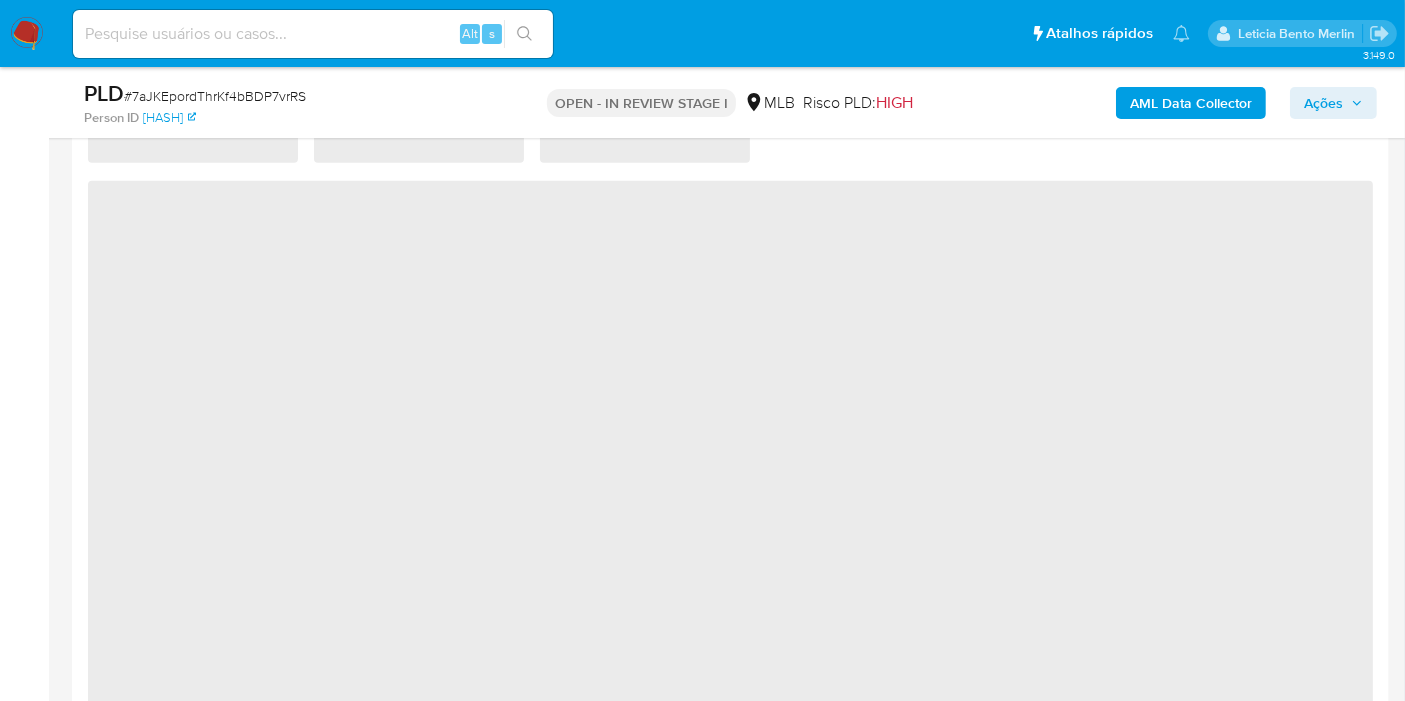 scroll, scrollTop: 1555, scrollLeft: 0, axis: vertical 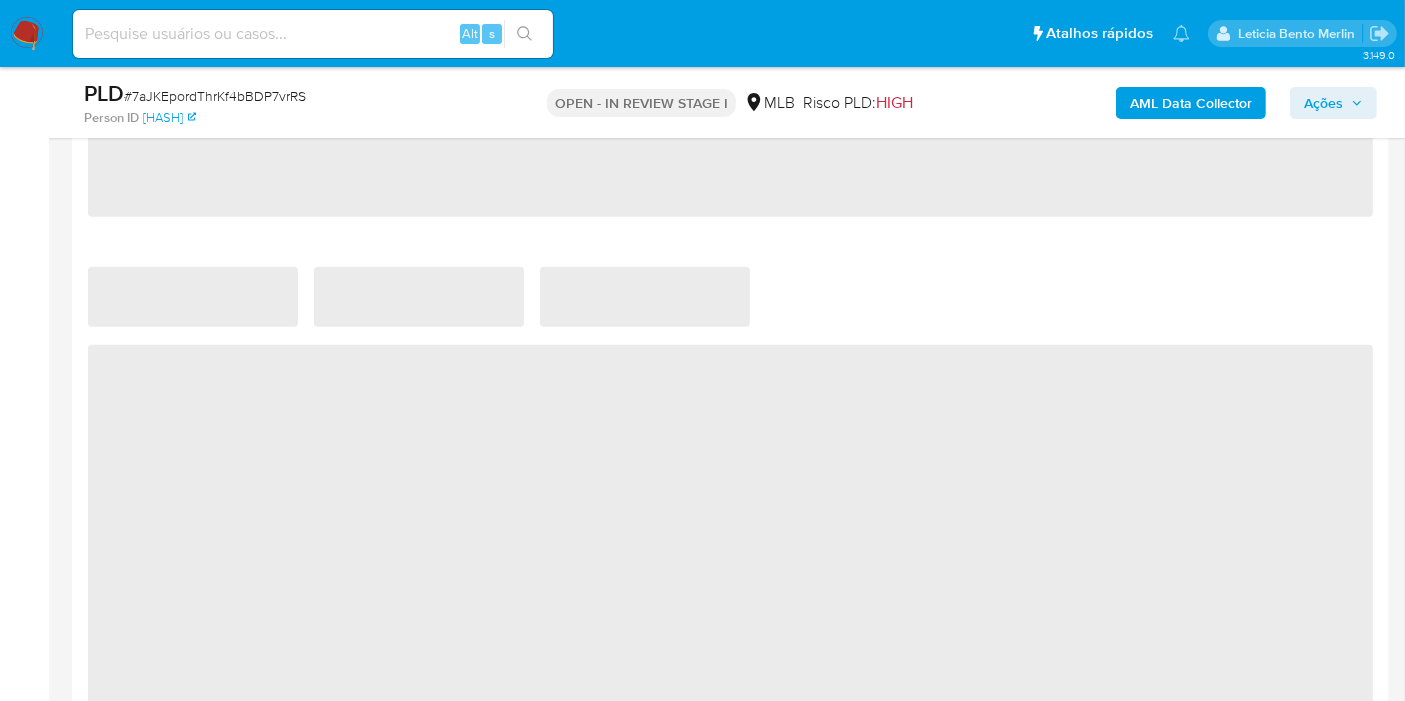 select on "10" 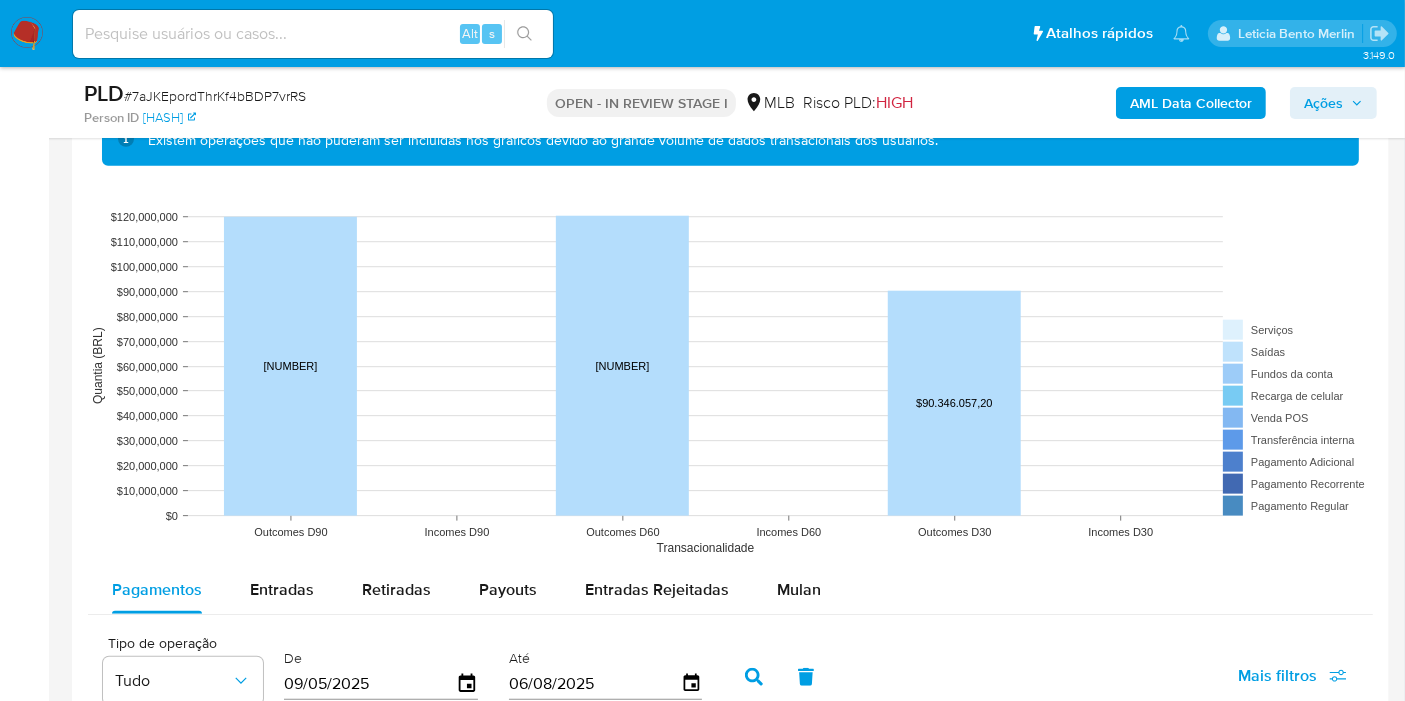 scroll, scrollTop: 2000, scrollLeft: 0, axis: vertical 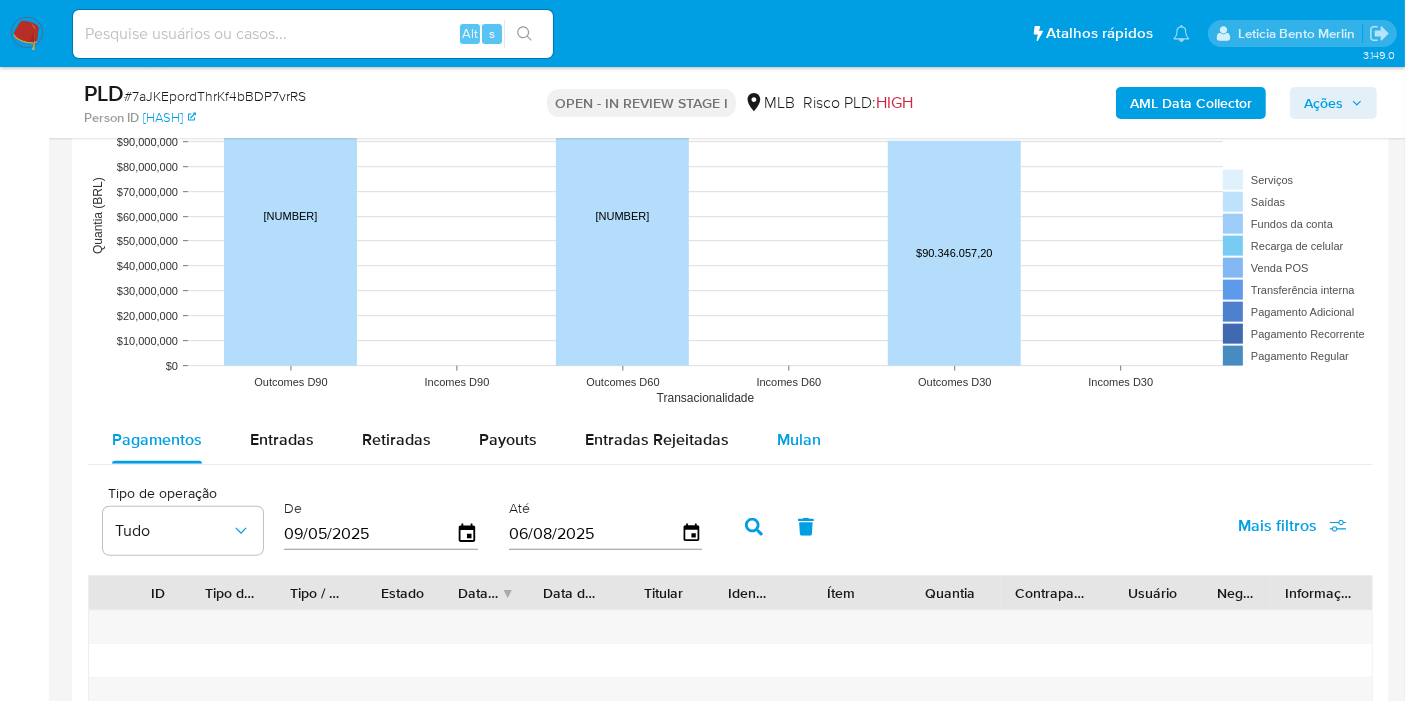 click on "Mulan" at bounding box center [799, 440] 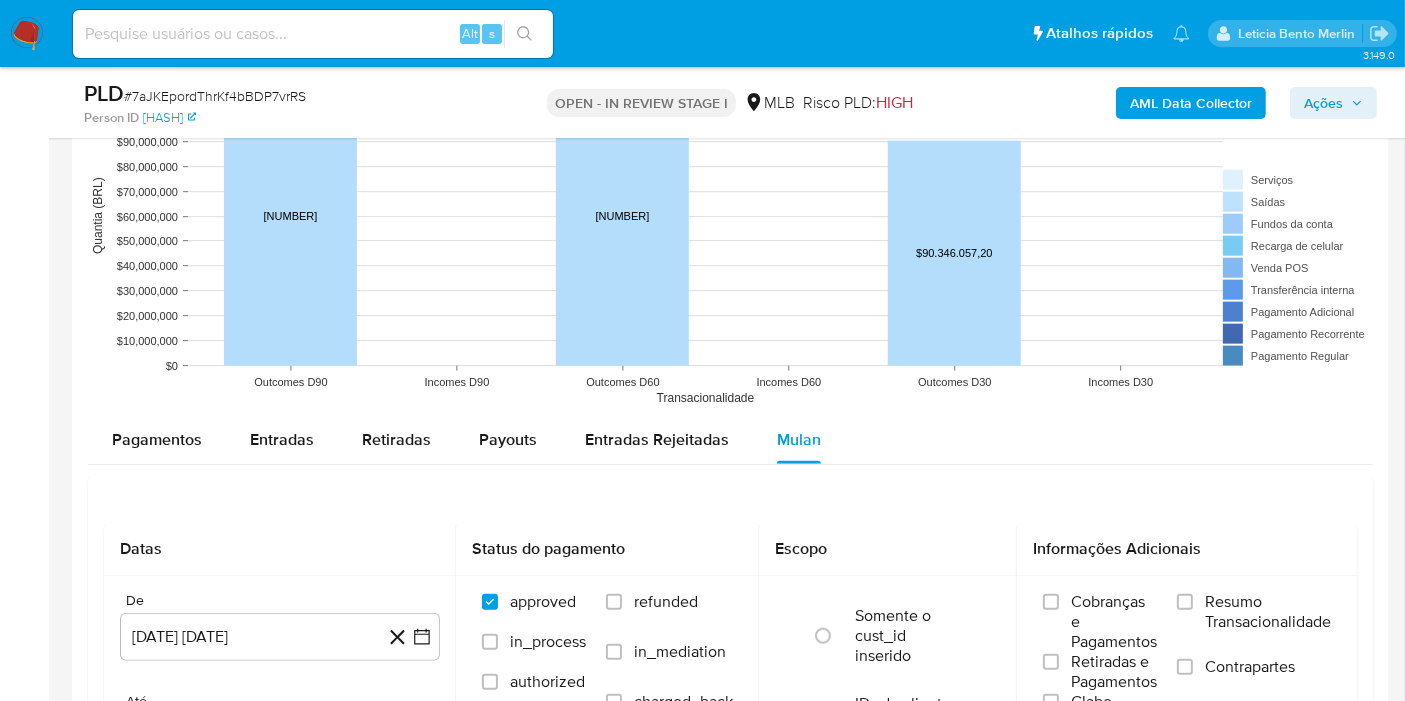 scroll, scrollTop: 1777, scrollLeft: 0, axis: vertical 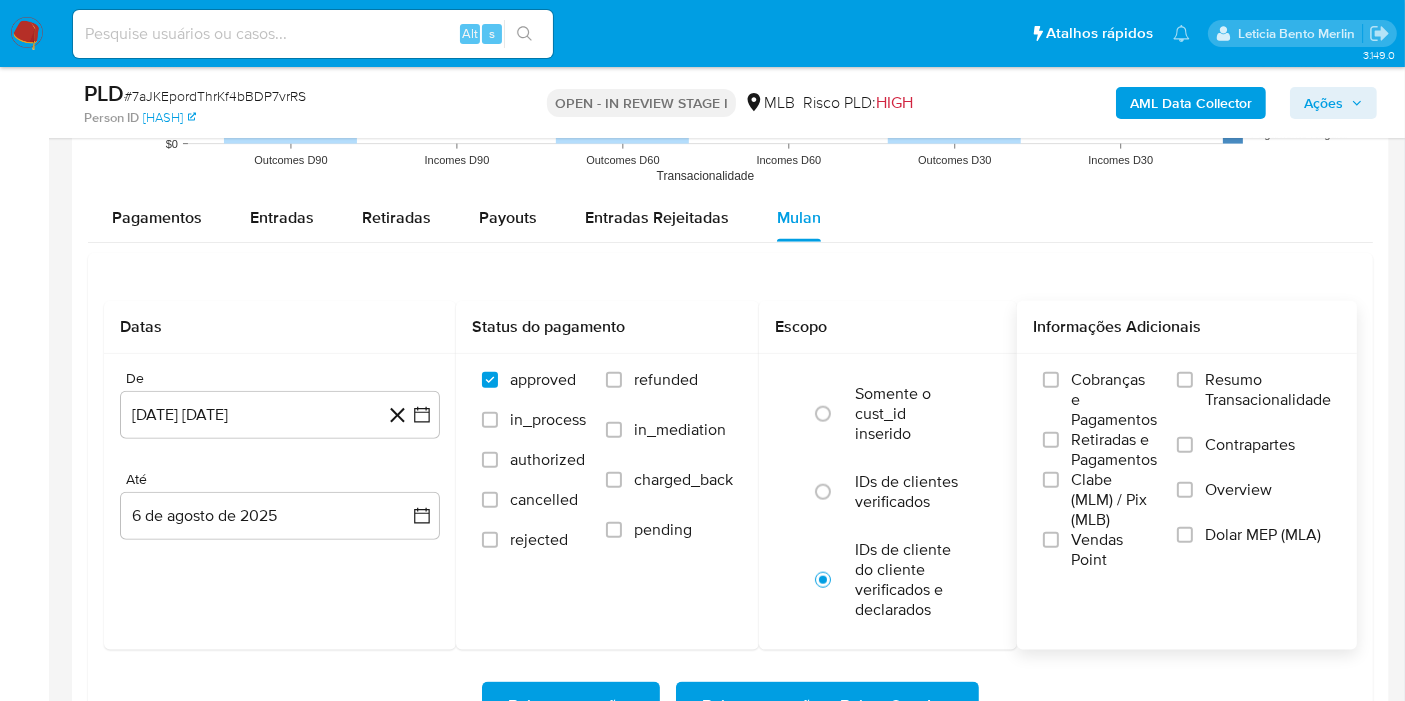 click on "Resumo Transacionalidade" at bounding box center (1268, 390) 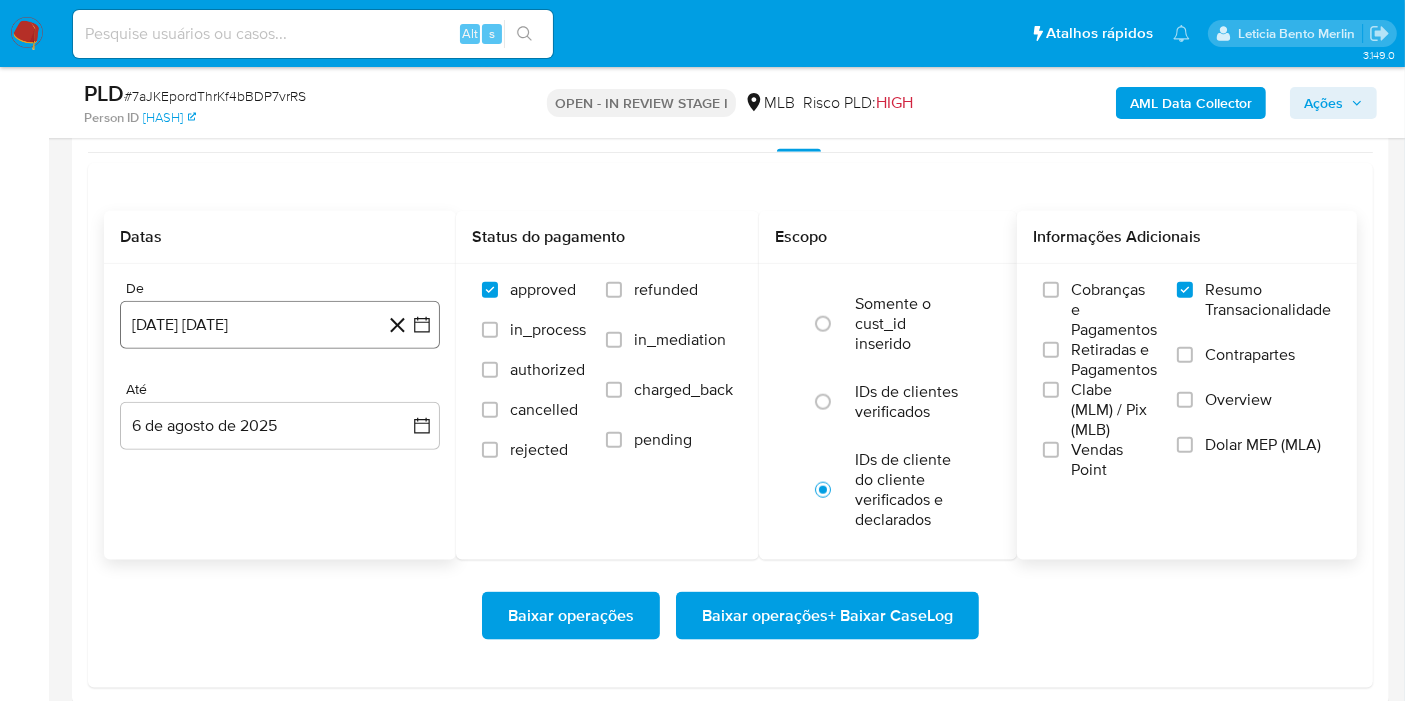 scroll, scrollTop: 2333, scrollLeft: 0, axis: vertical 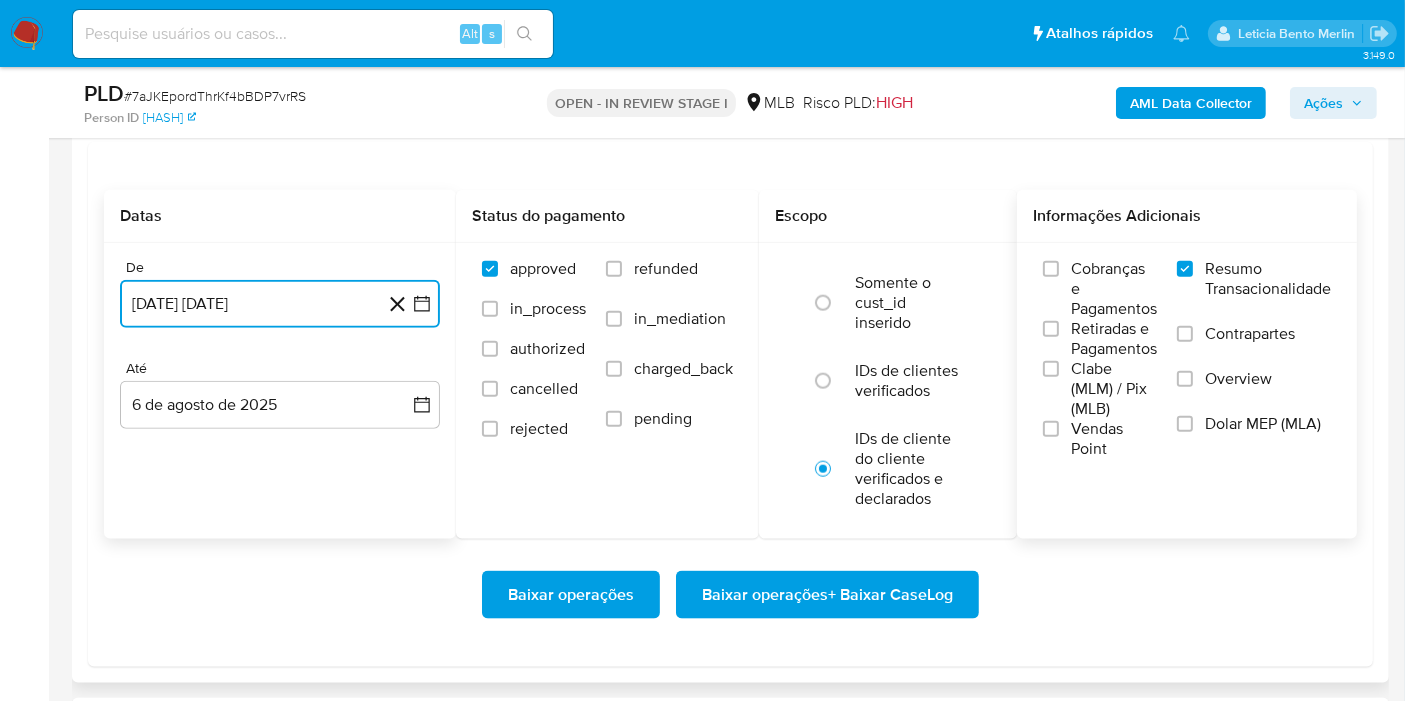 click on "[DATE] [DATE]" at bounding box center [280, 304] 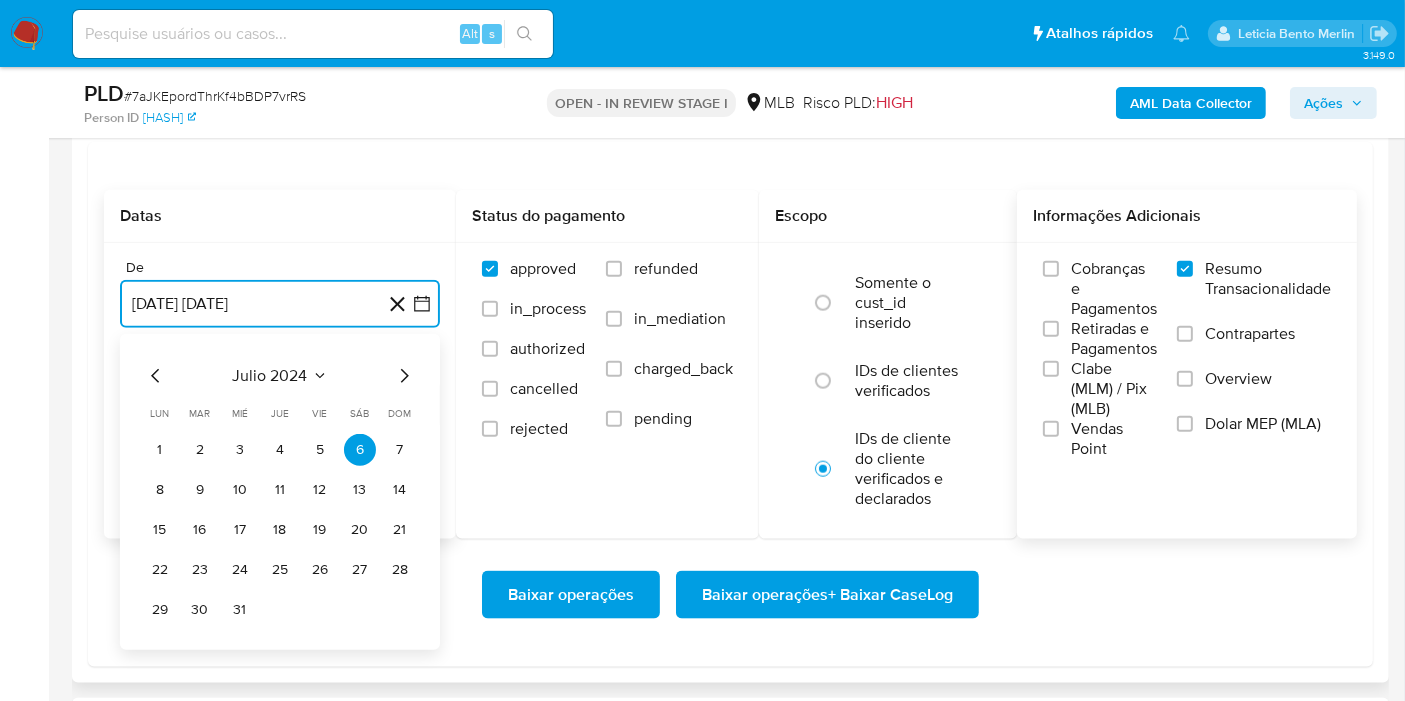 click on "julio 2024" at bounding box center (270, 376) 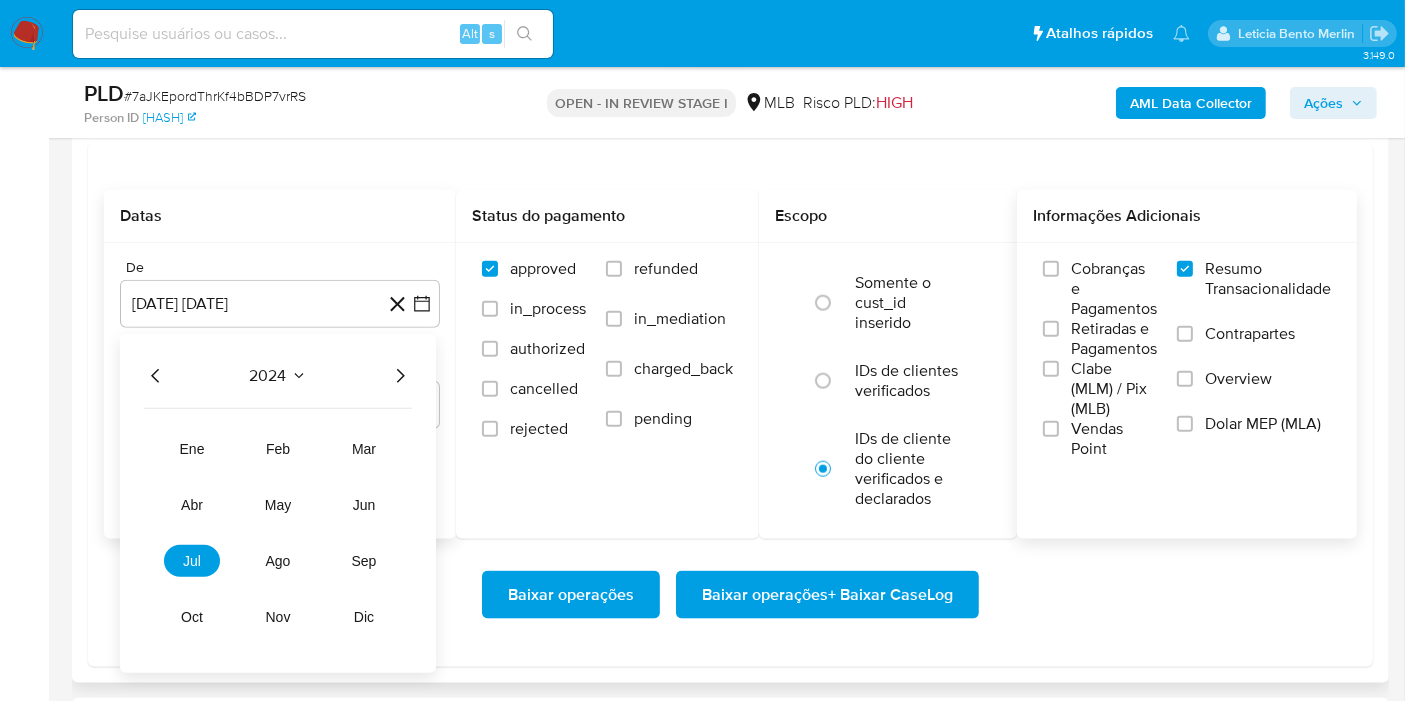 click 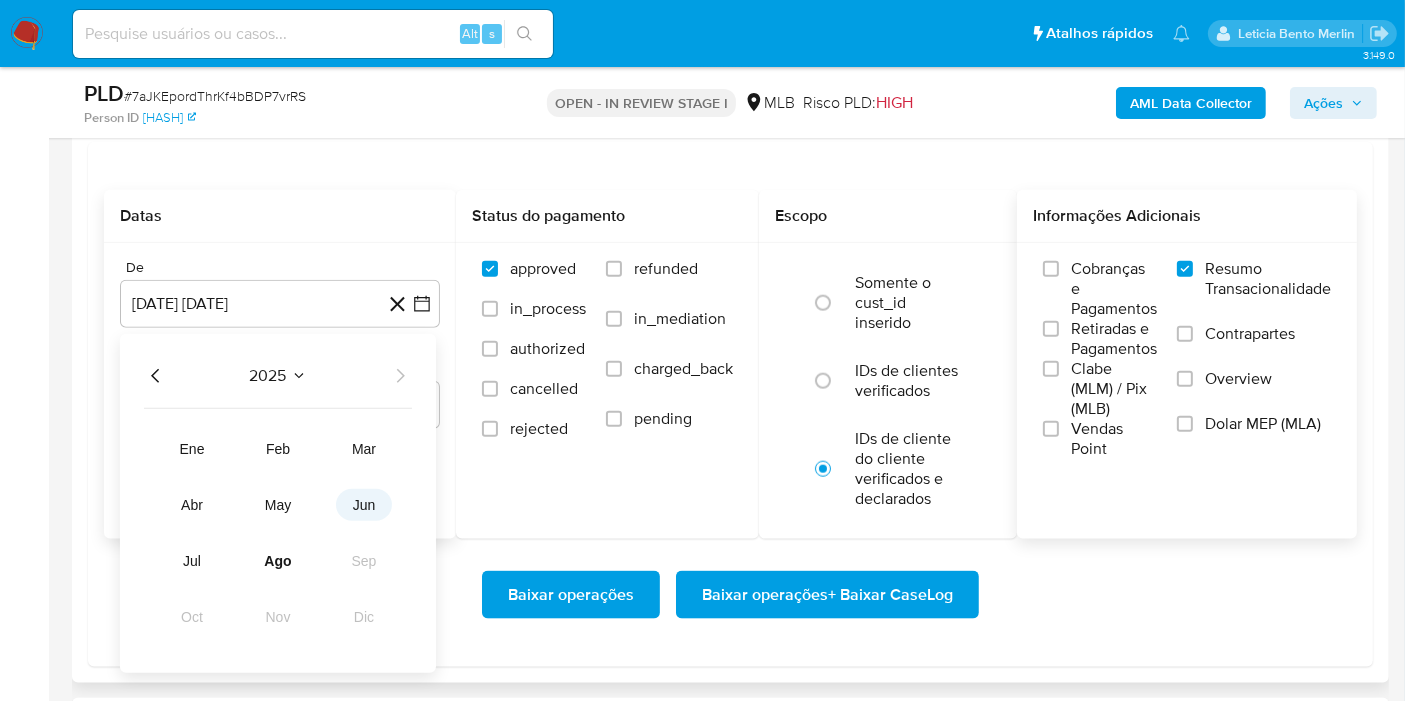click on "jun" at bounding box center (364, 505) 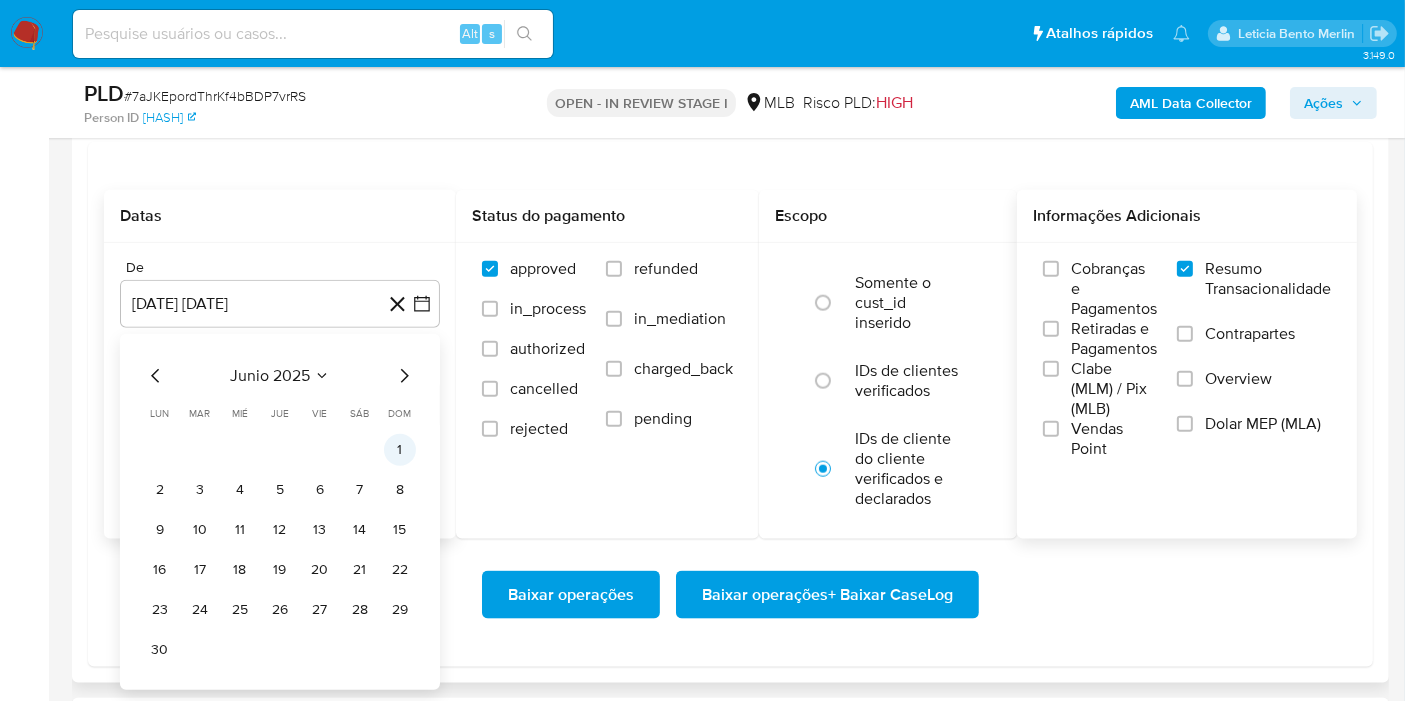 click on "1" at bounding box center [400, 450] 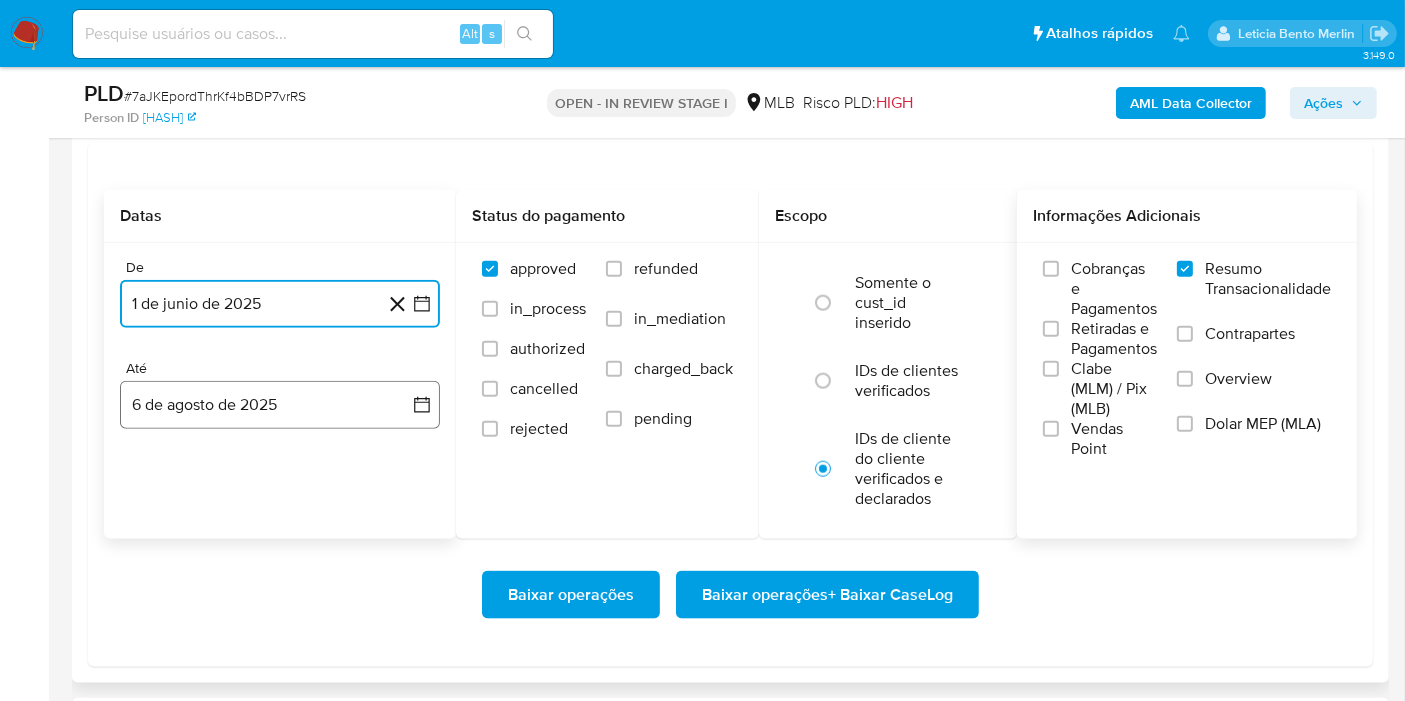 click on "6 de agosto de 2025" at bounding box center (280, 405) 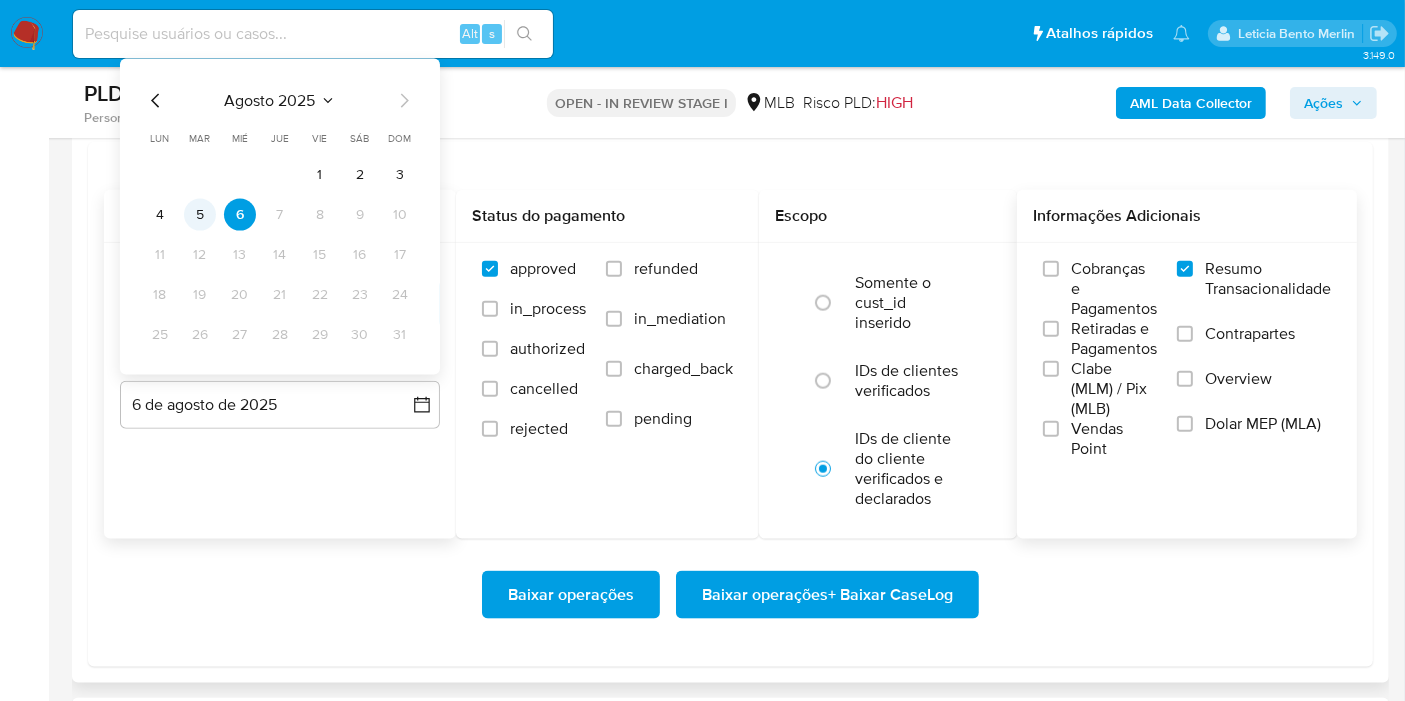 click on "5" at bounding box center (200, 214) 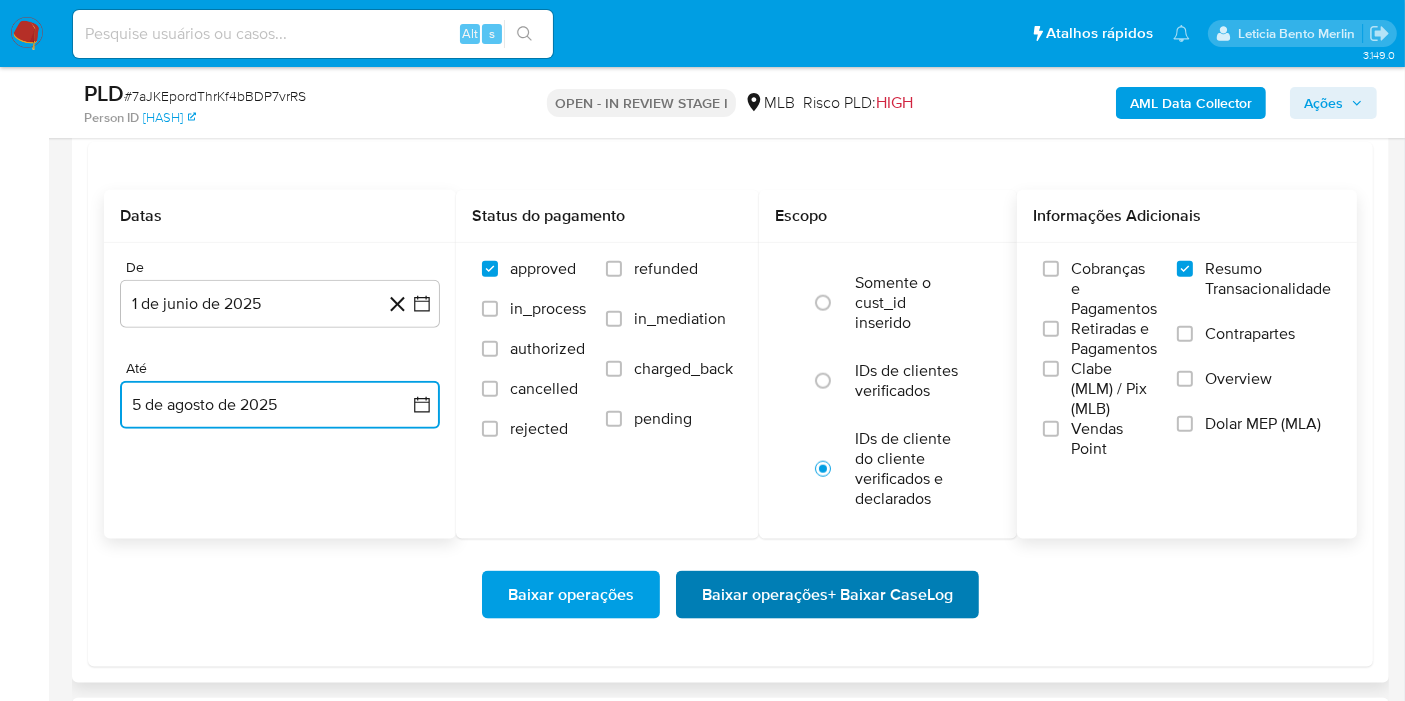 click on "Baixar operações  +   Baixar CaseLog" at bounding box center (827, 595) 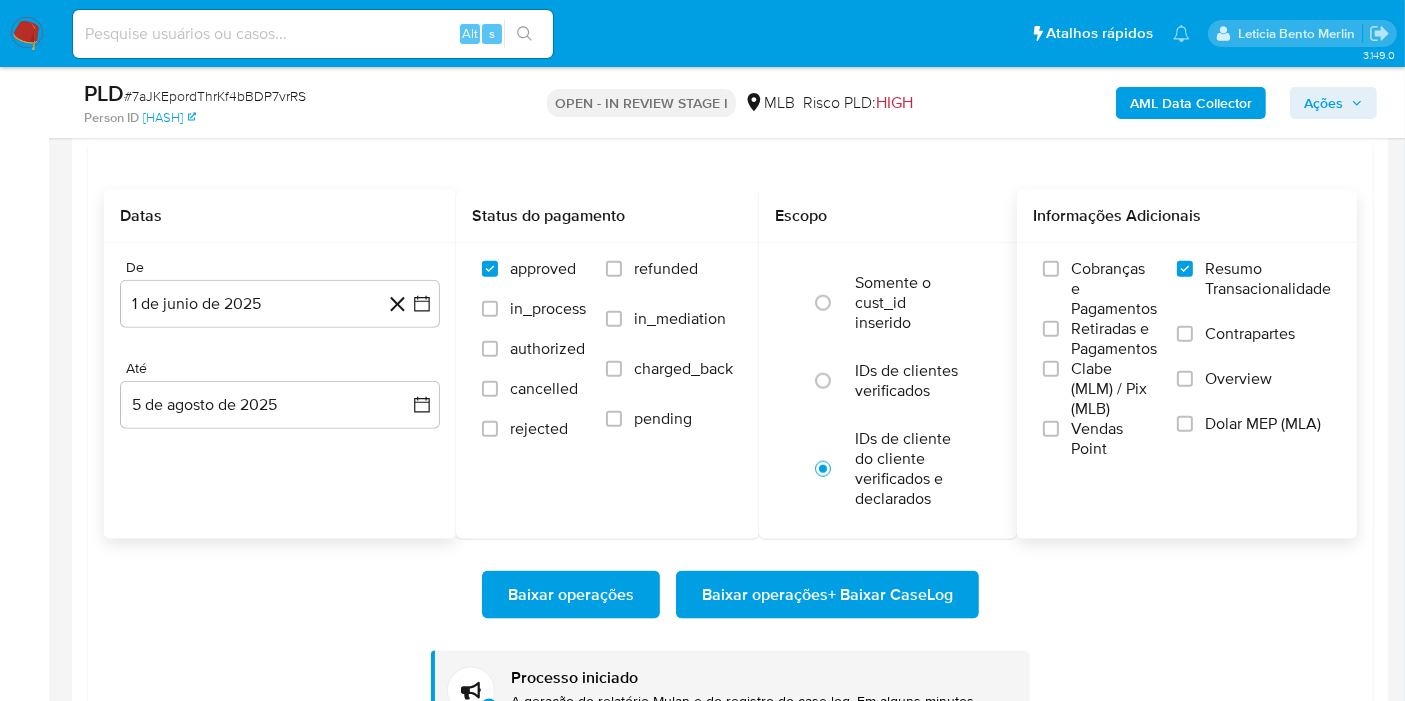 click at bounding box center (313, 34) 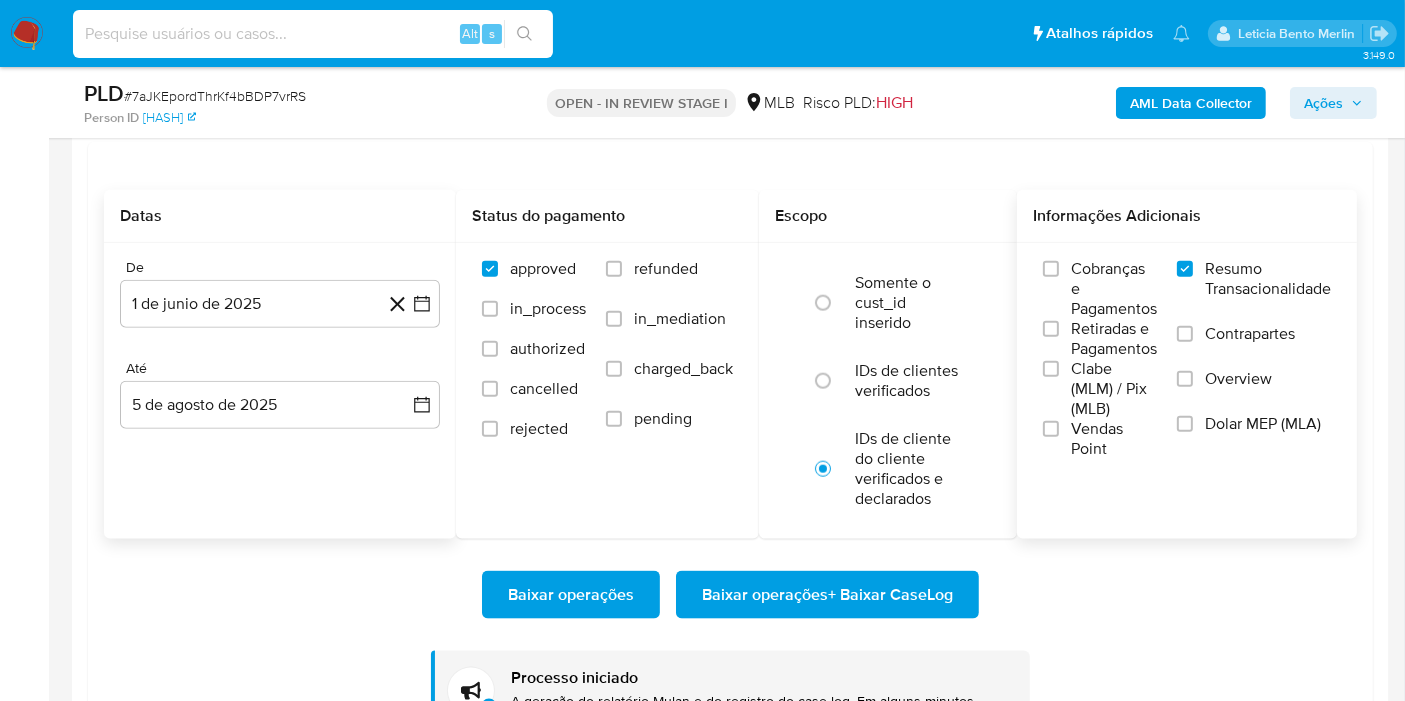 paste on "Ute8yt2cGCIE8x2tBmcf3Z6S" 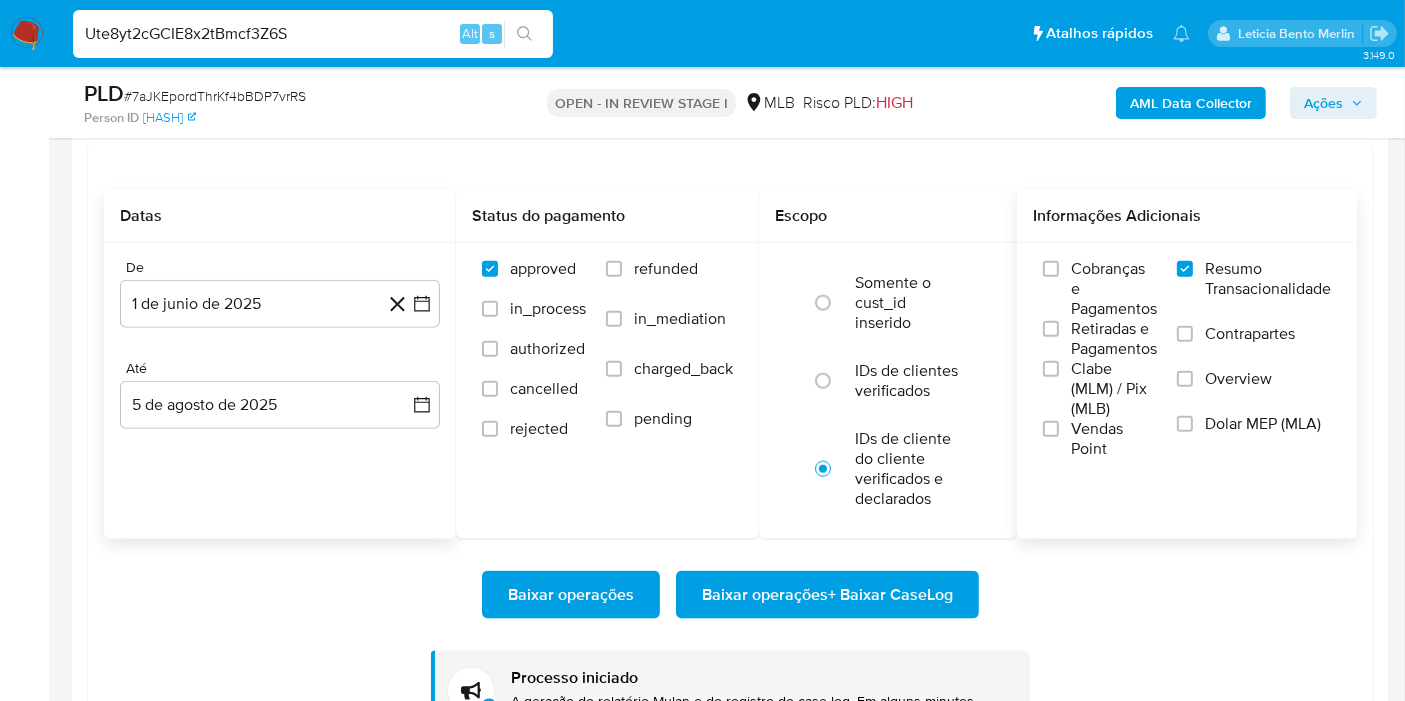 type on "Ute8yt2cGCIE8x2tBmcf3Z6S" 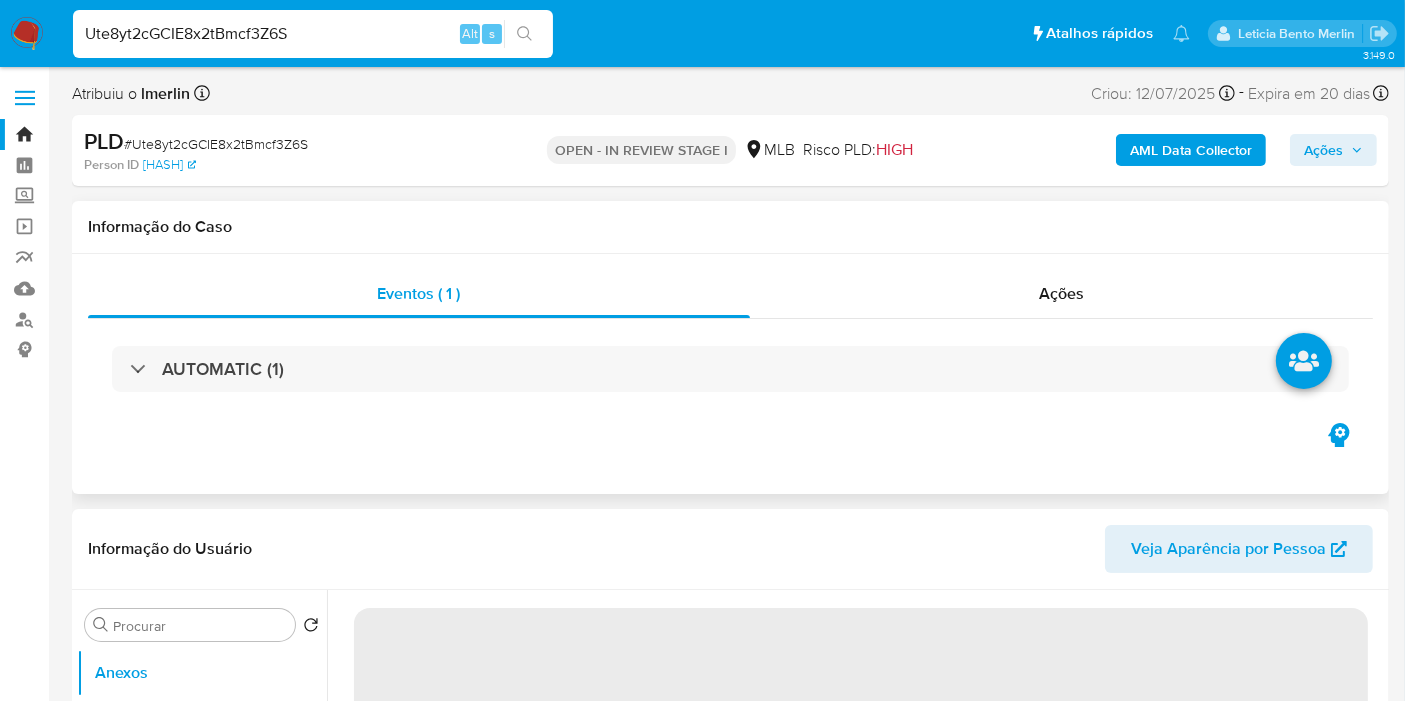 select on "10" 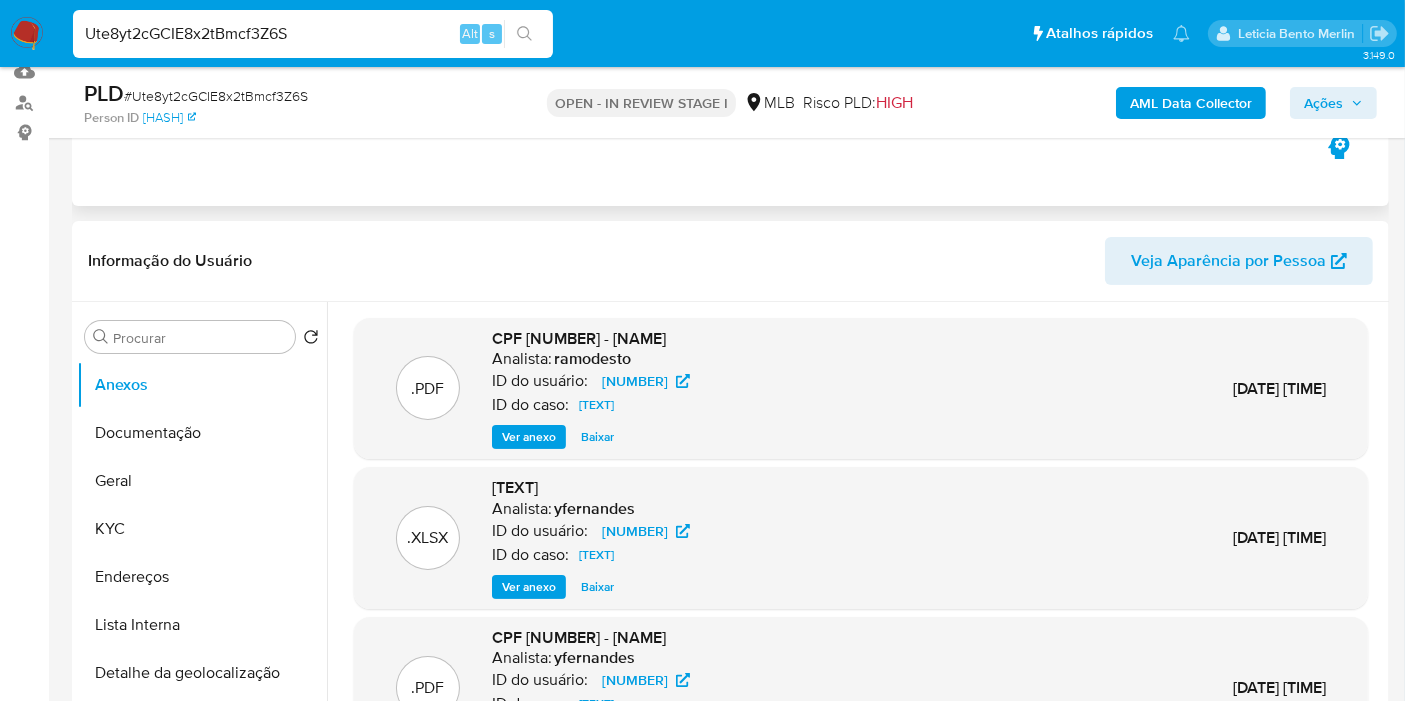 scroll, scrollTop: 444, scrollLeft: 0, axis: vertical 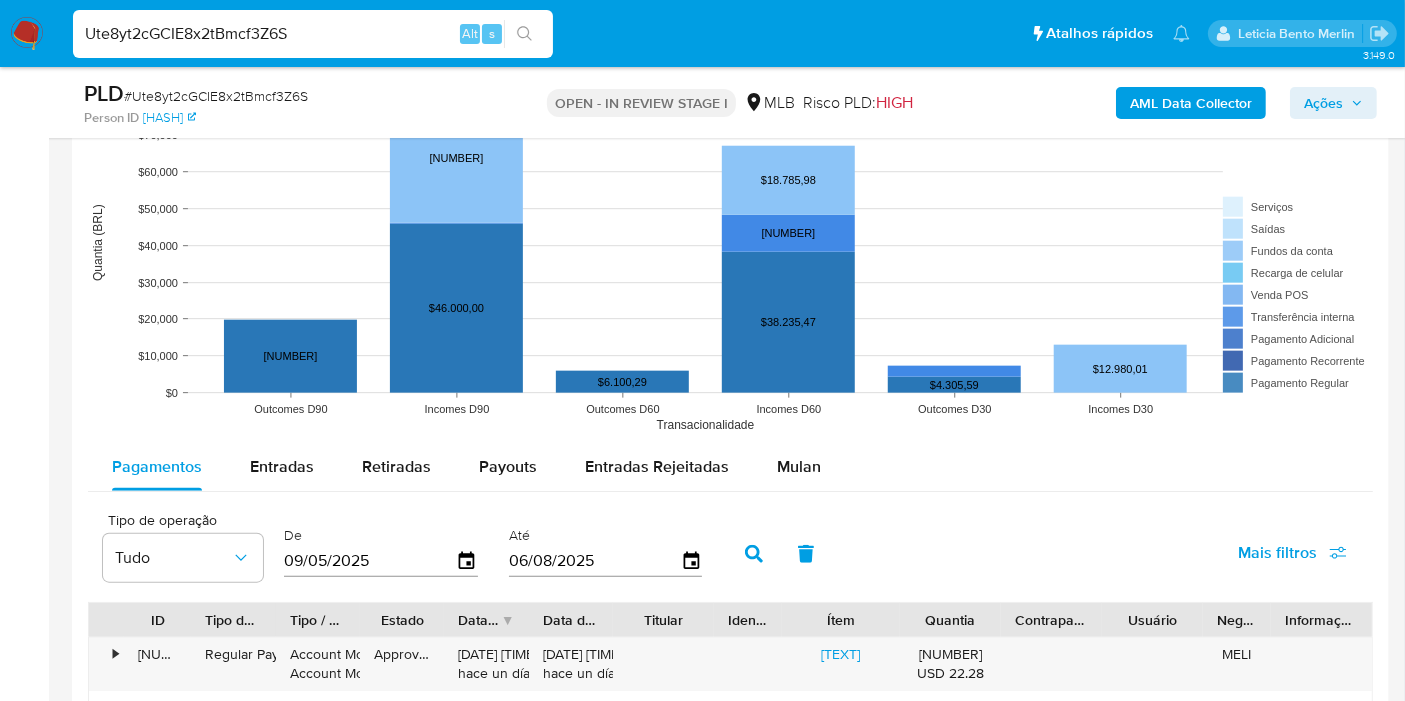 click on "Mulan" at bounding box center (799, 467) 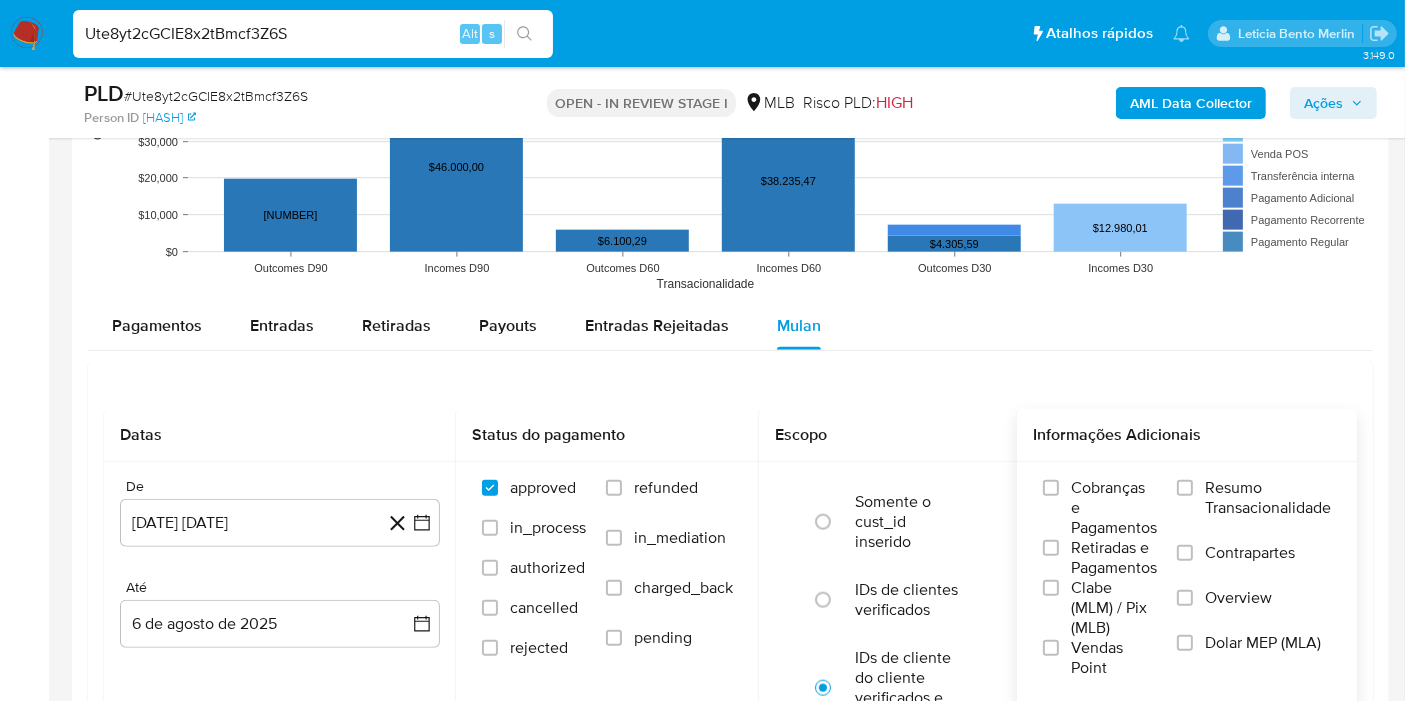 scroll, scrollTop: 2111, scrollLeft: 0, axis: vertical 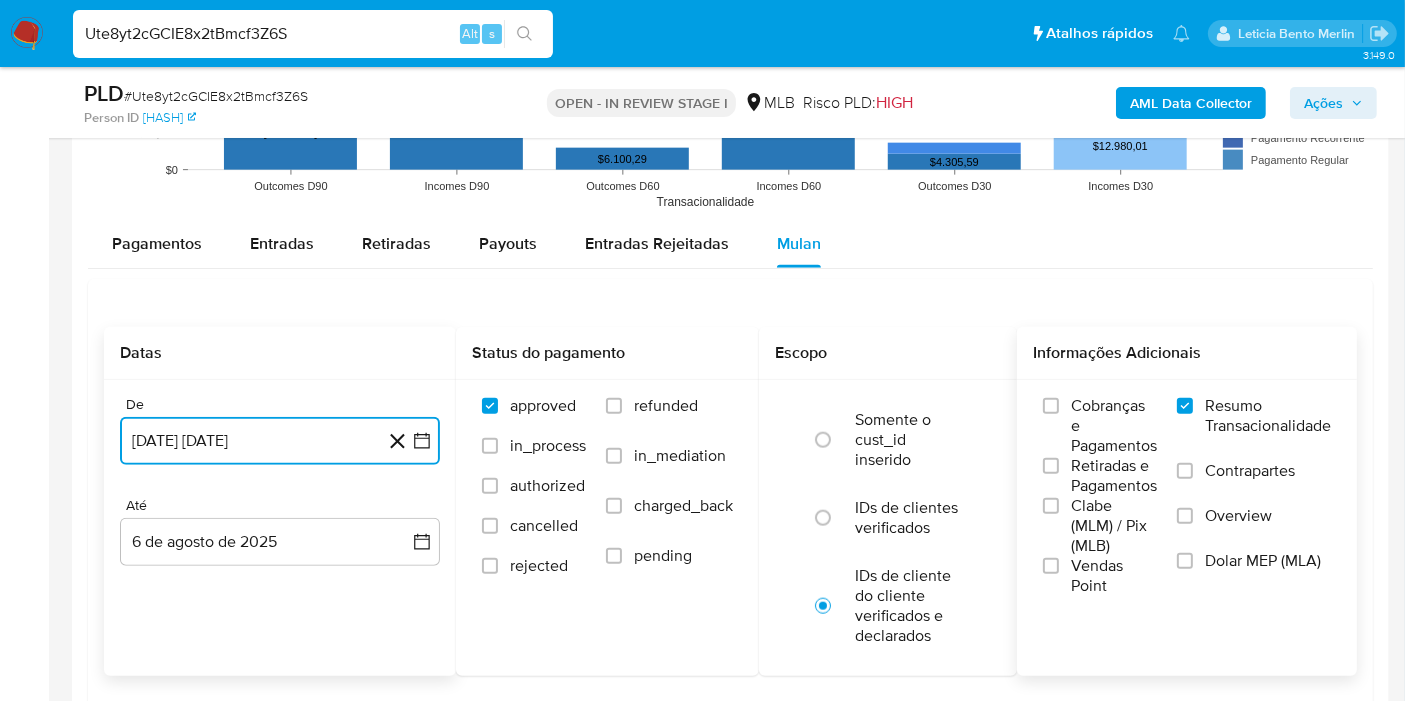 click 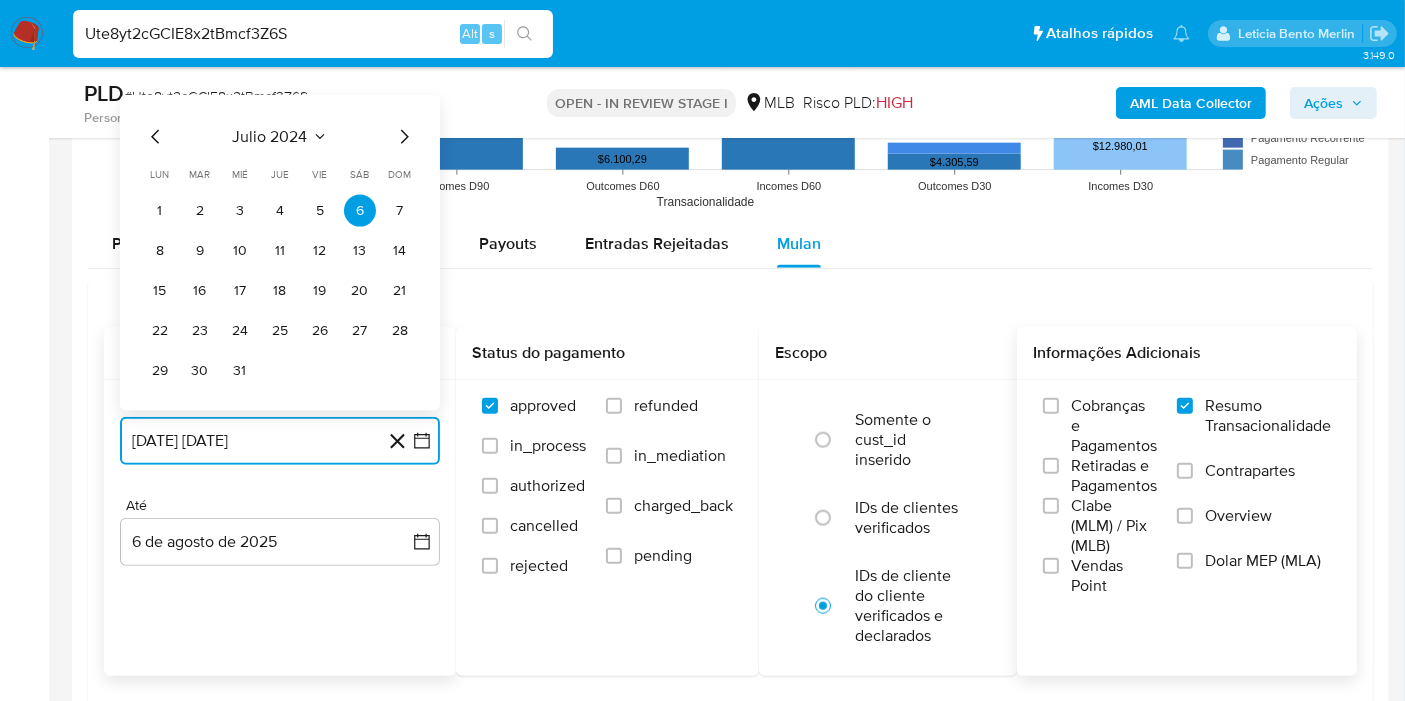 click on "julio 2024" at bounding box center (270, 137) 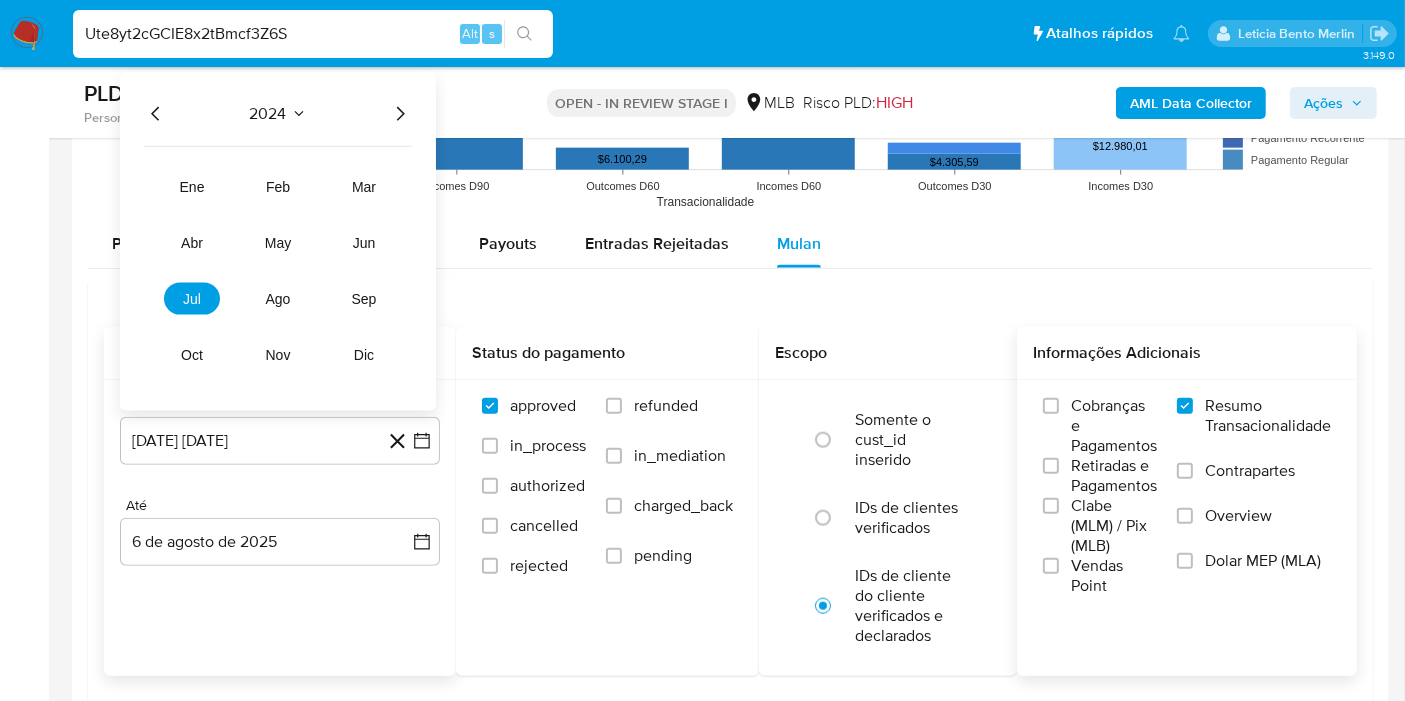 click 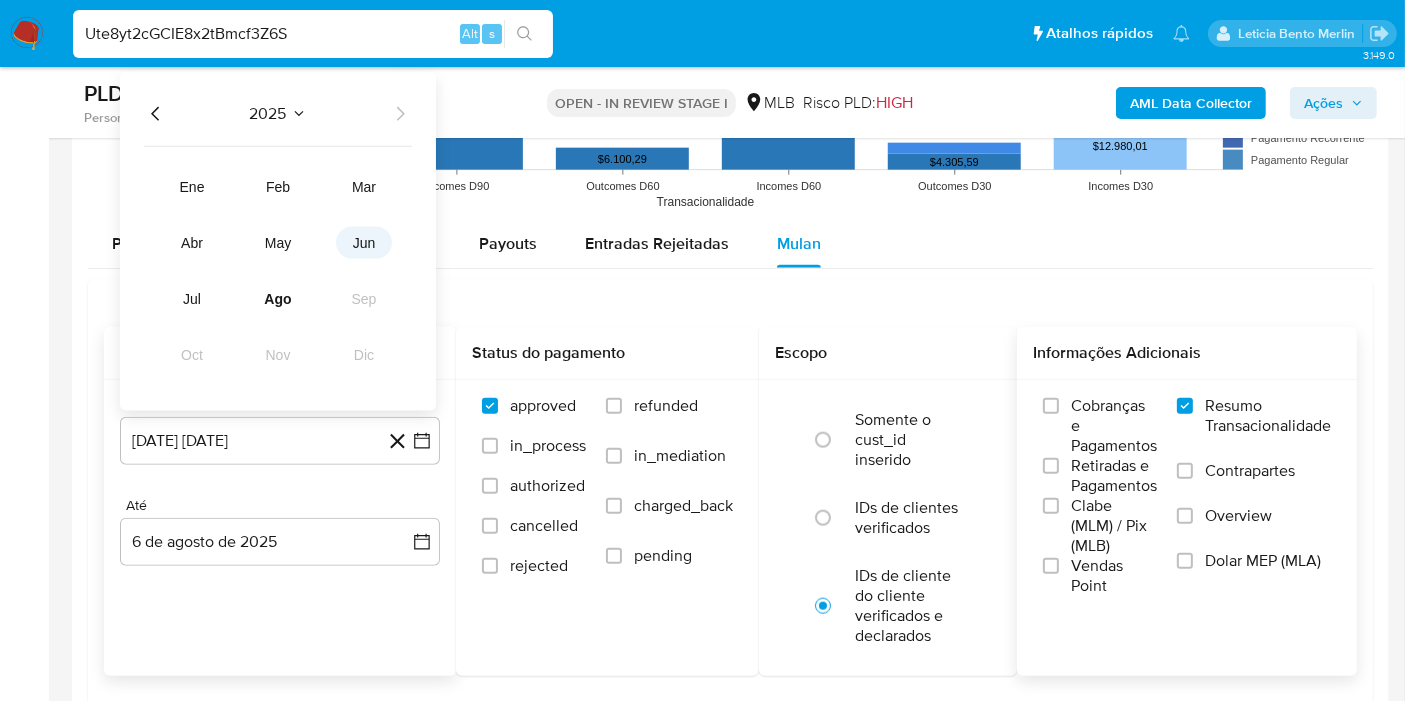 click on "jun" at bounding box center (364, 243) 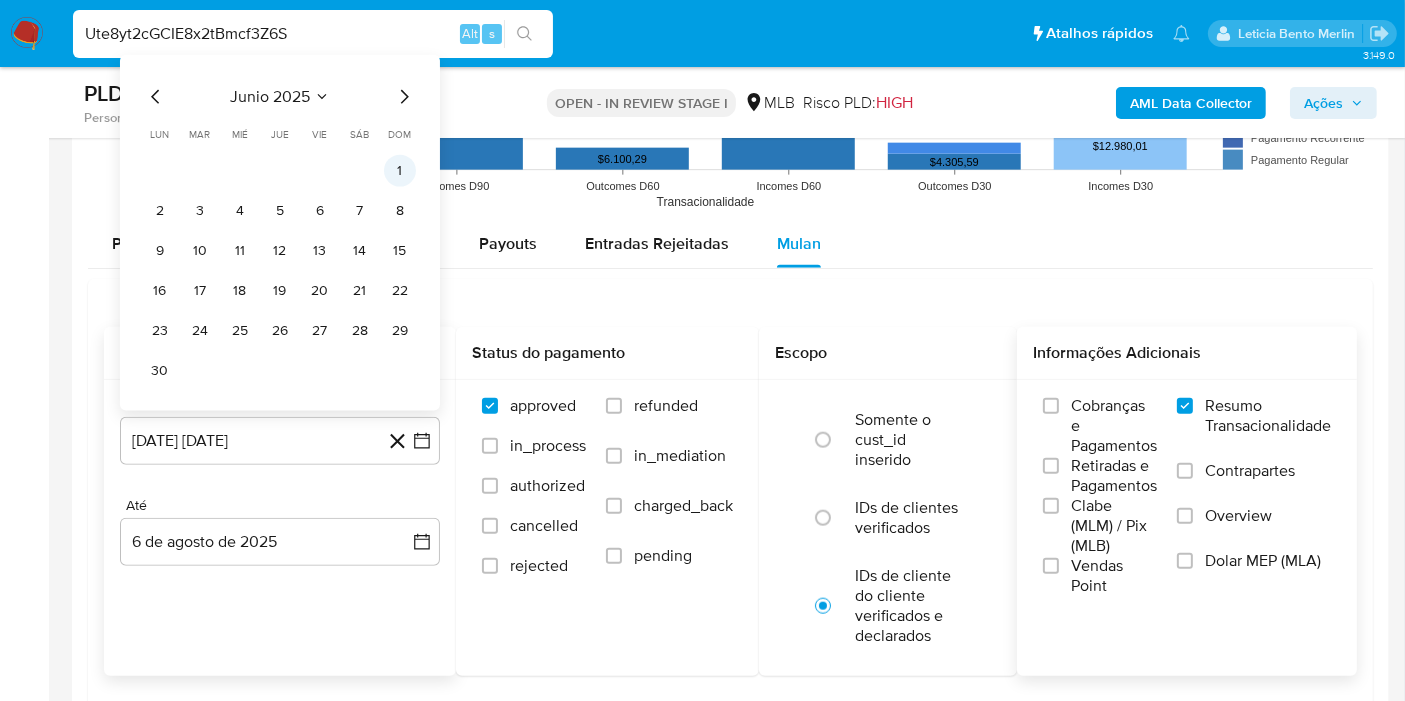 click on "1" at bounding box center [400, 171] 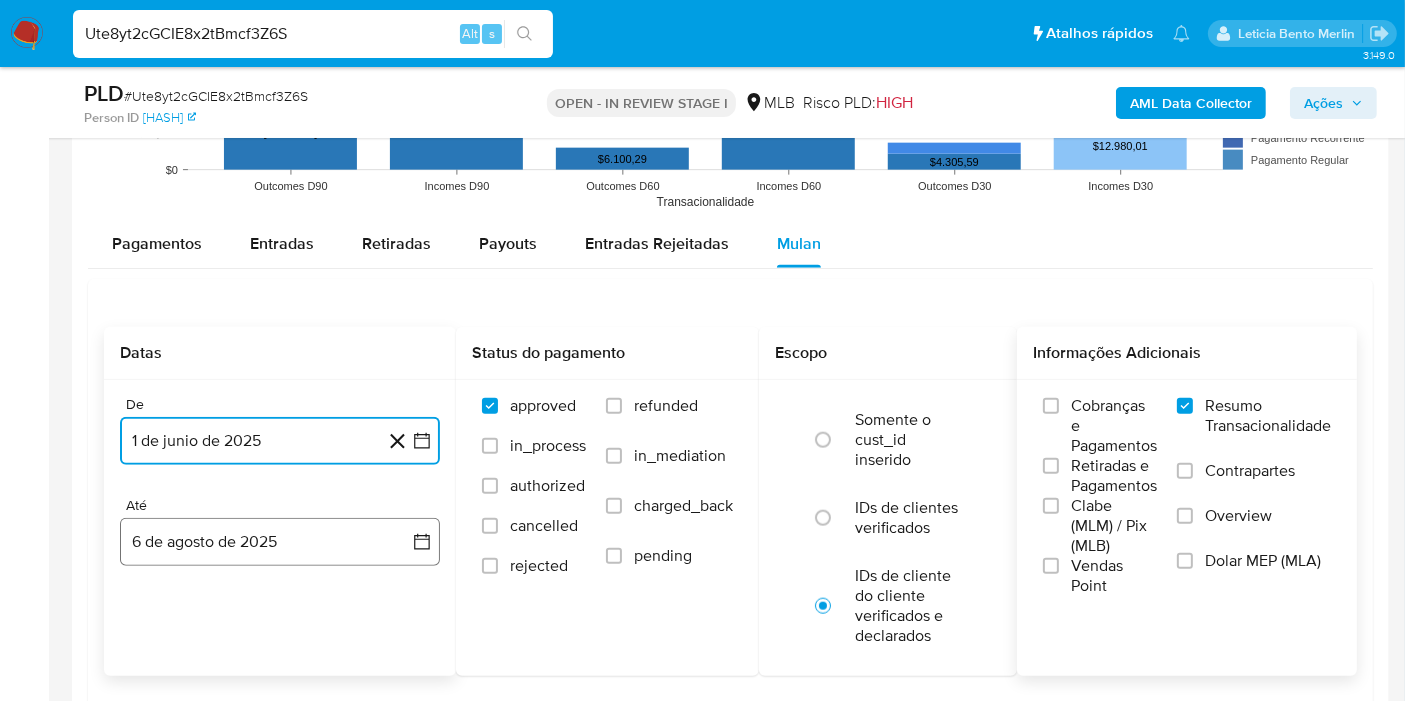 click on "6 de agosto de 2025" at bounding box center [280, 542] 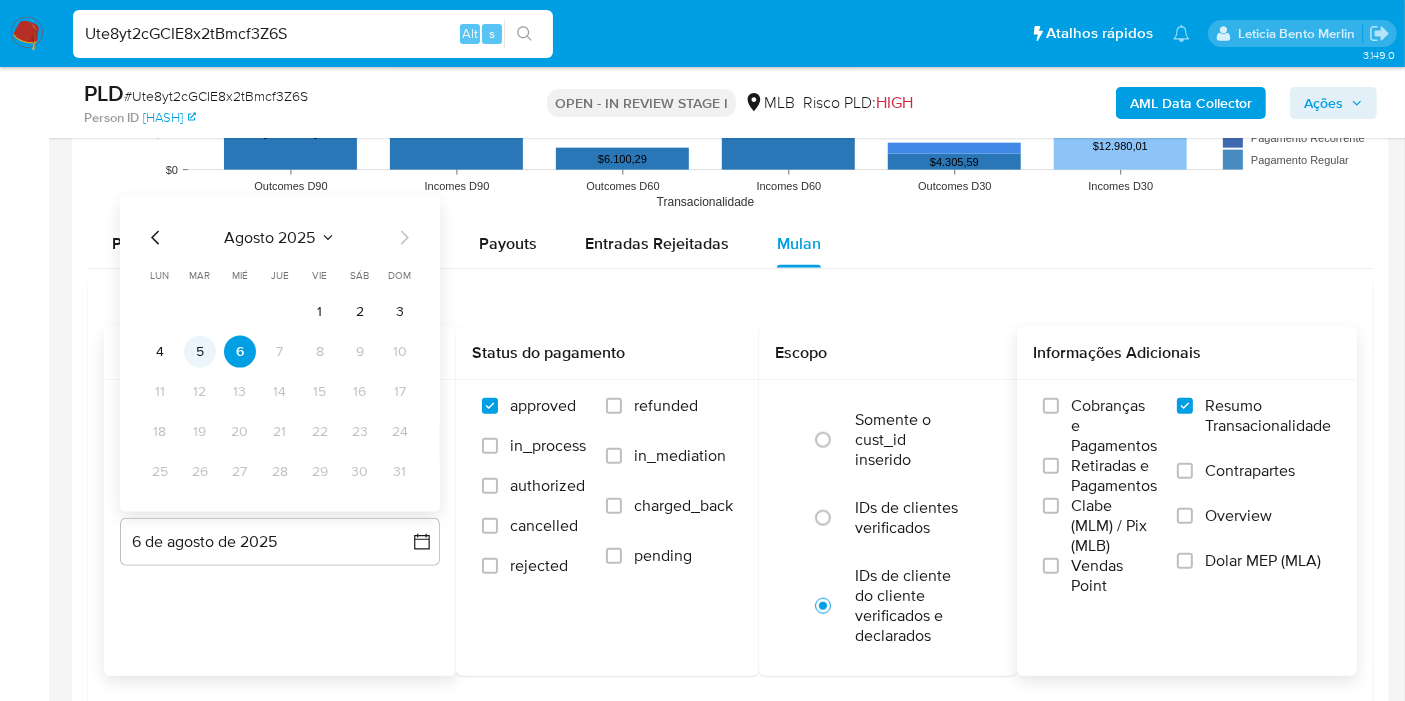 click on "5" at bounding box center [200, 352] 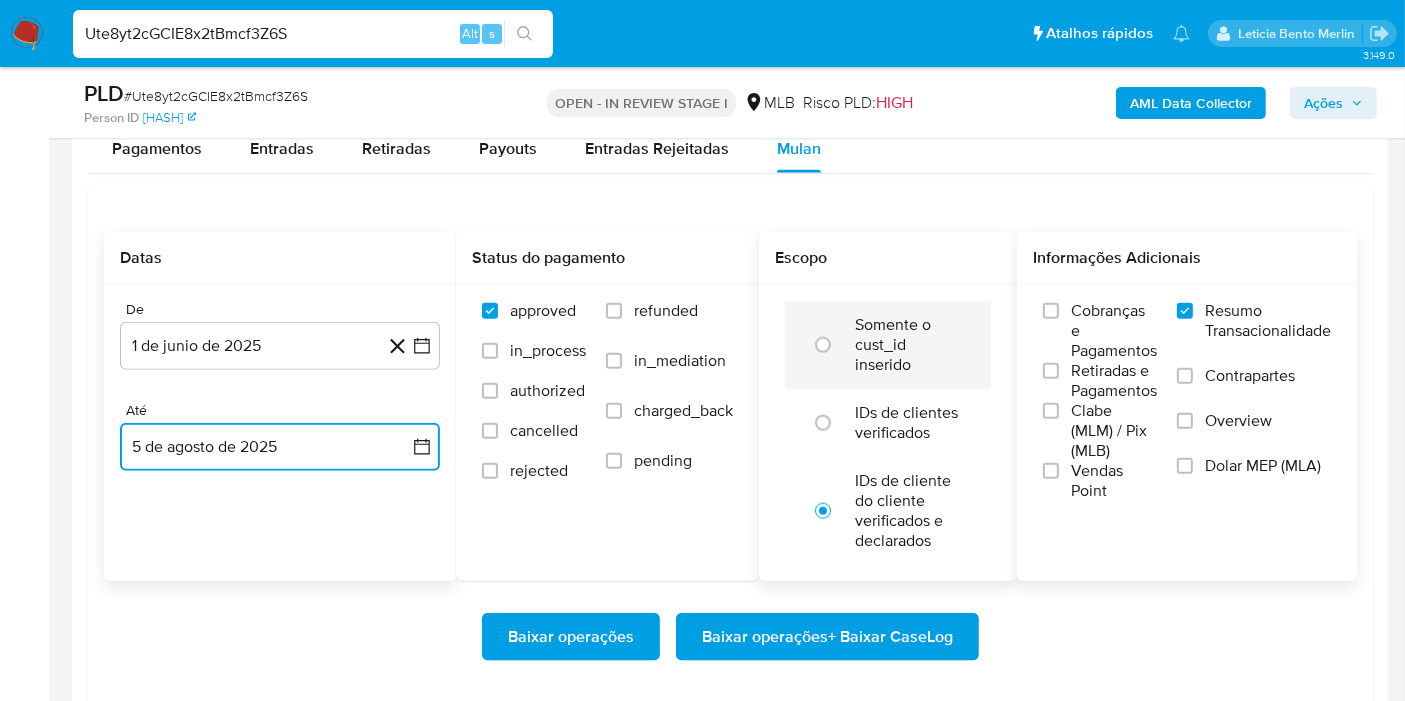 scroll, scrollTop: 2333, scrollLeft: 0, axis: vertical 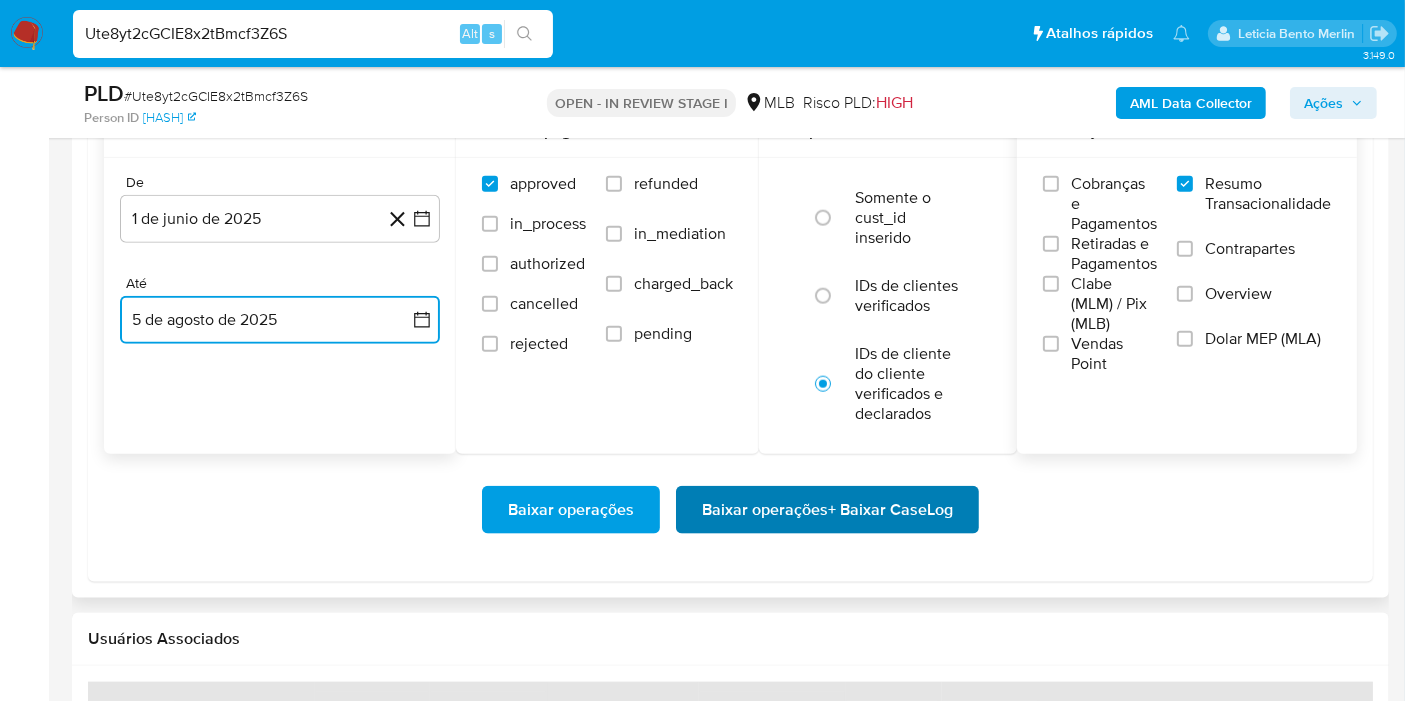 click on "Baixar operações  +   Baixar CaseLog" at bounding box center (827, 510) 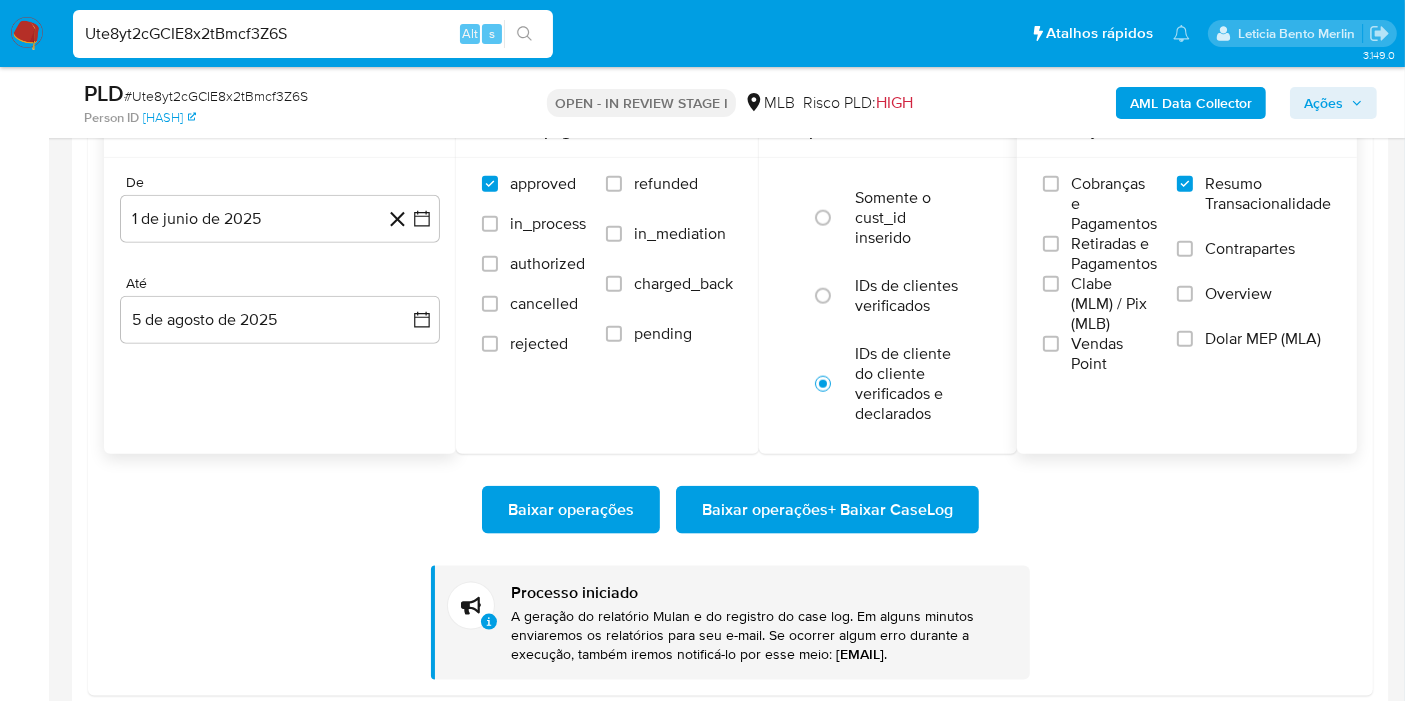 click on "Ute8yt2cGCIE8x2tBmcf3Z6S" at bounding box center [313, 34] 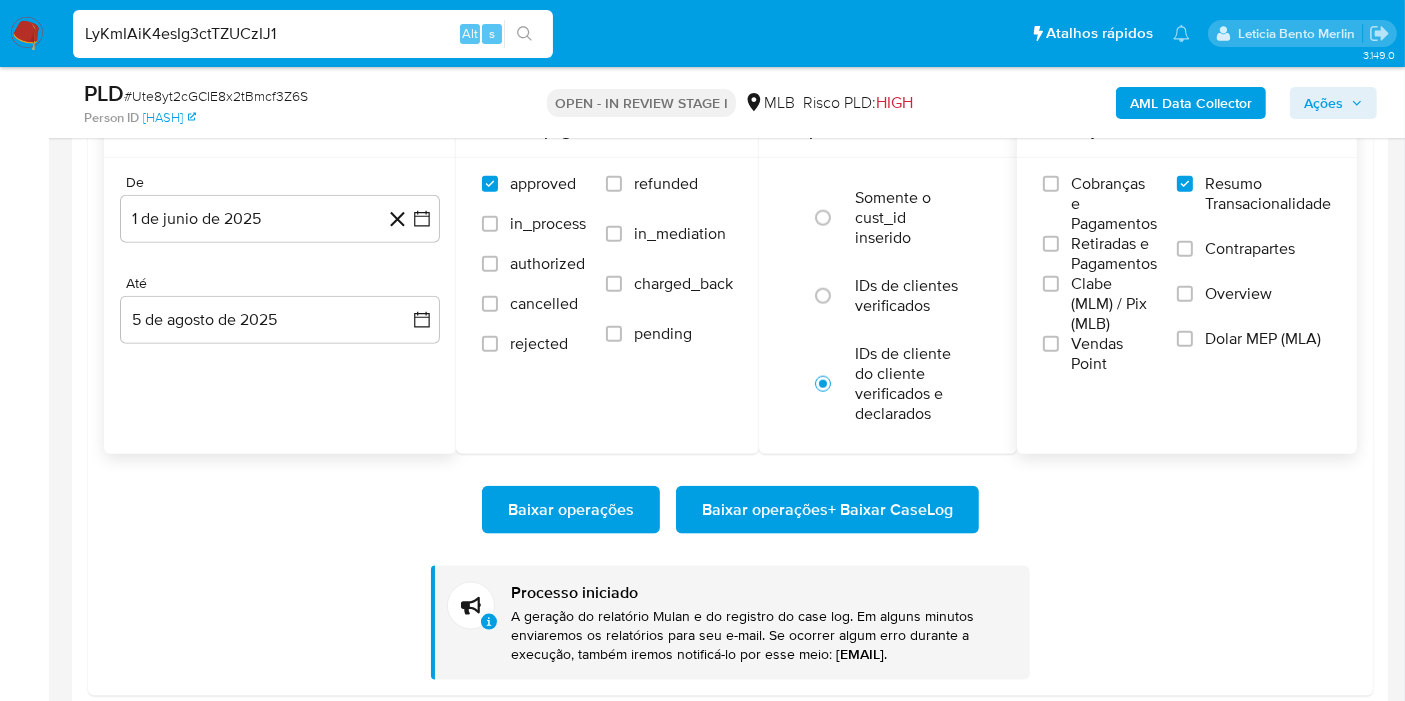 type on "LyKmIAiK4esIg3ctTZUCzIJ1" 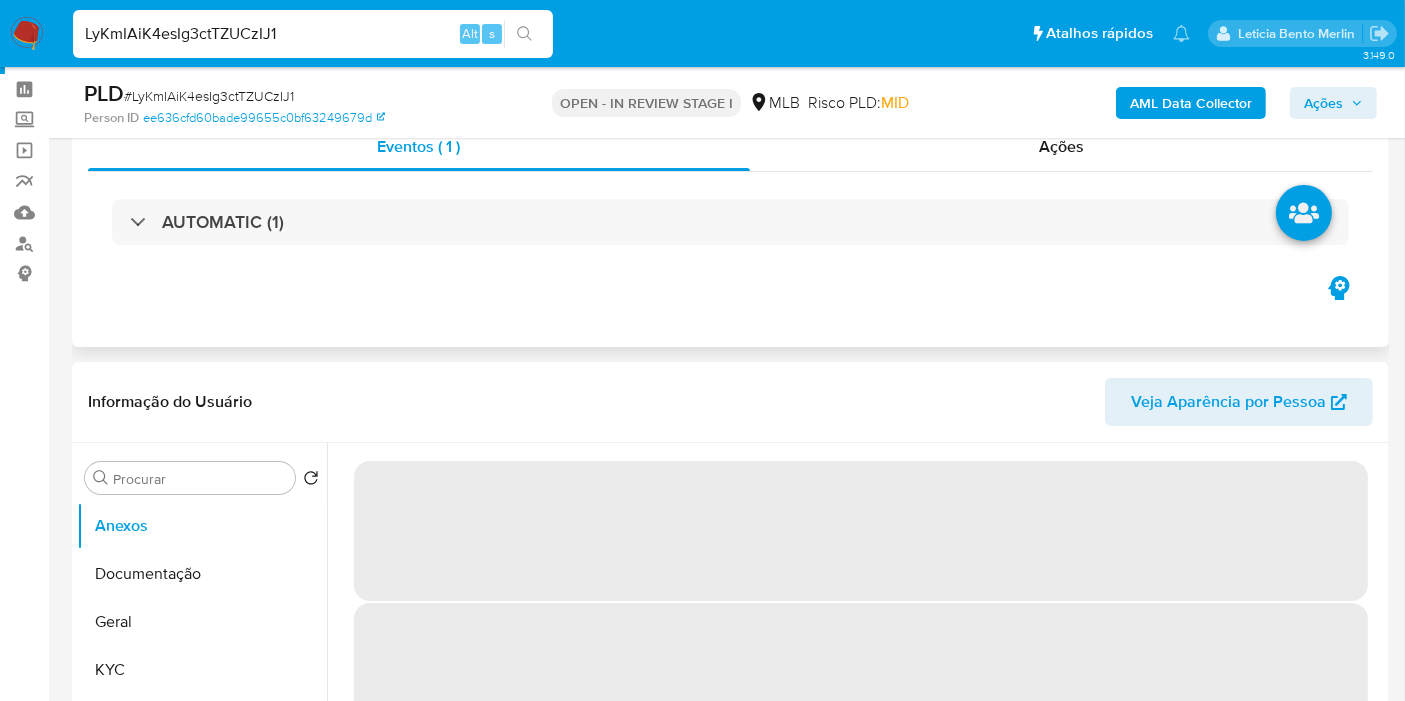 scroll, scrollTop: 111, scrollLeft: 0, axis: vertical 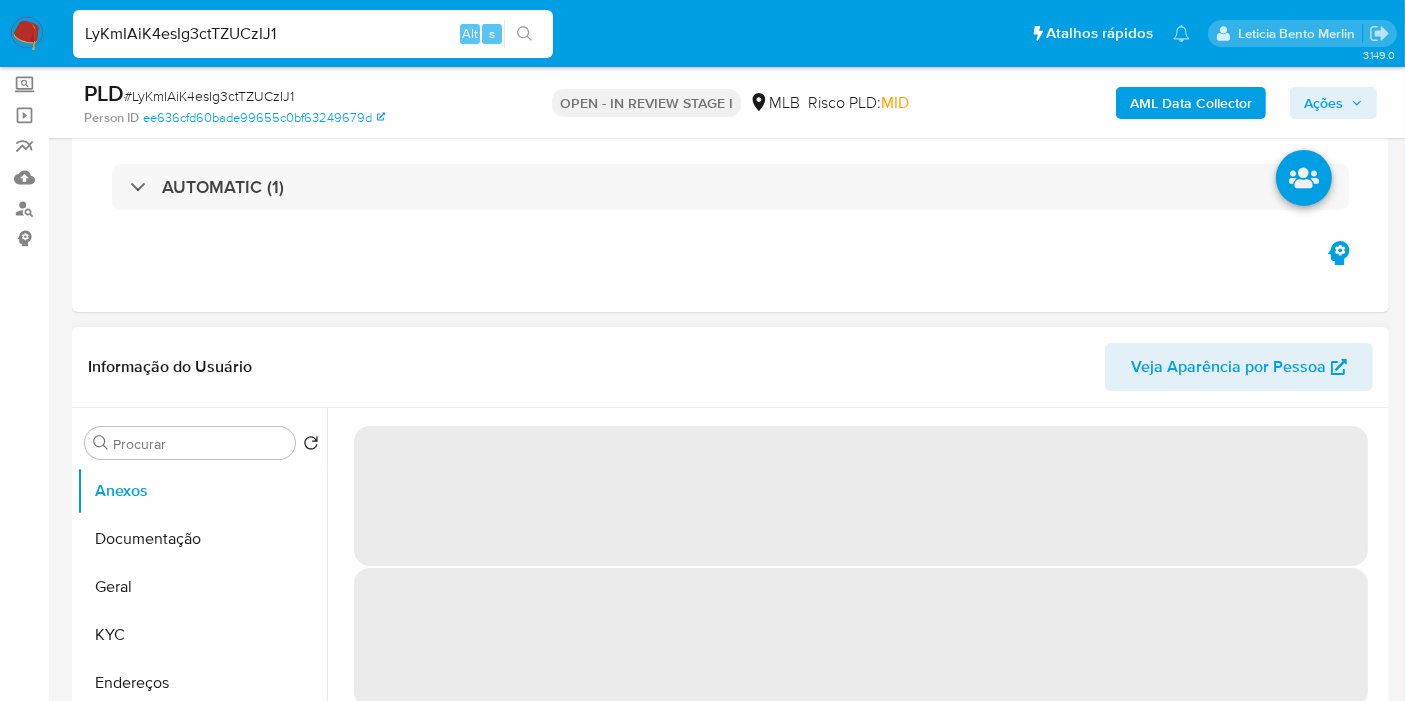 select on "10" 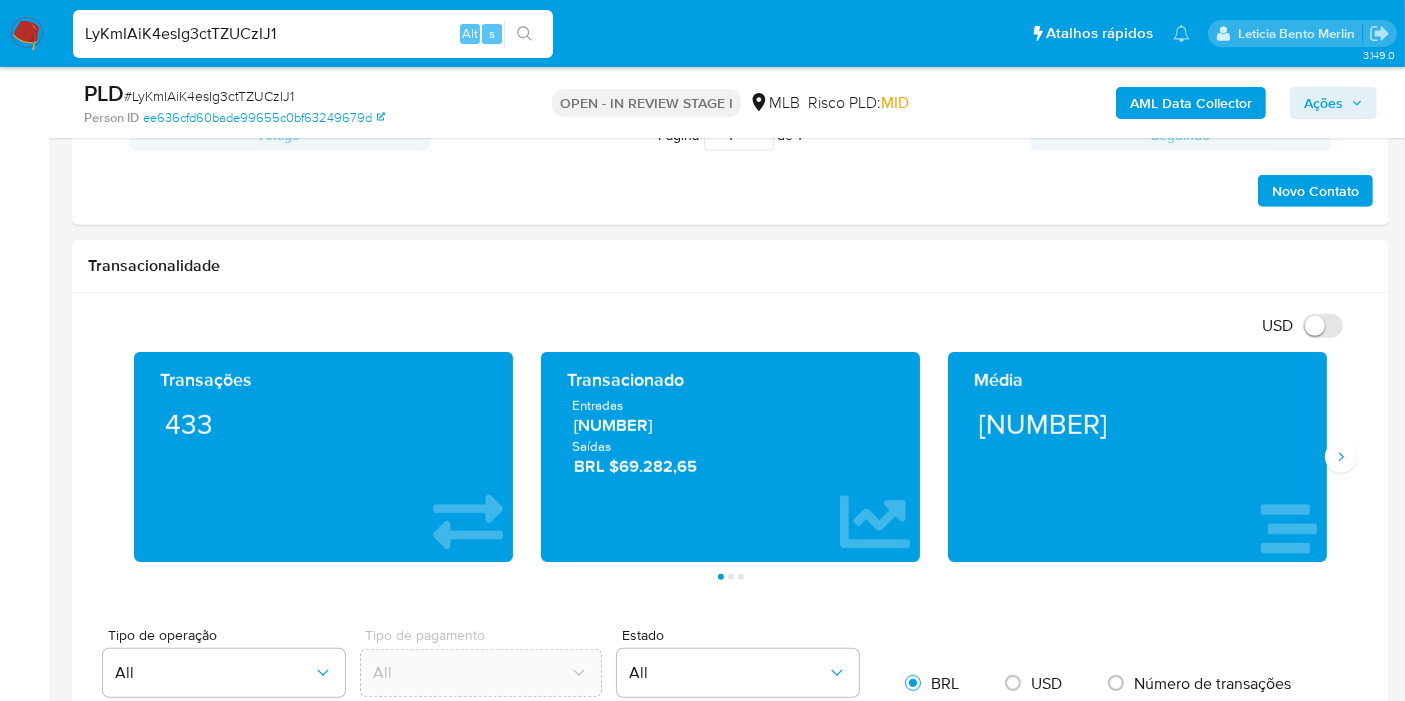 scroll, scrollTop: 1666, scrollLeft: 0, axis: vertical 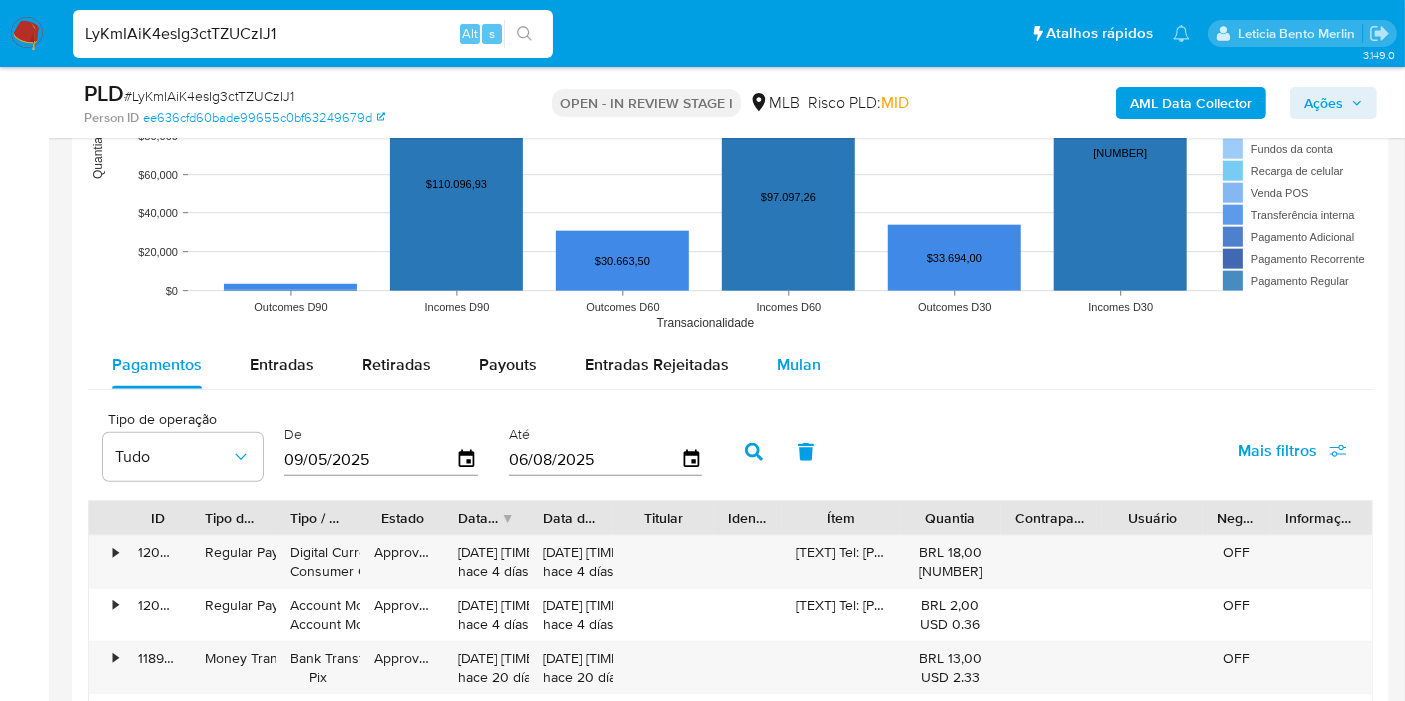 click on "Mulan" at bounding box center [799, 364] 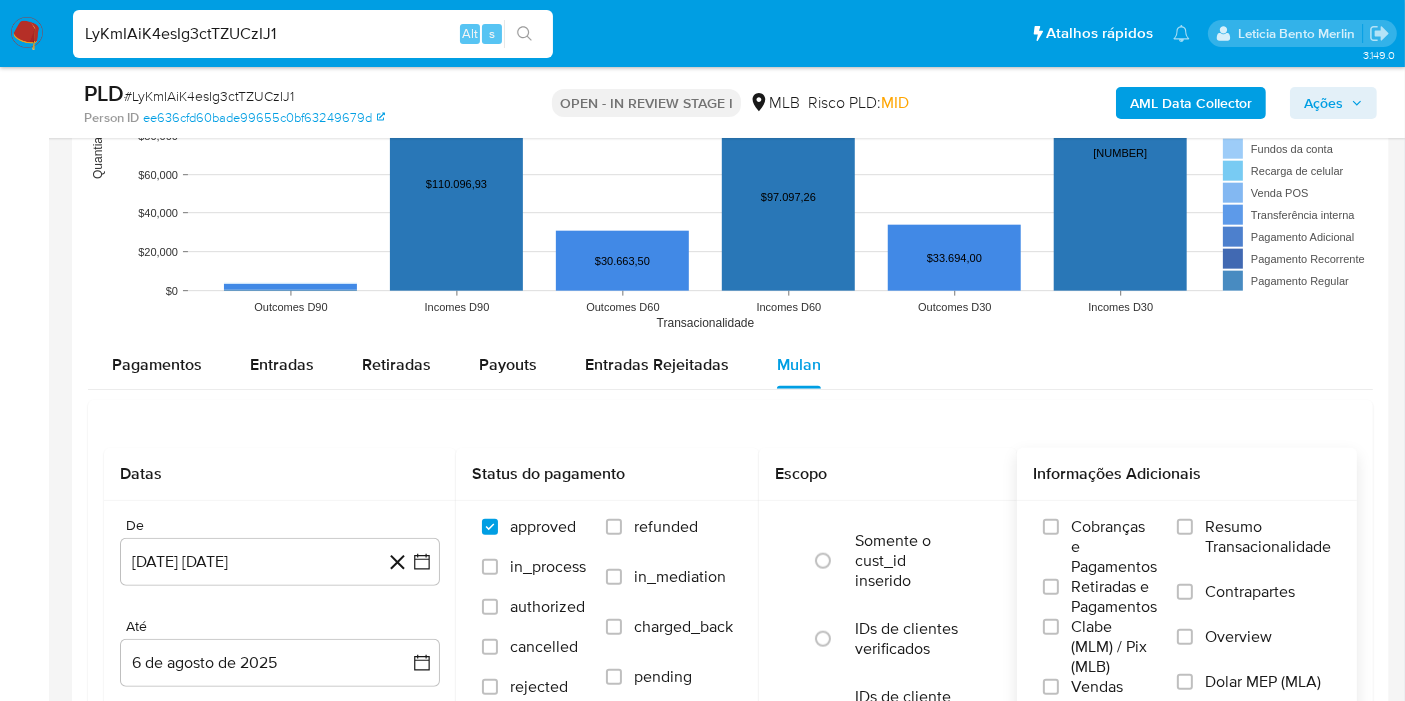 scroll, scrollTop: 2111, scrollLeft: 0, axis: vertical 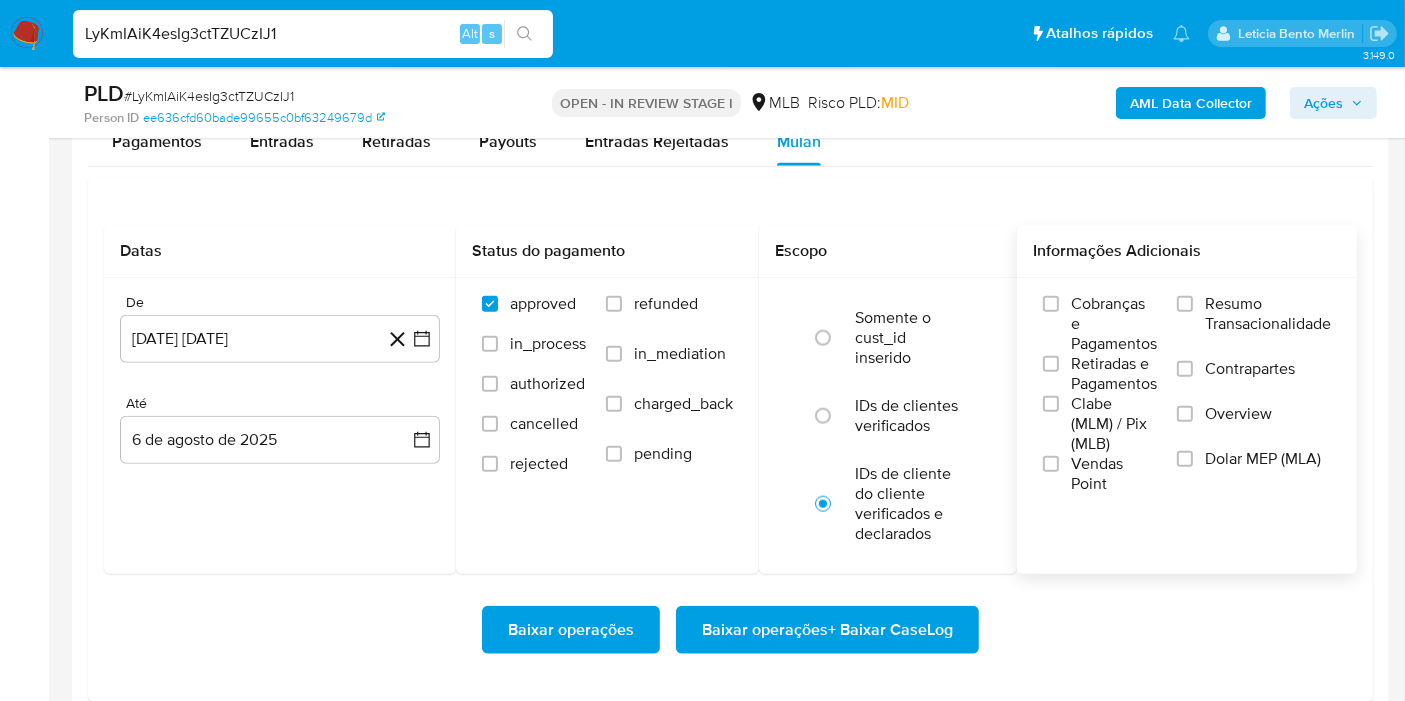 click on "Resumo Transacionalidade" at bounding box center [1268, 314] 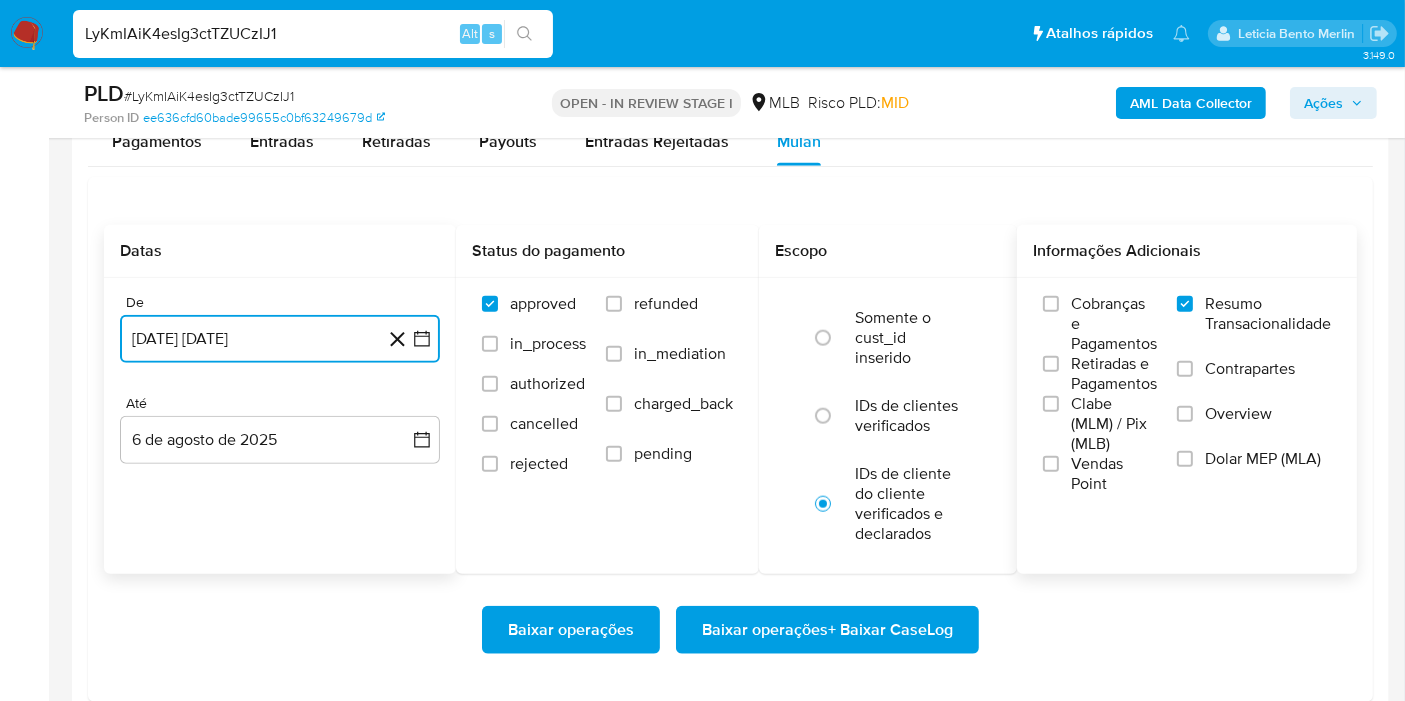 click 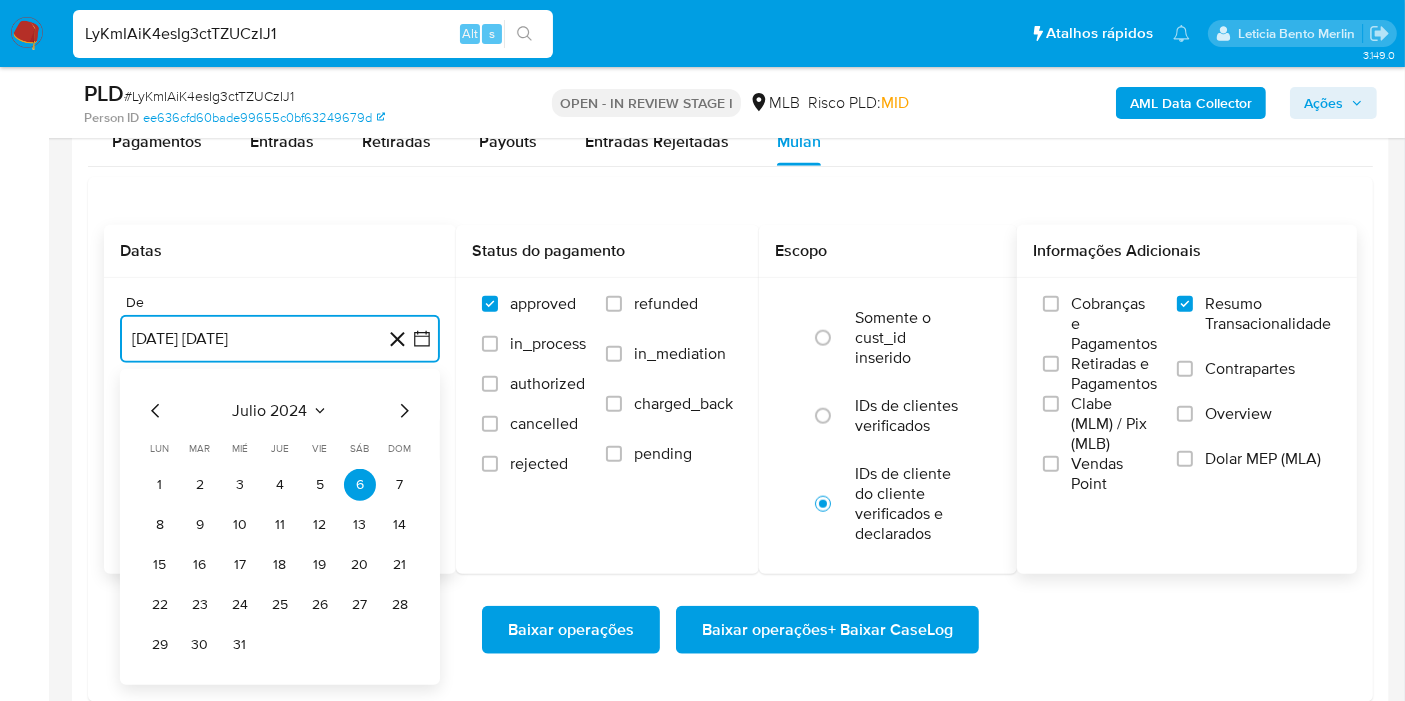 click on "julio 2024" at bounding box center (270, 411) 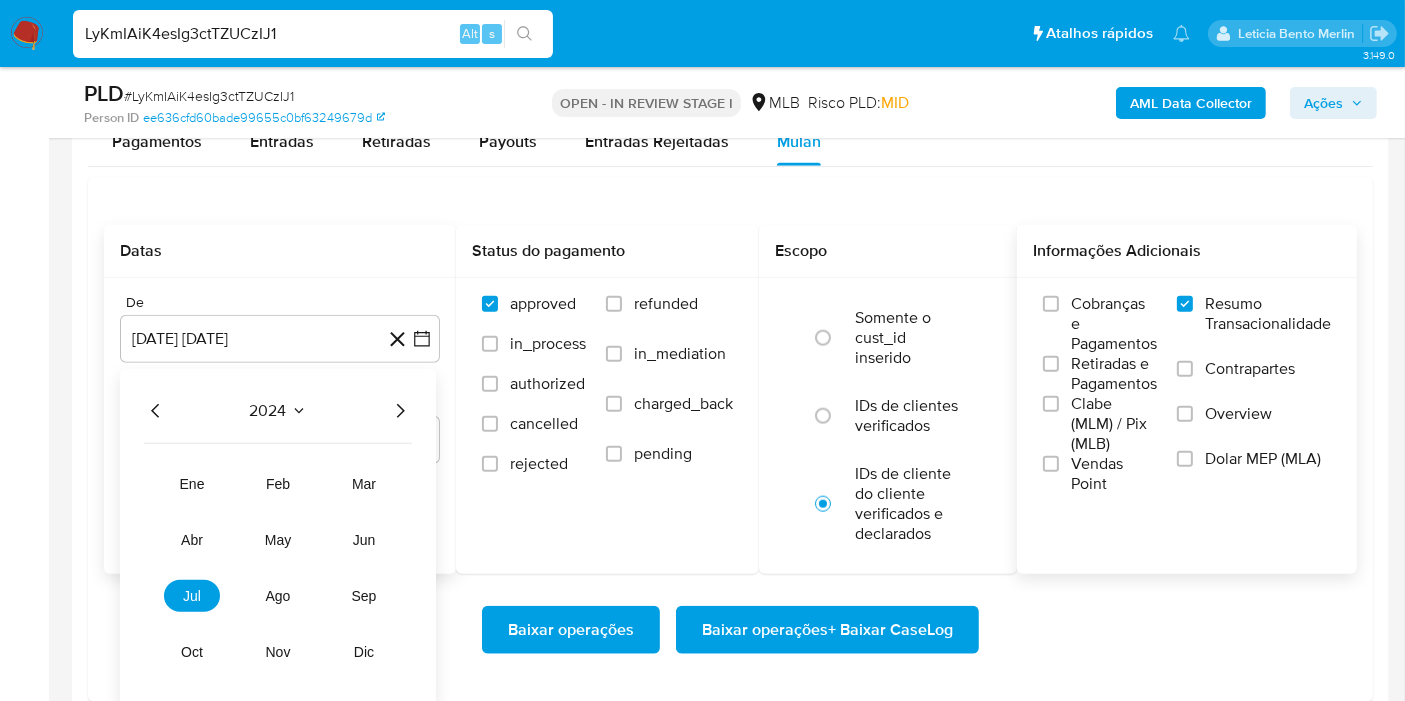 click 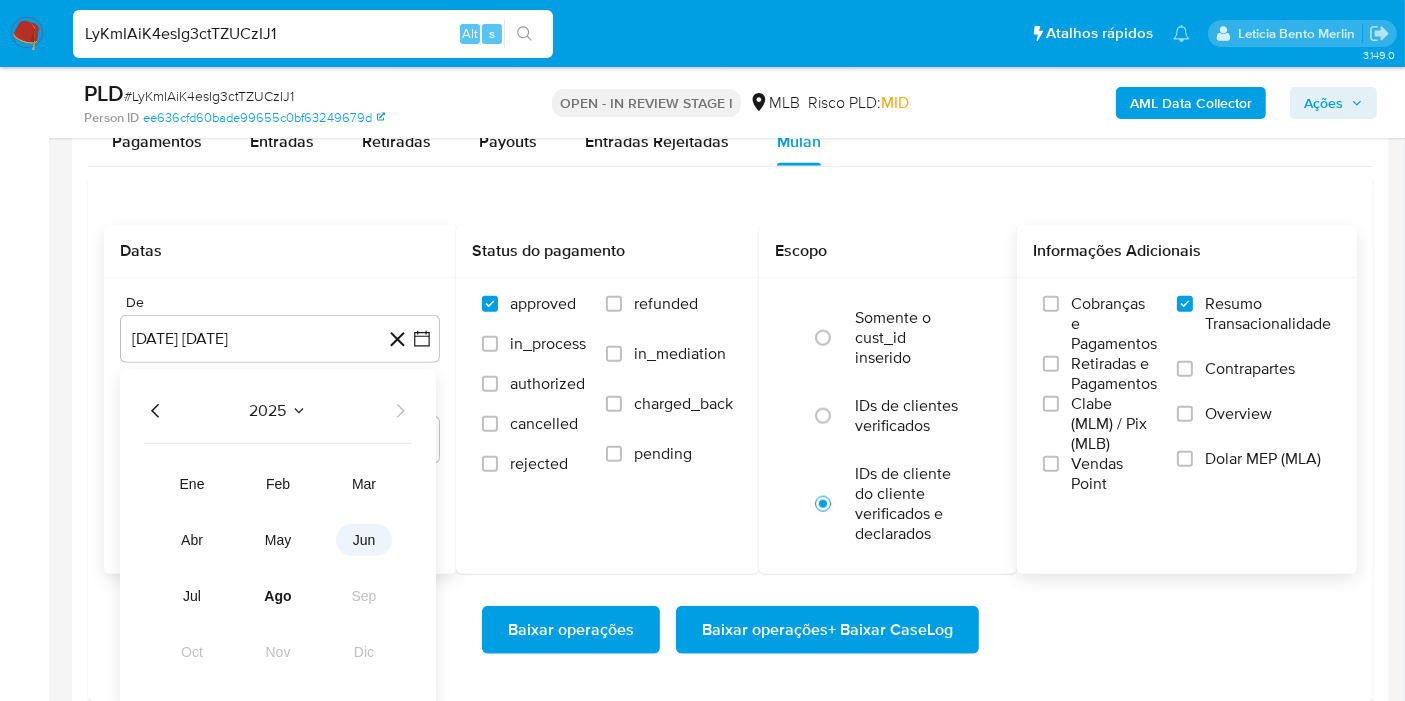 click on "jun" at bounding box center [364, 540] 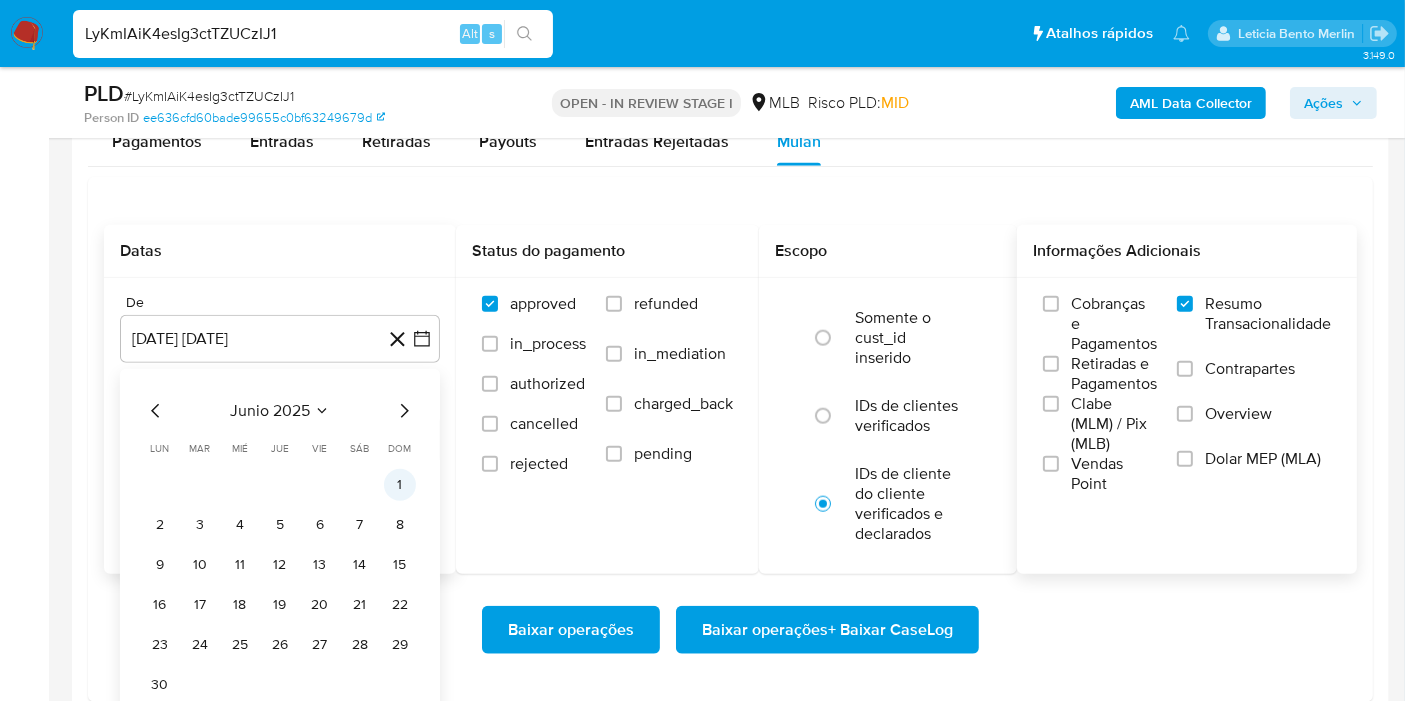 click on "1" at bounding box center (400, 485) 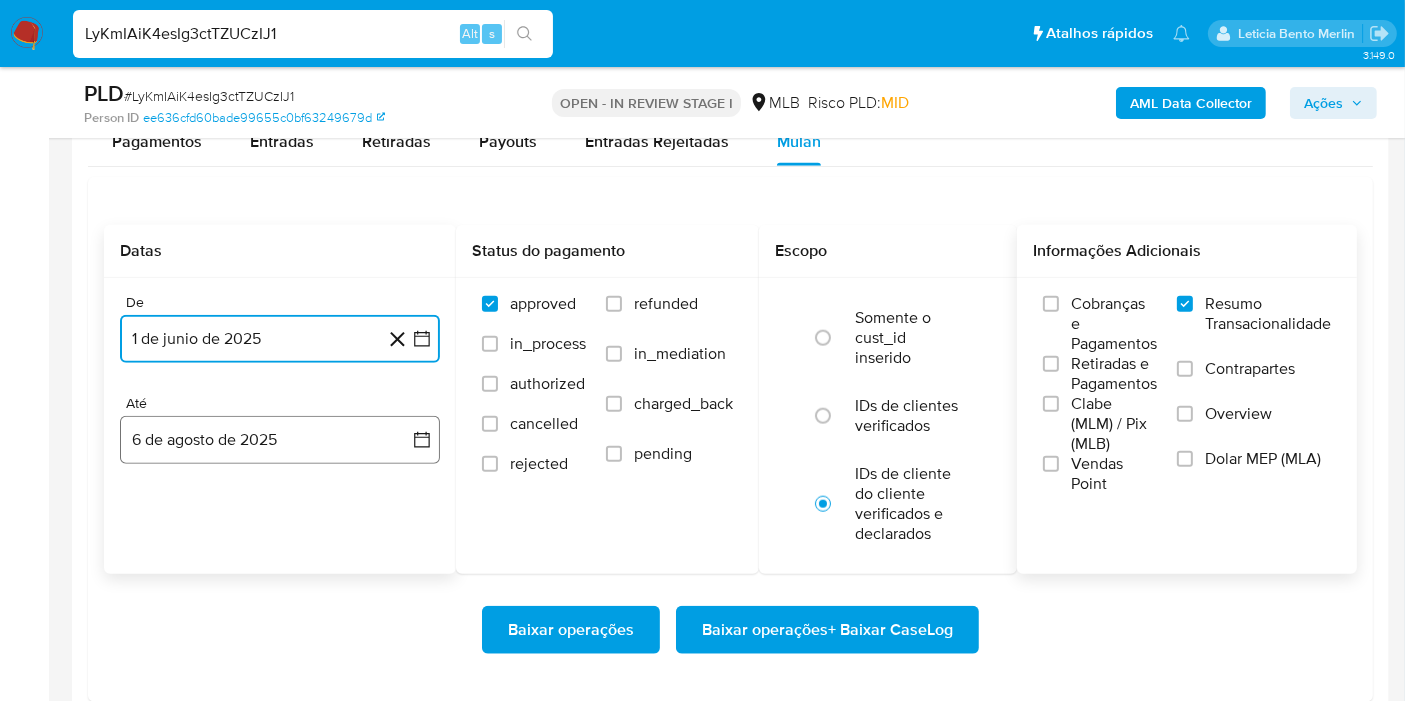 click on "6 de agosto de 2025" at bounding box center (280, 440) 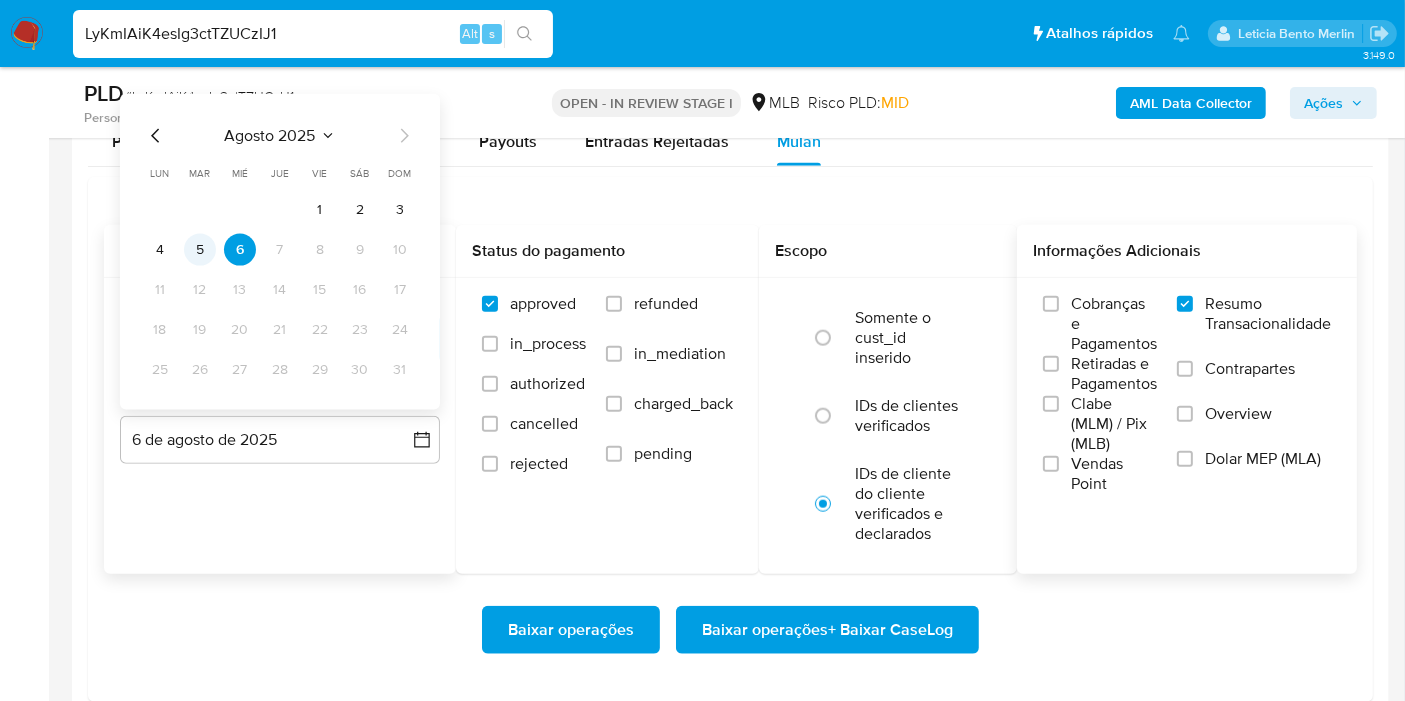 click on "5" at bounding box center (200, 250) 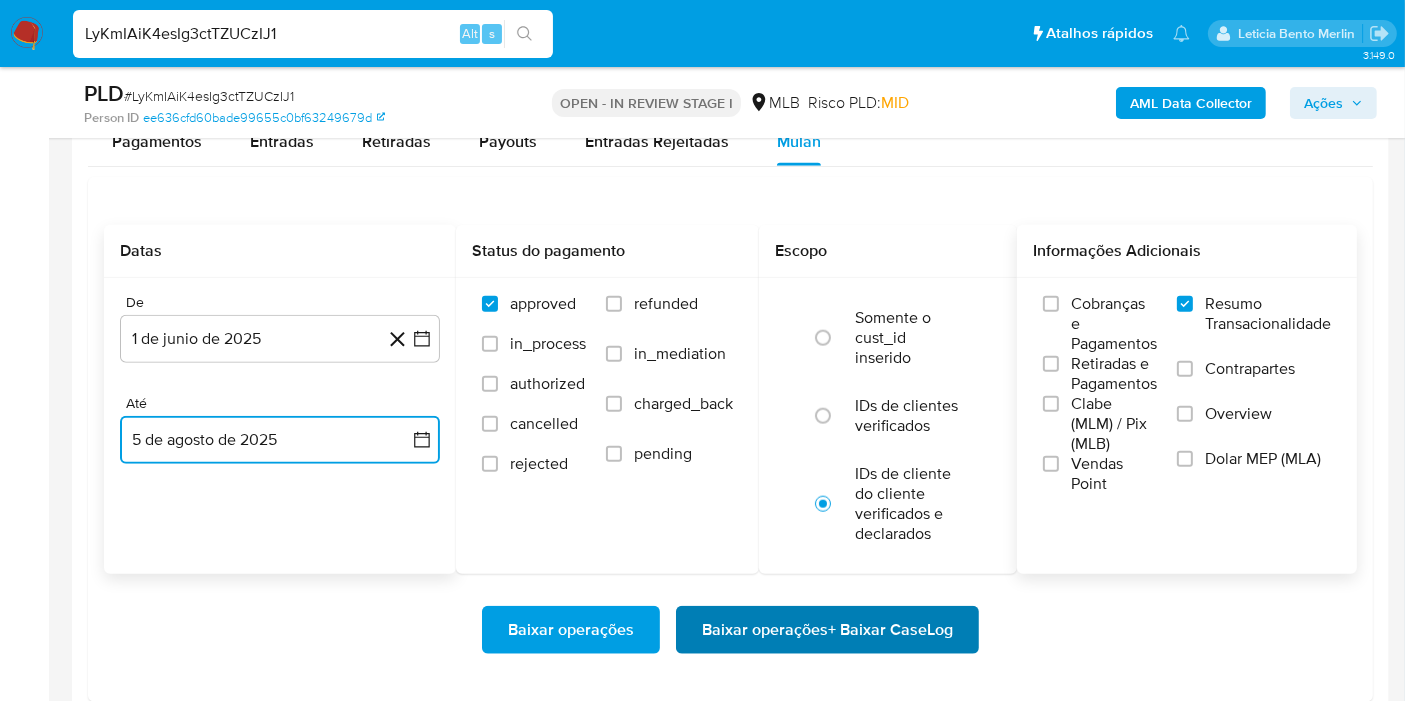 click on "Baixar operações  +   Baixar CaseLog" at bounding box center (827, 630) 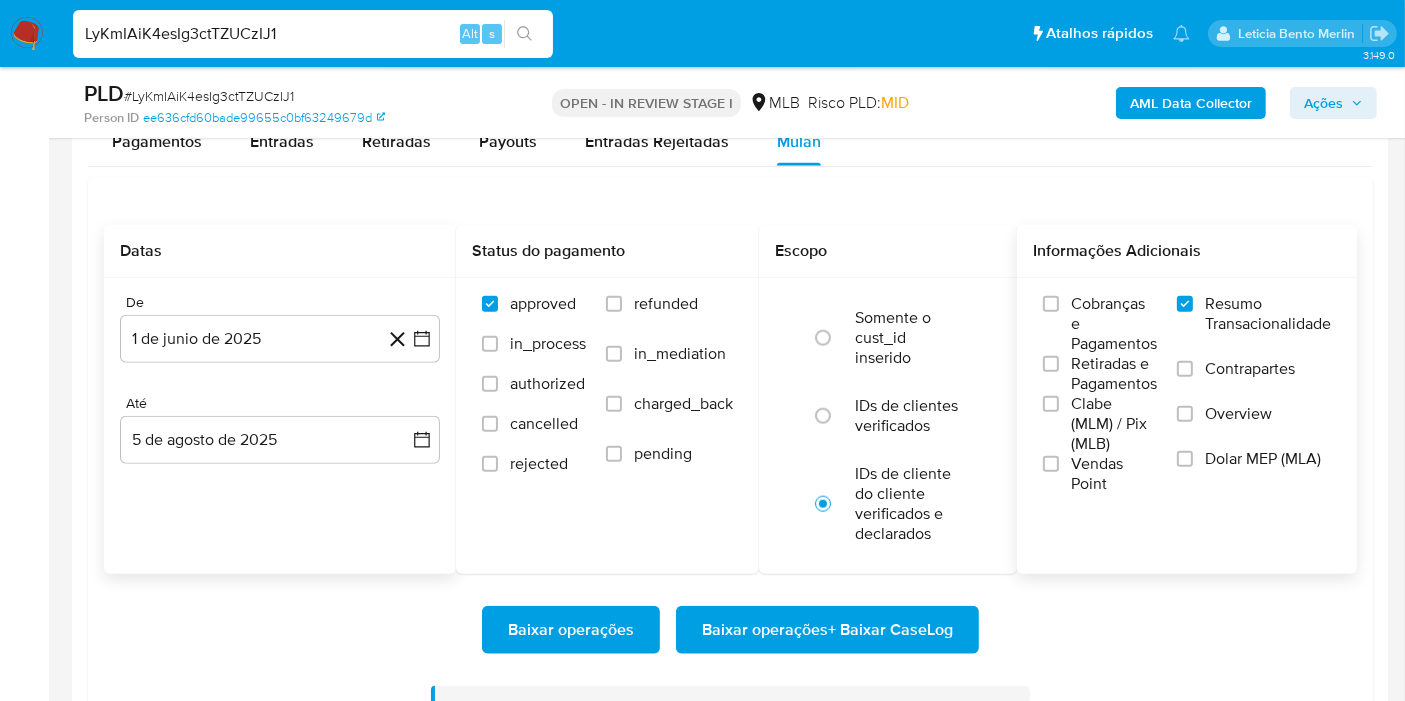 click on "LyKmIAiK4esIg3ctTZUCzIJ1" at bounding box center [313, 34] 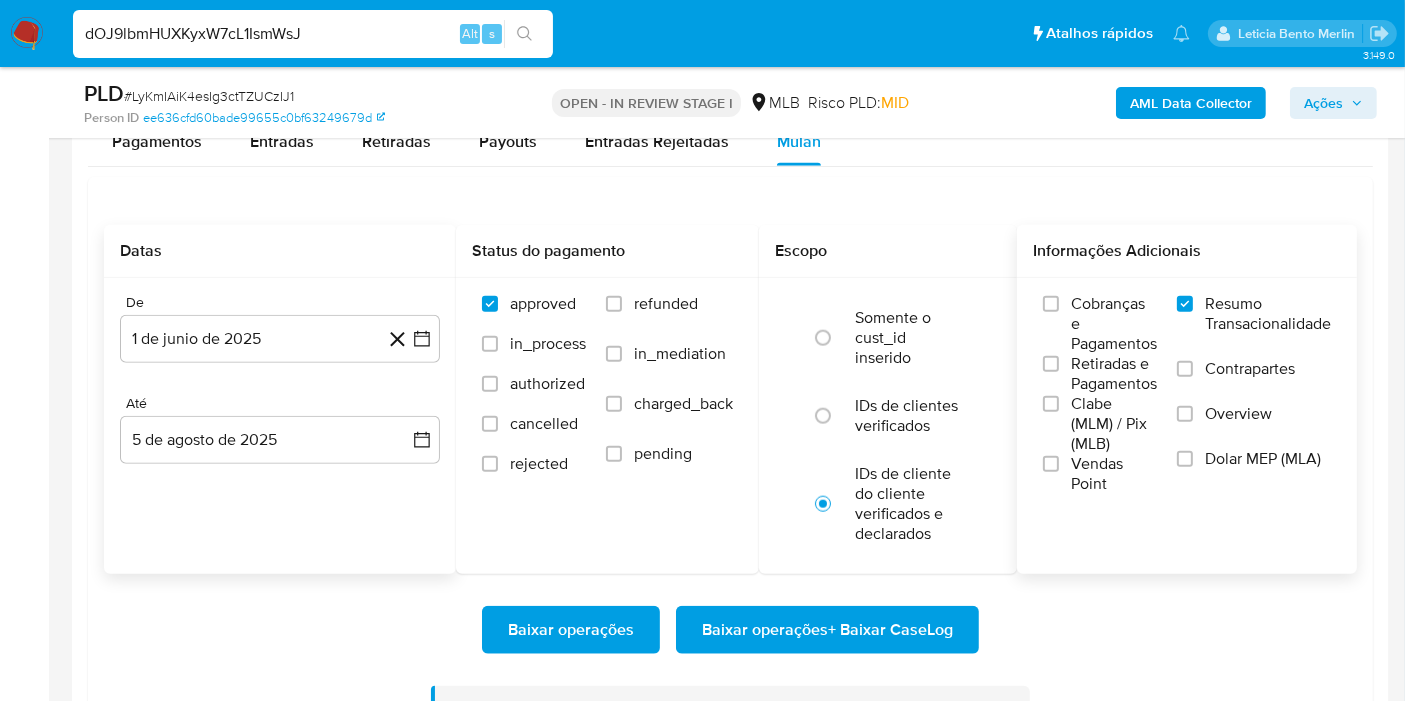 type on "dOJ9lbmHUXKyxW7cL1IsmWsJ" 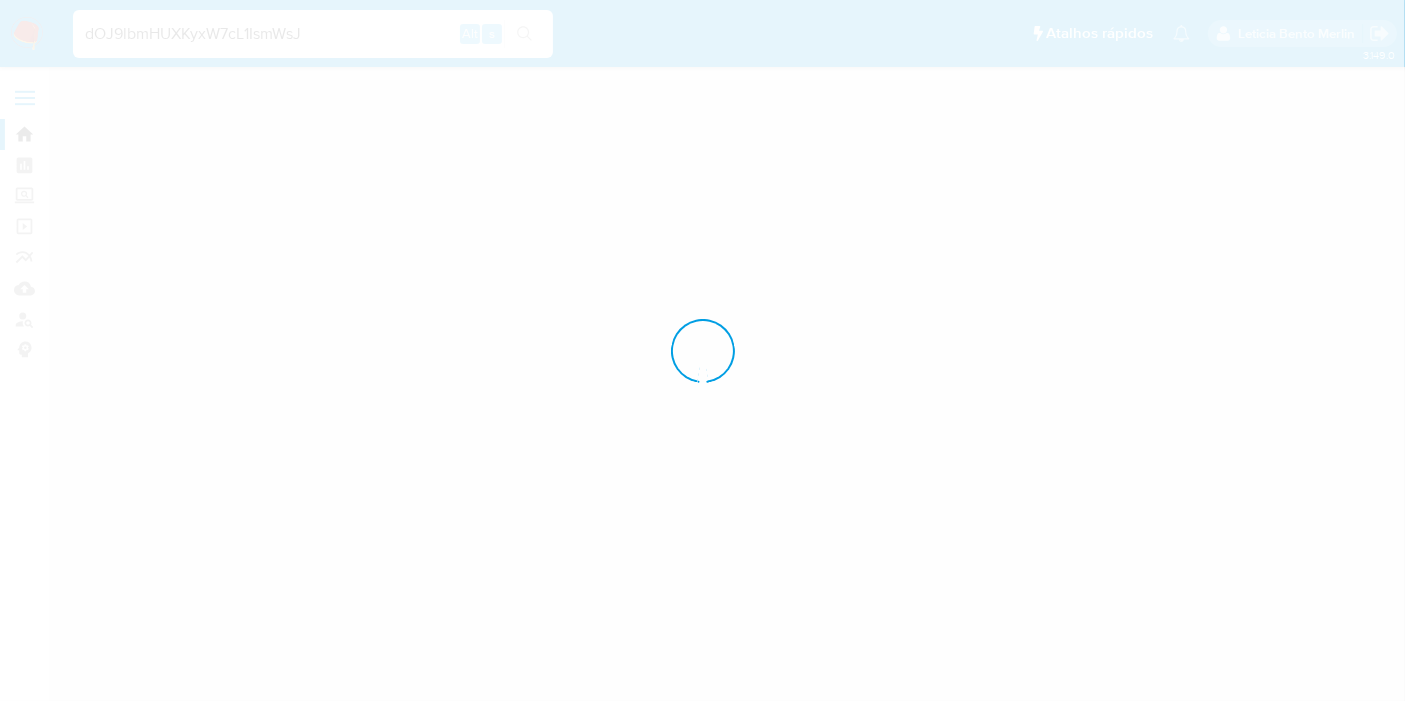 scroll, scrollTop: 0, scrollLeft: 0, axis: both 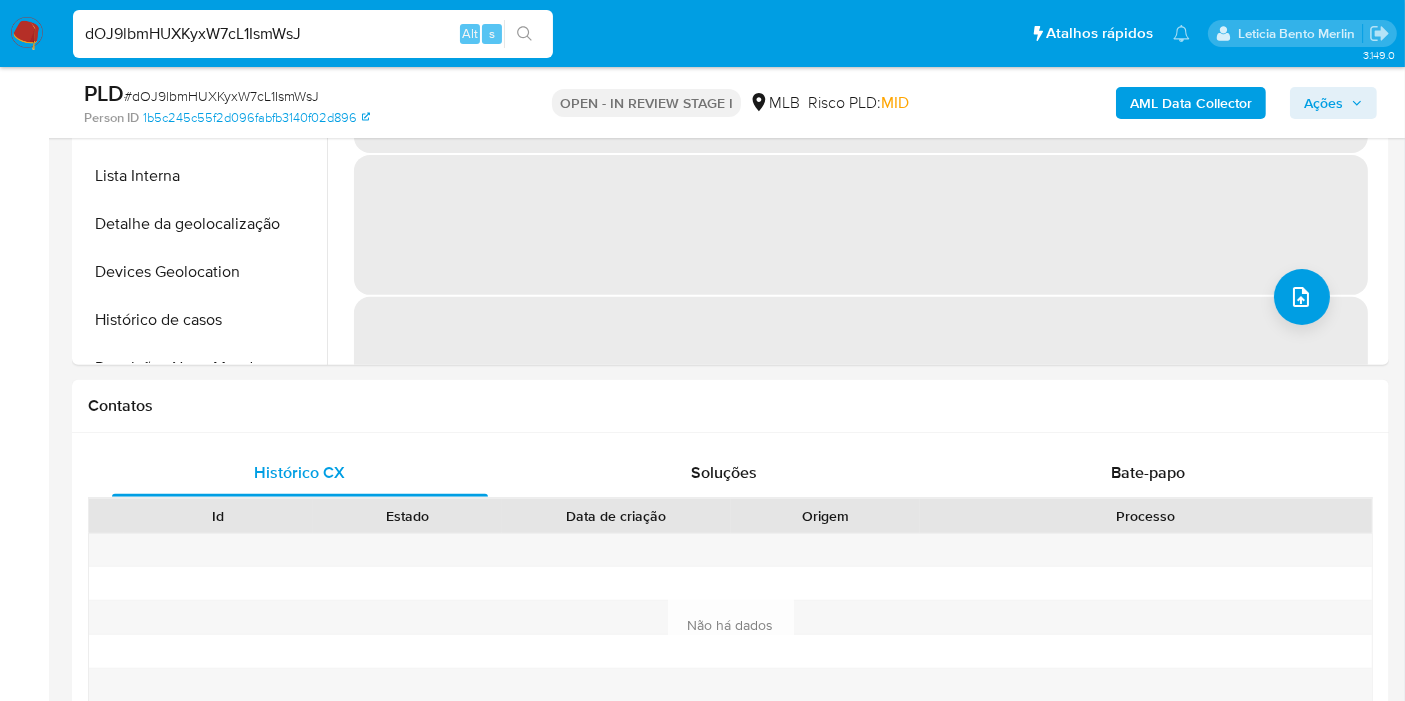 select on "10" 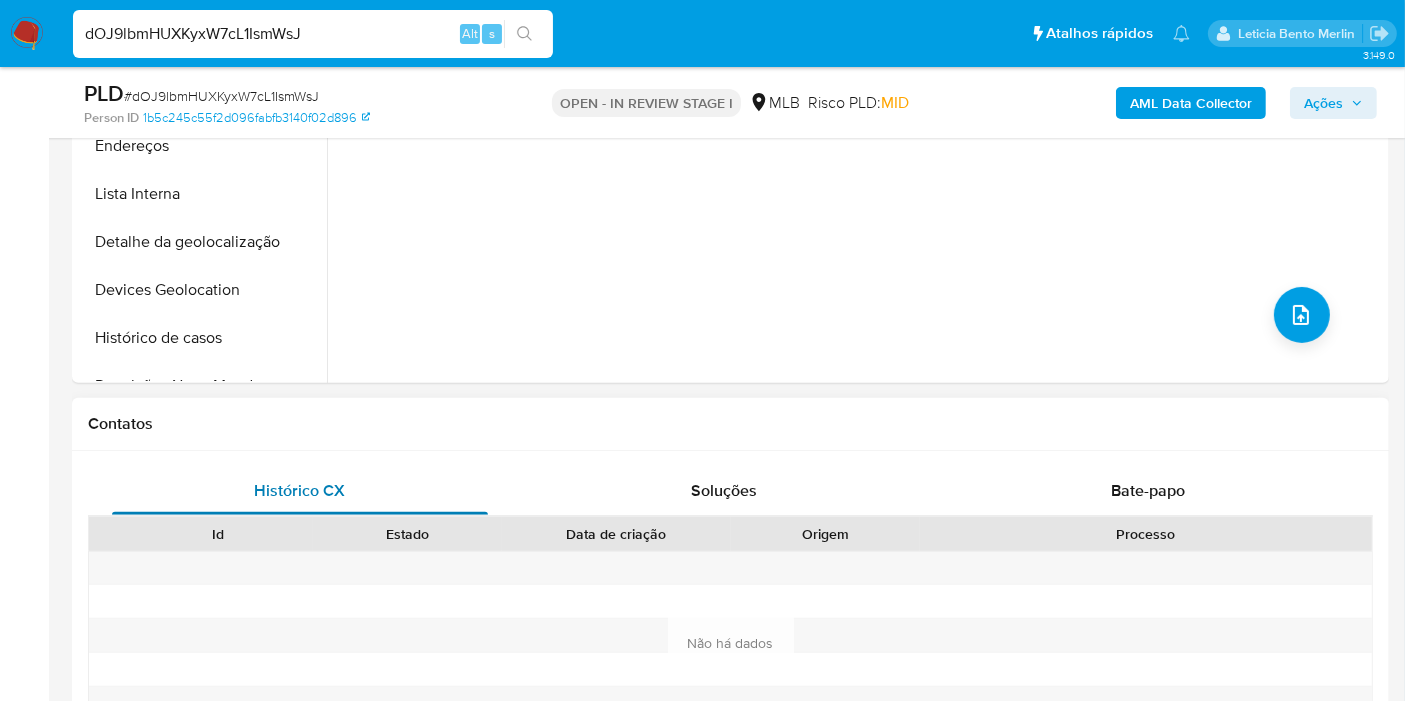 scroll, scrollTop: 444, scrollLeft: 0, axis: vertical 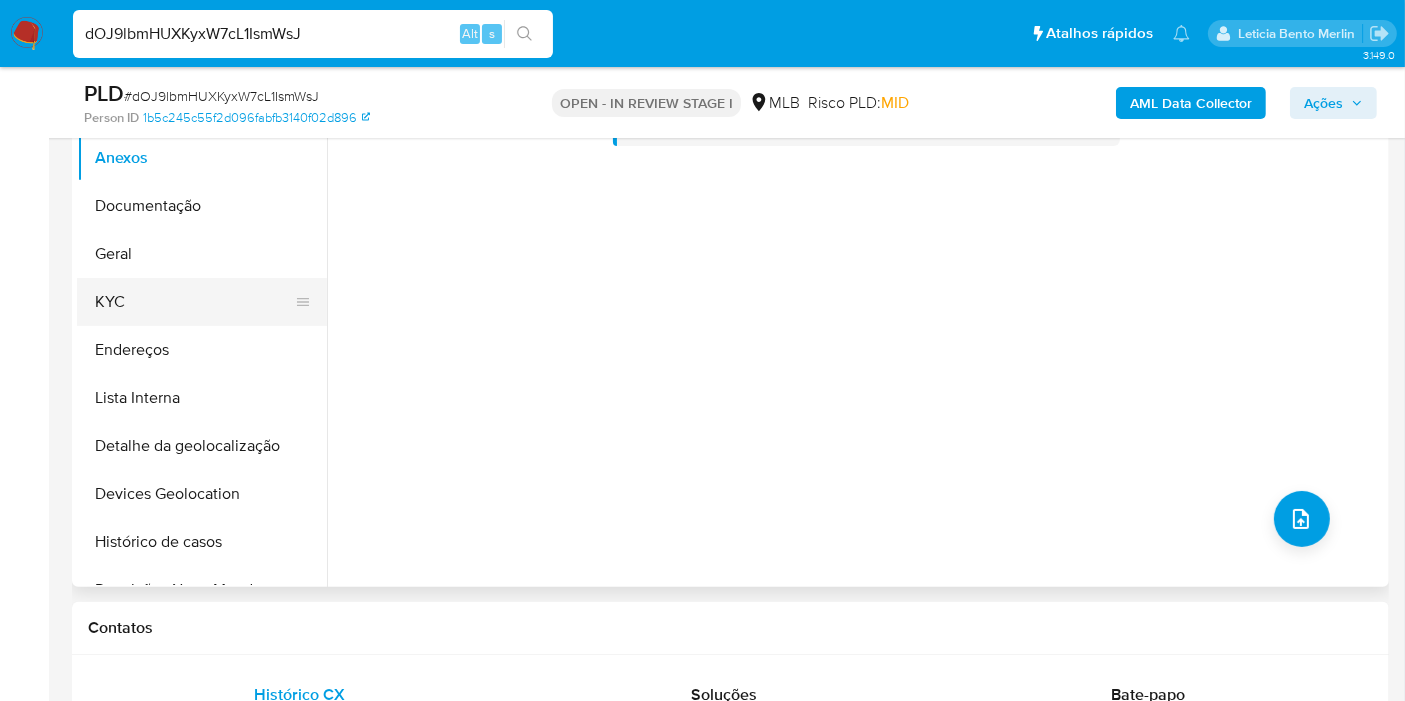 click on "KYC" at bounding box center [194, 302] 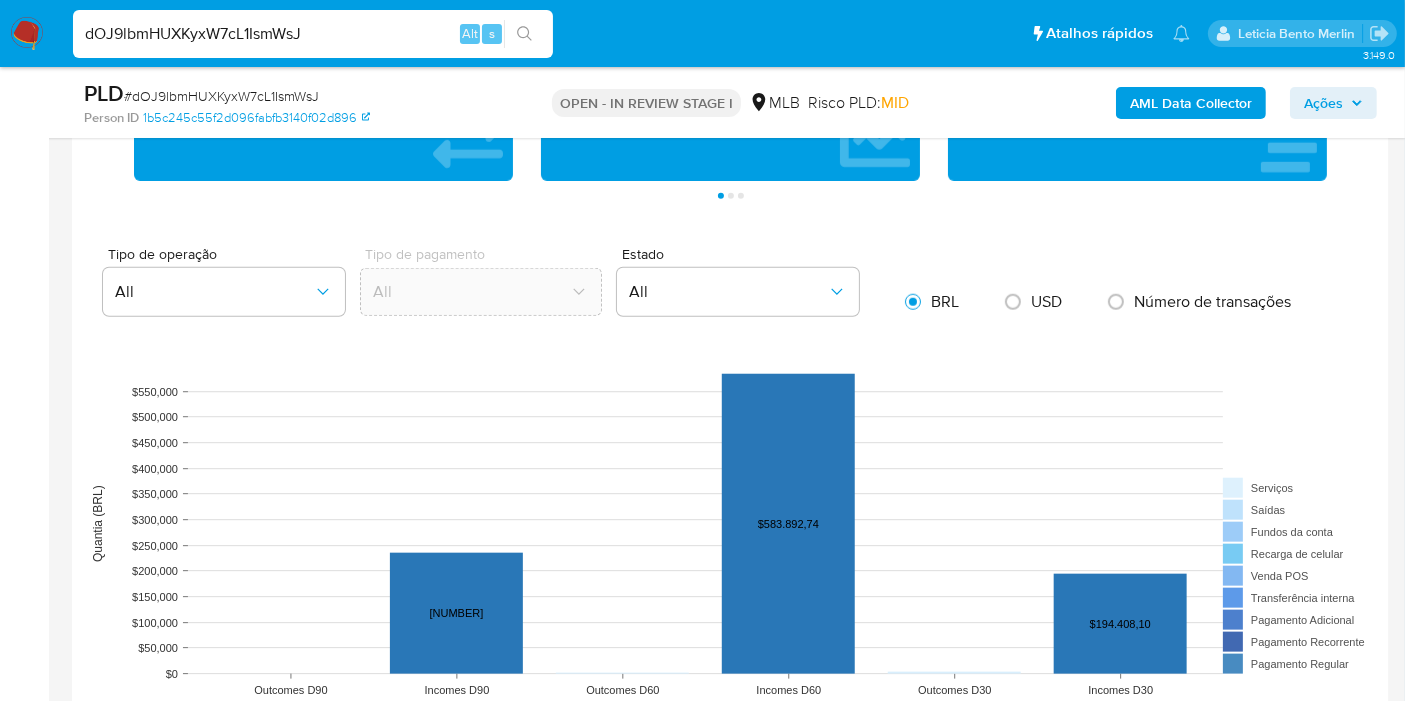 scroll, scrollTop: 1777, scrollLeft: 0, axis: vertical 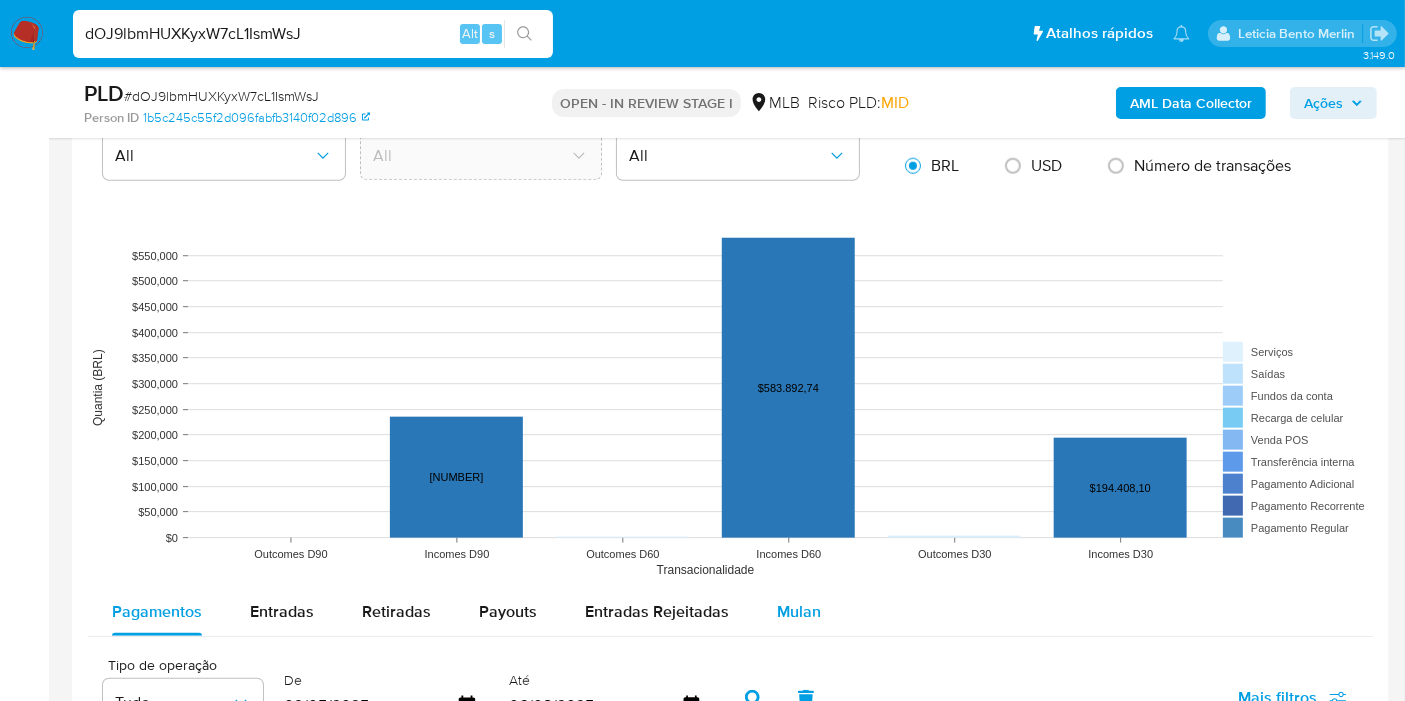 click on "Mulan" at bounding box center [799, 612] 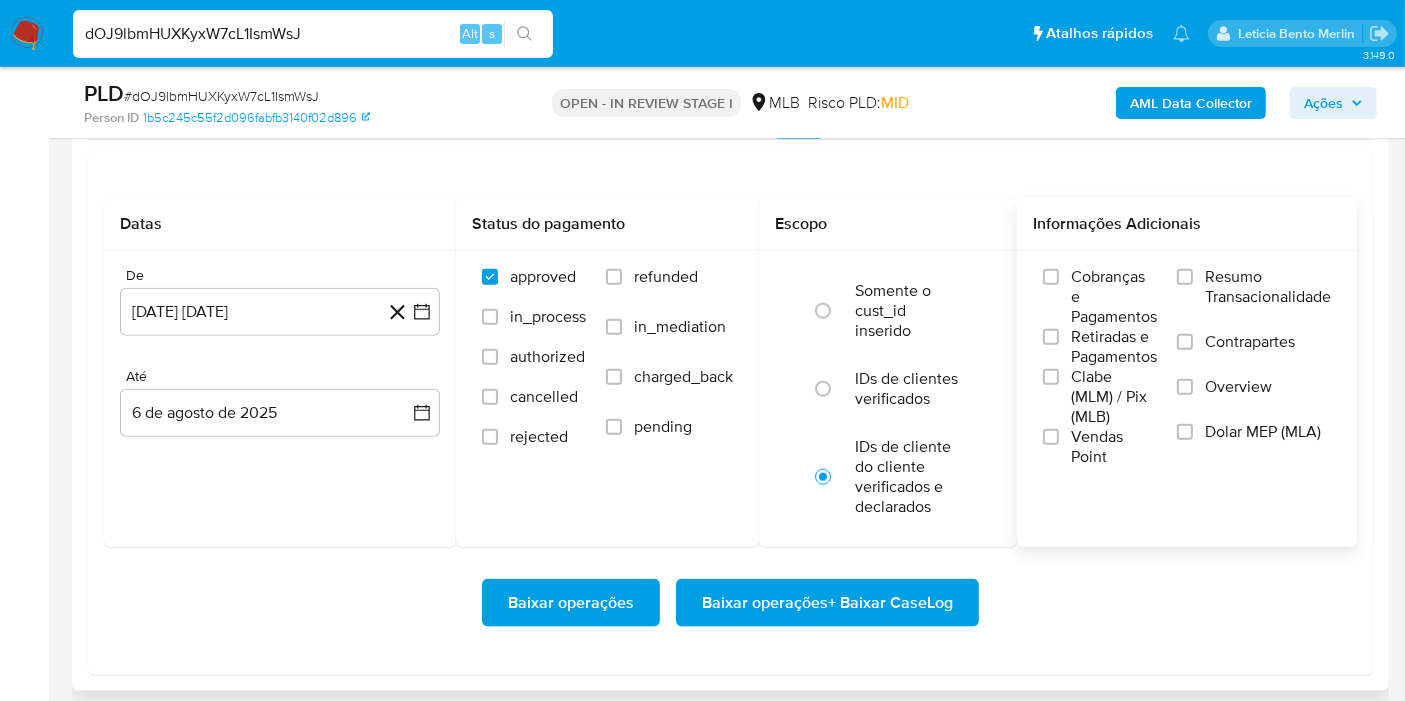 scroll, scrollTop: 2333, scrollLeft: 0, axis: vertical 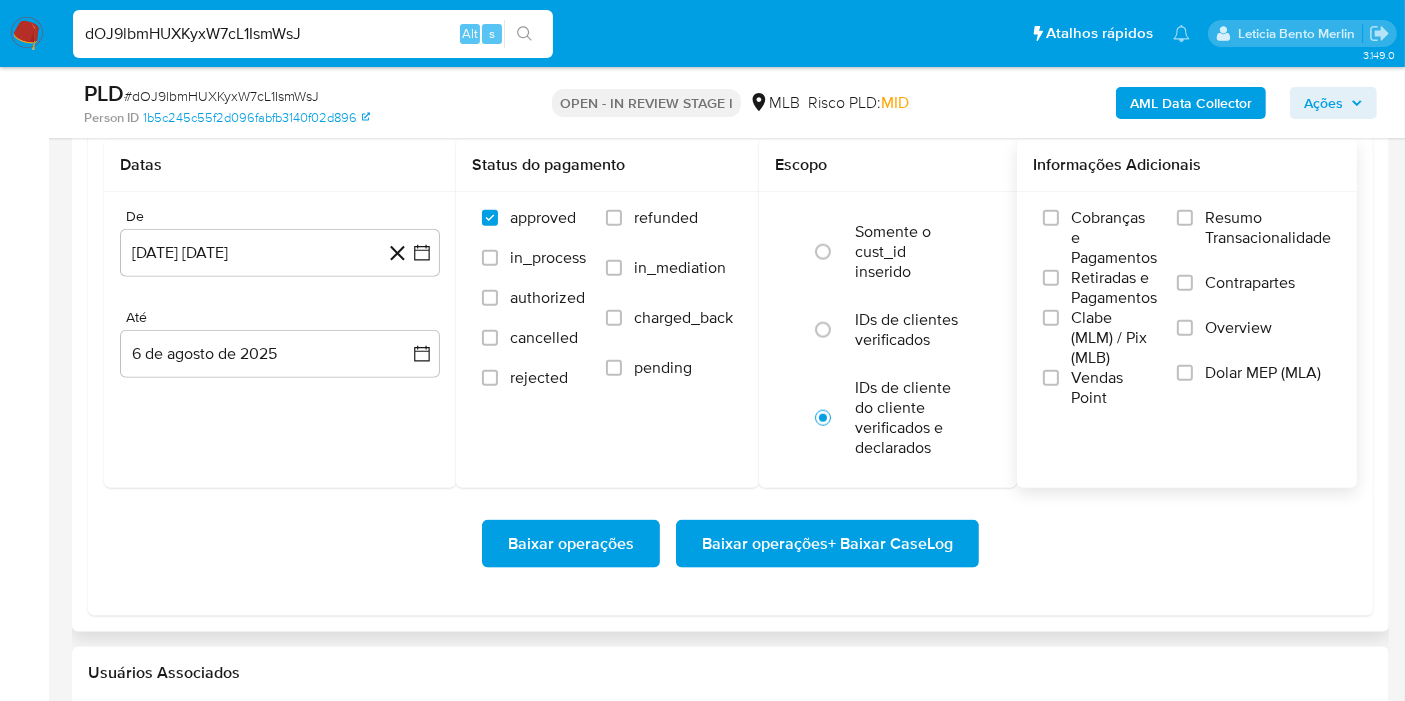click on "Resumo Transacionalidade" at bounding box center (1268, 228) 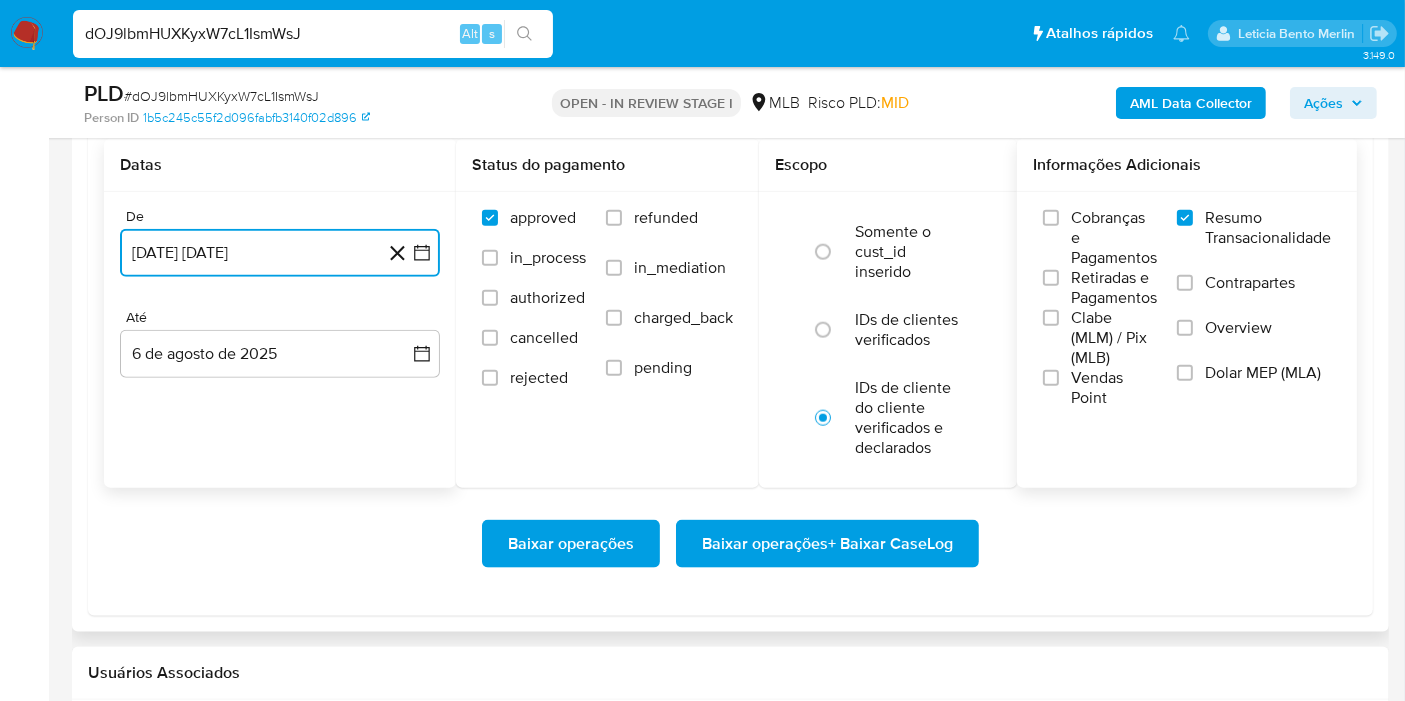click 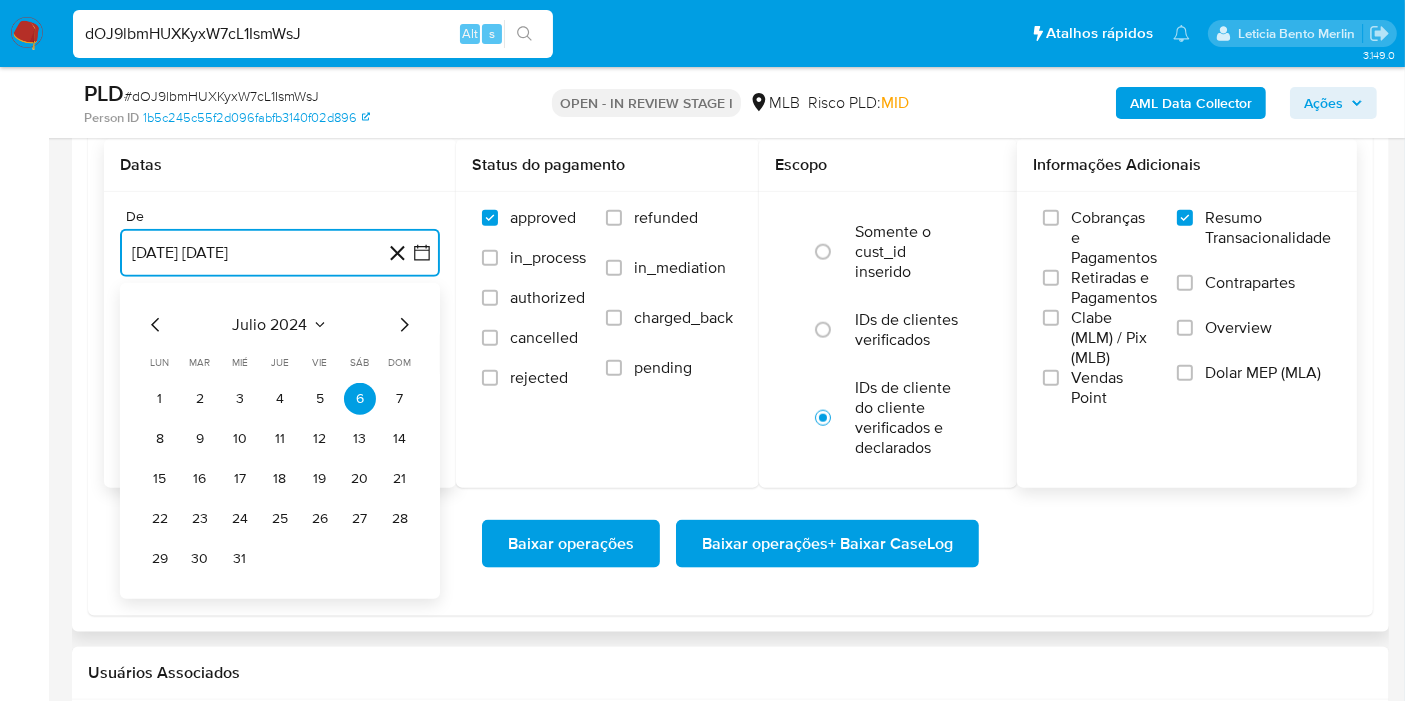 click 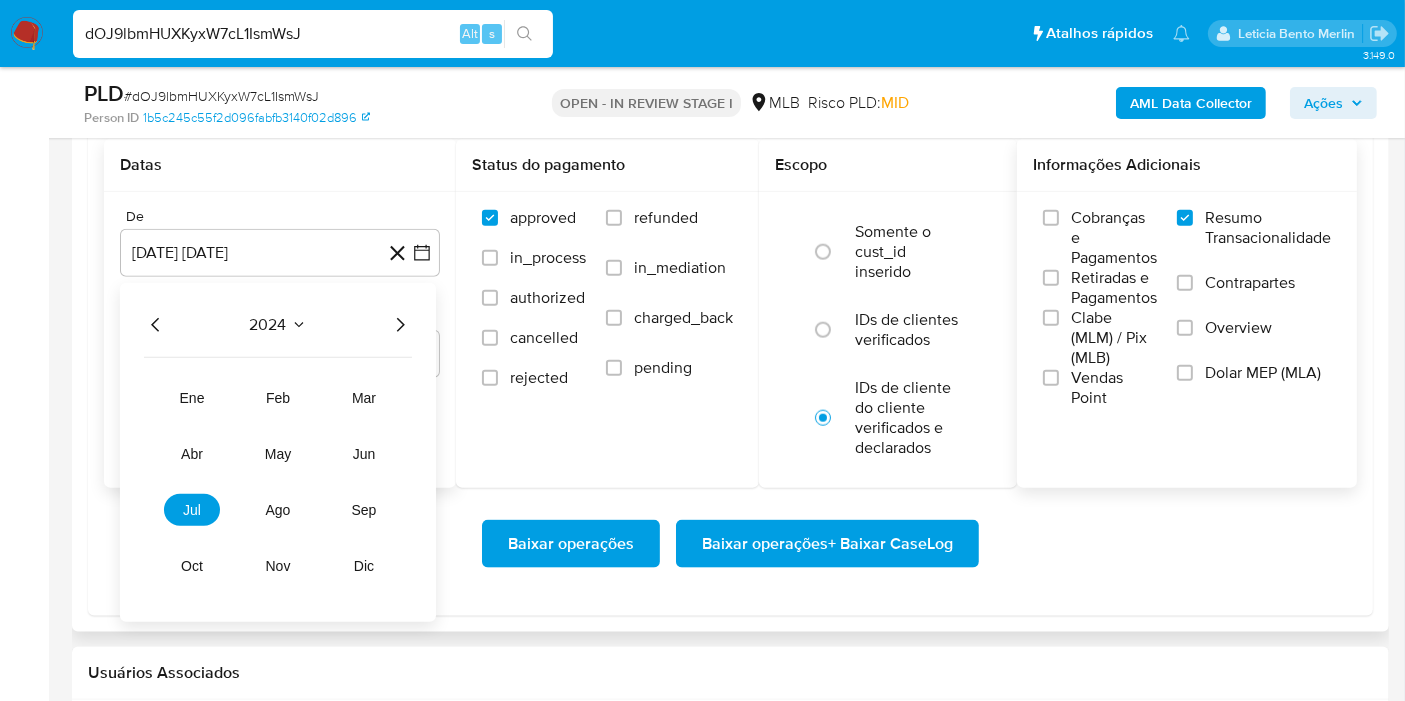 click on "2024 2024 ene feb mar abr may jun jul ago sep oct nov dic" at bounding box center [278, 452] 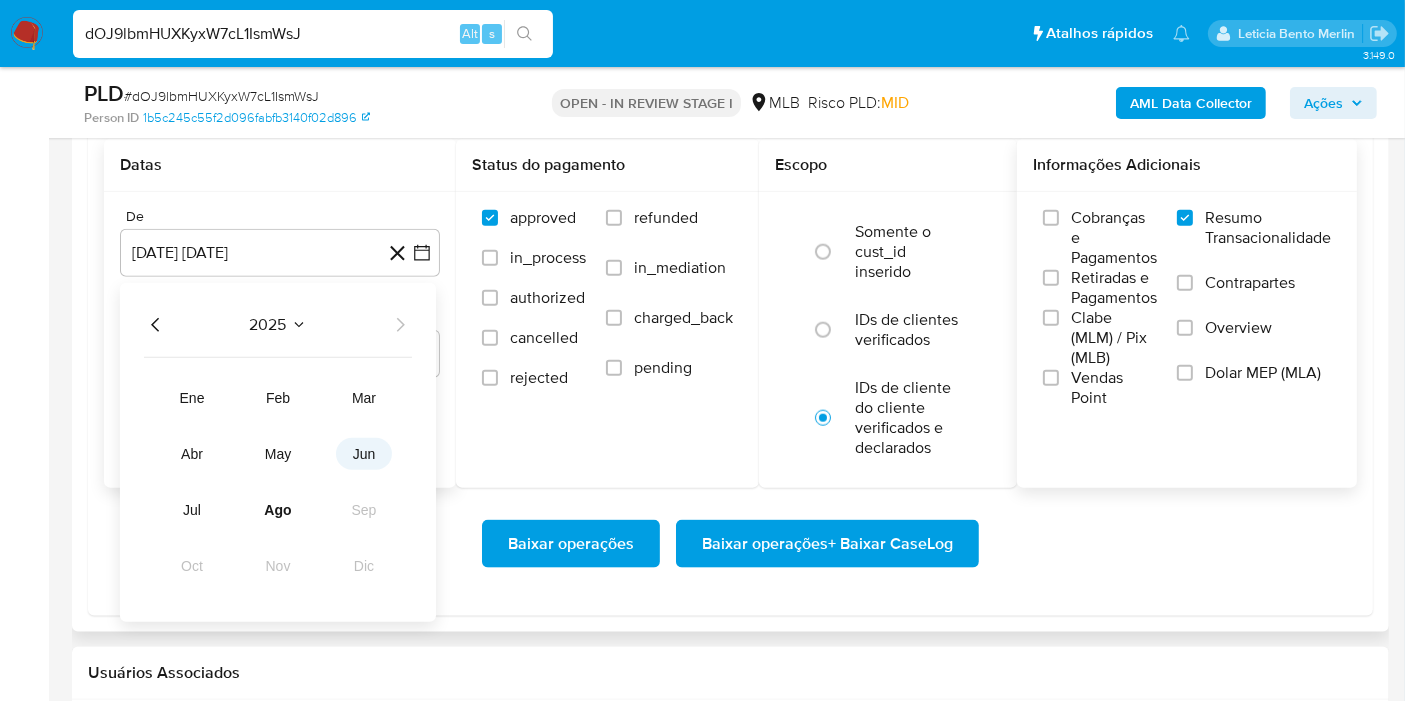 click on "jun" at bounding box center [364, 454] 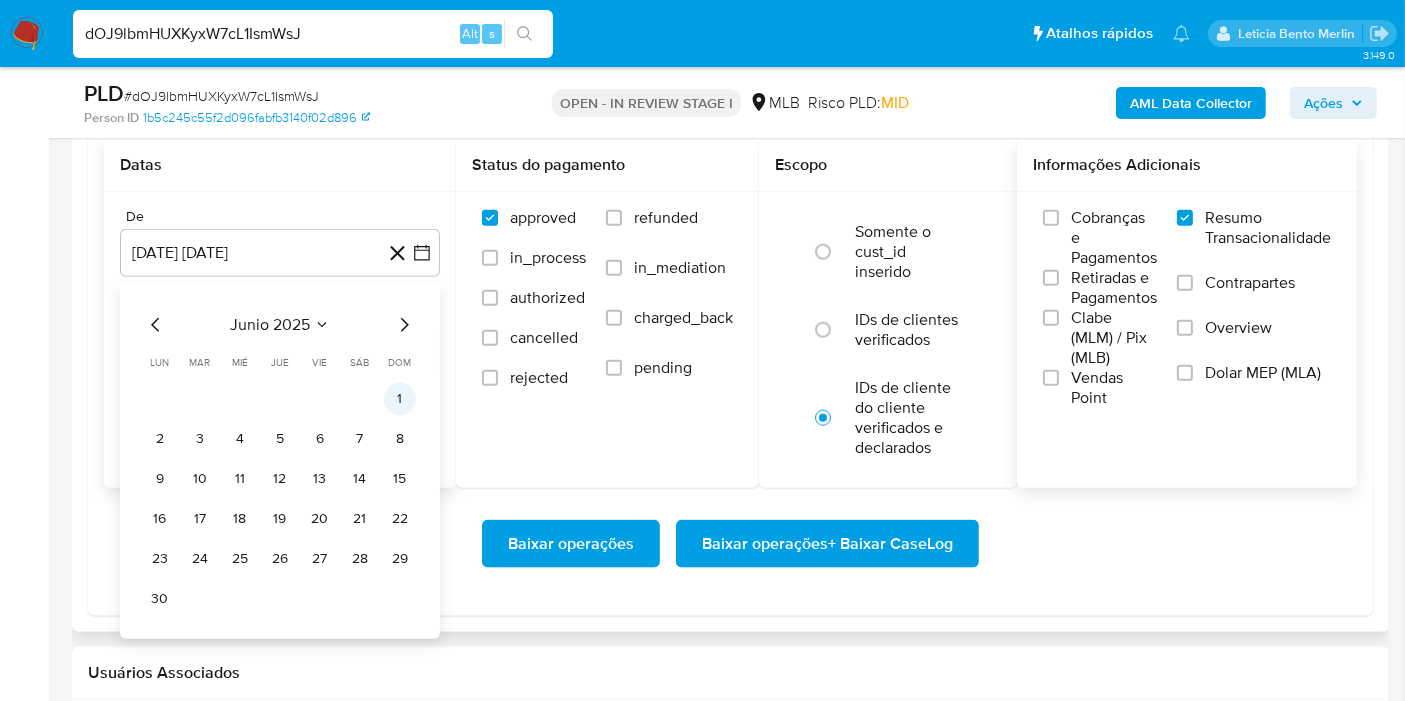 click on "1" at bounding box center (400, 399) 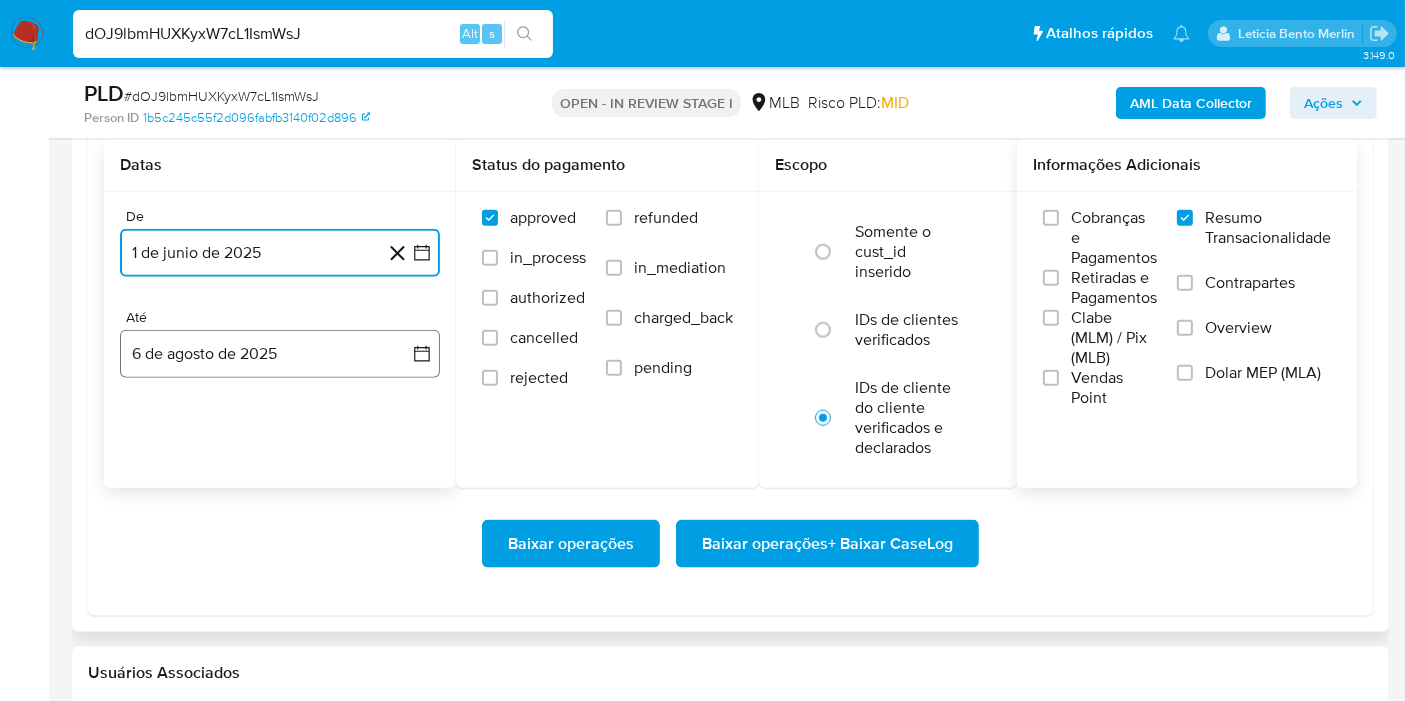 click on "6 de agosto de 2025" at bounding box center (280, 354) 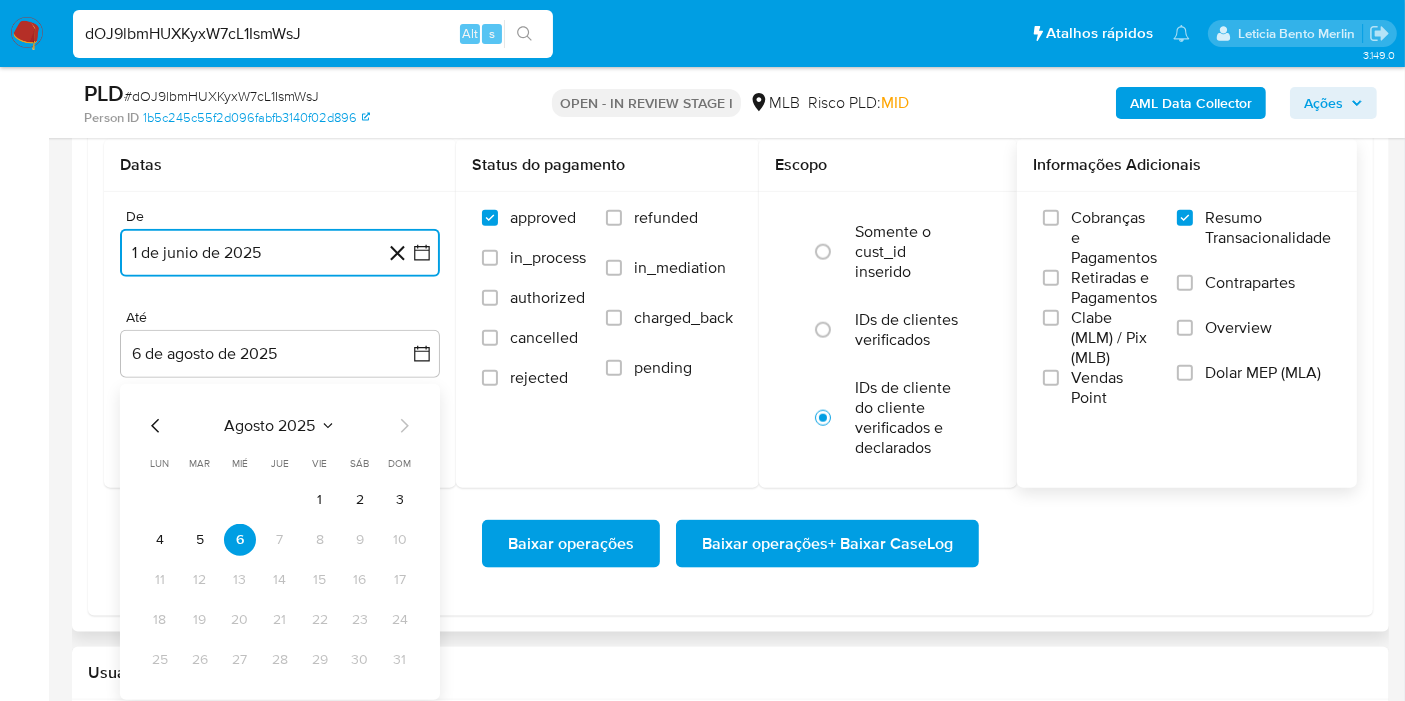 click on "5" at bounding box center (200, 540) 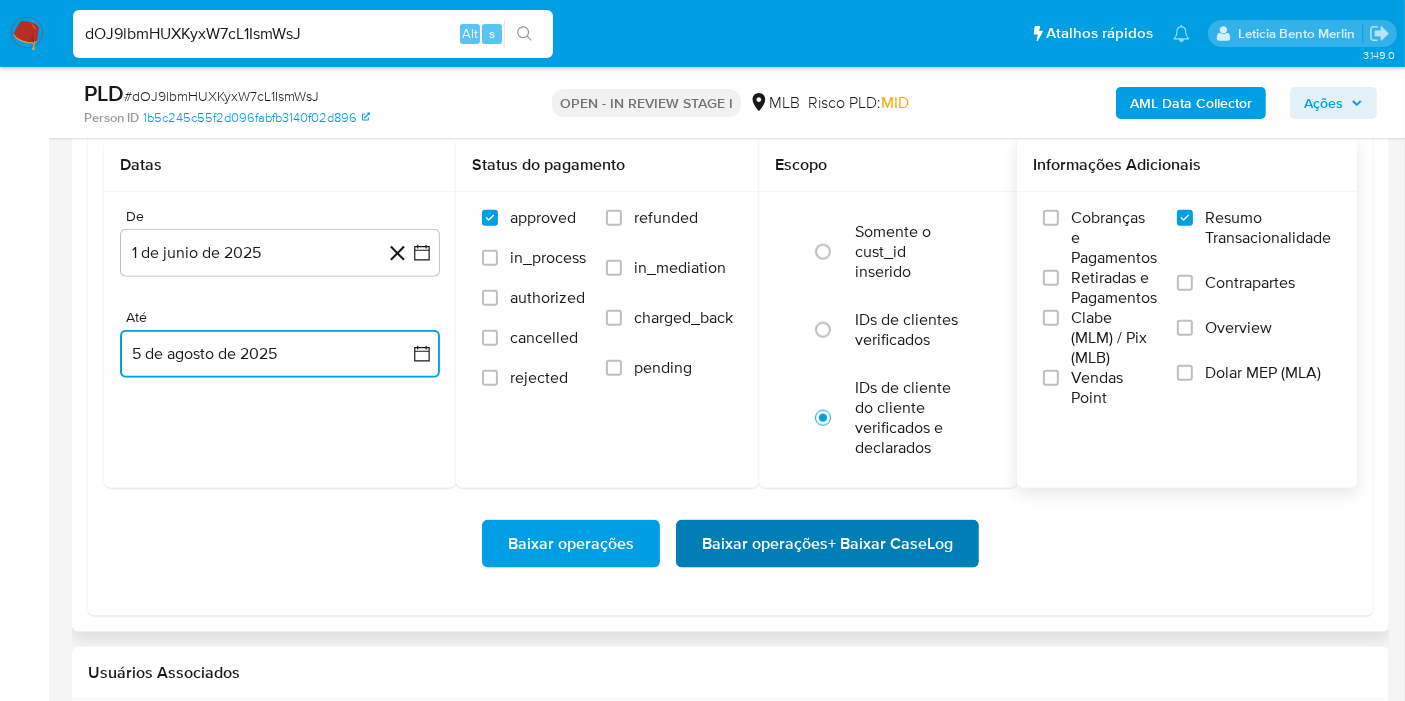 click on "Baixar operações  +   Baixar CaseLog" at bounding box center [827, 544] 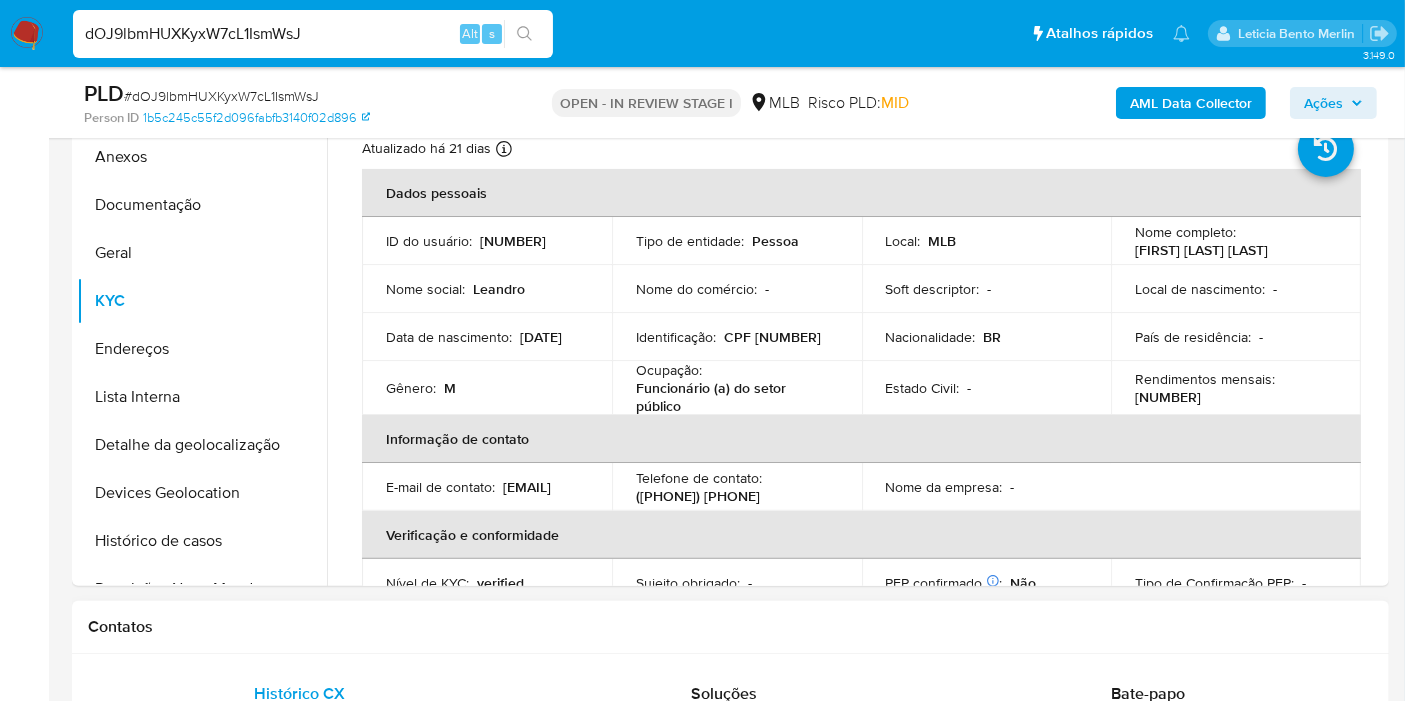 scroll, scrollTop: 444, scrollLeft: 0, axis: vertical 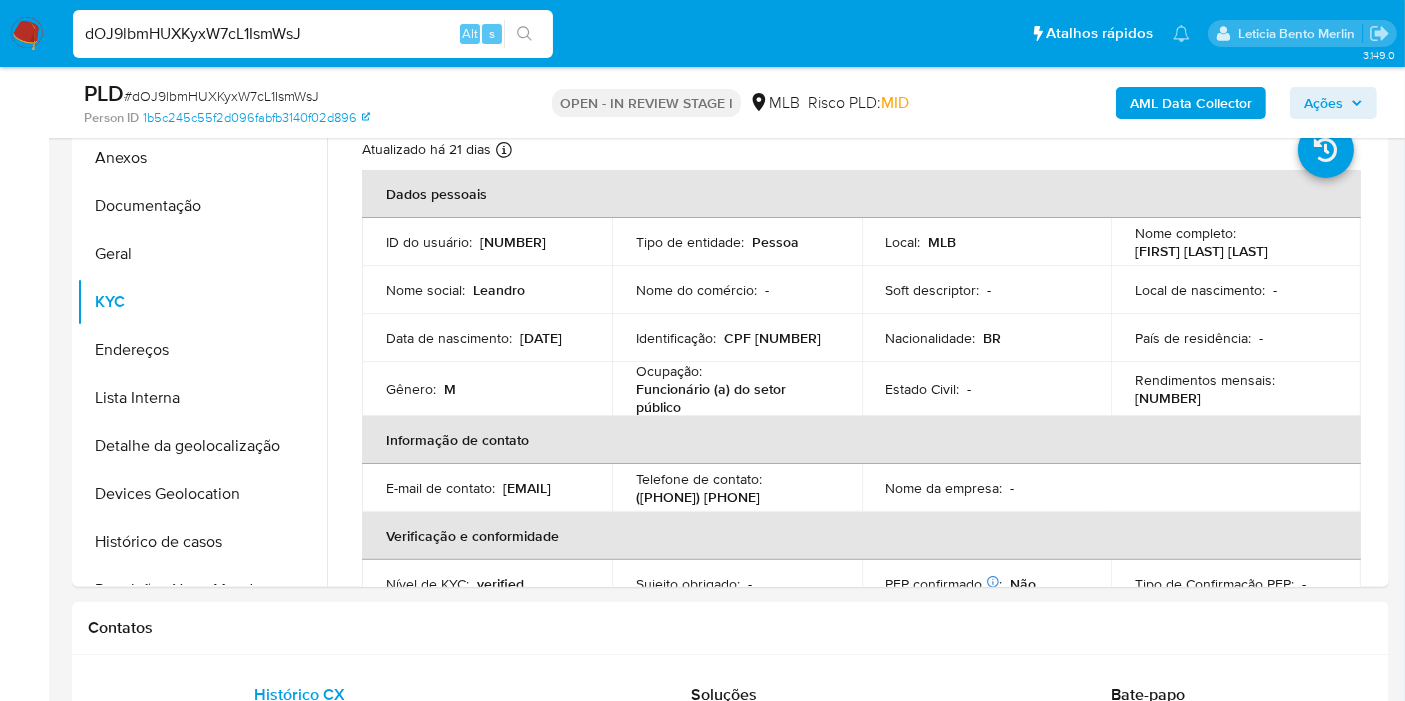 click on "[TEXT] Alt s" at bounding box center (313, 34) 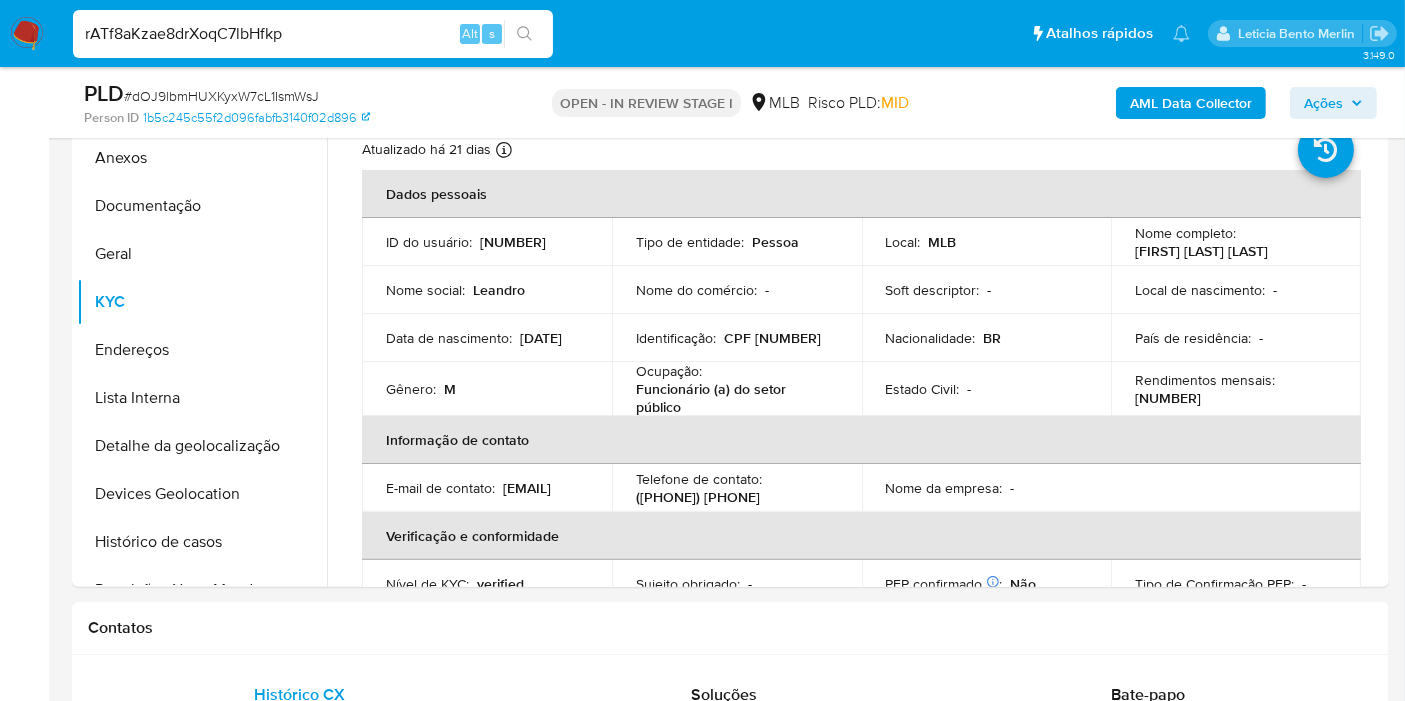 type on "rATf8aKzae8drXoqC7lbHfkp" 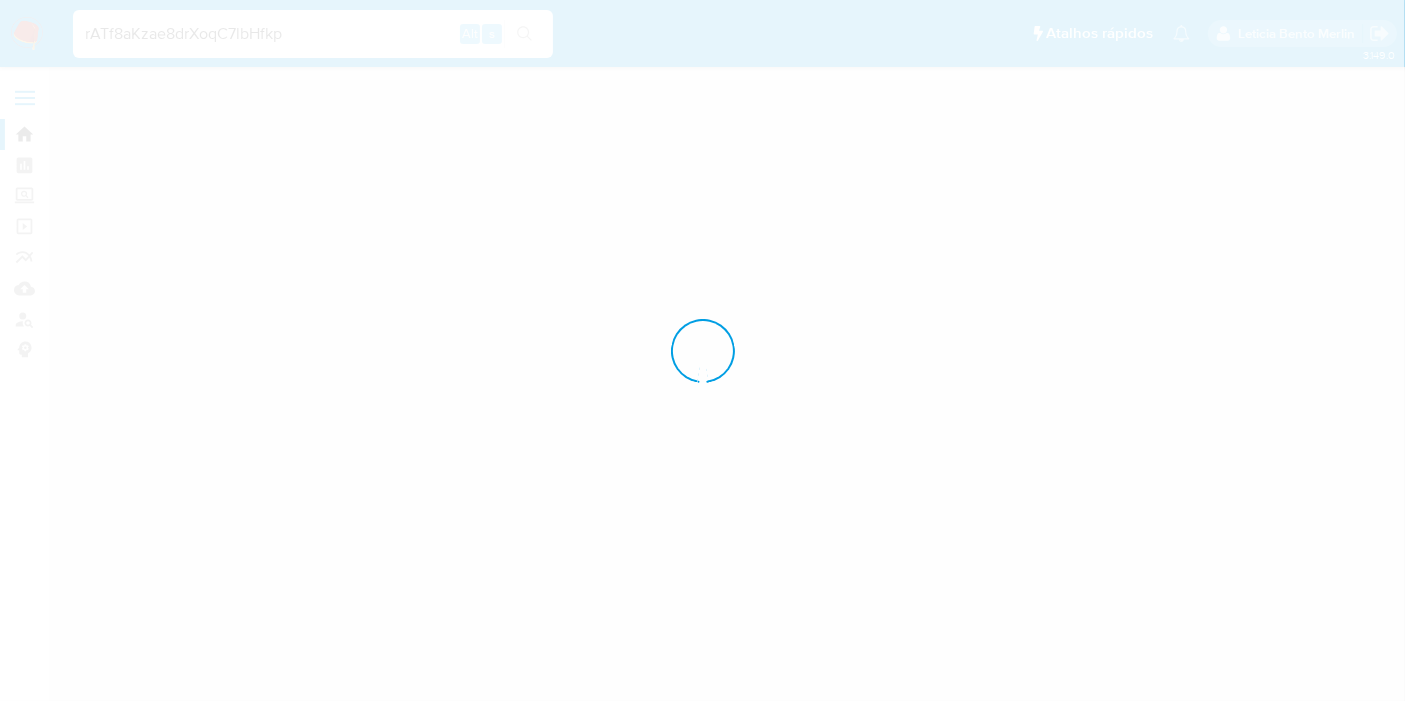 scroll, scrollTop: 0, scrollLeft: 0, axis: both 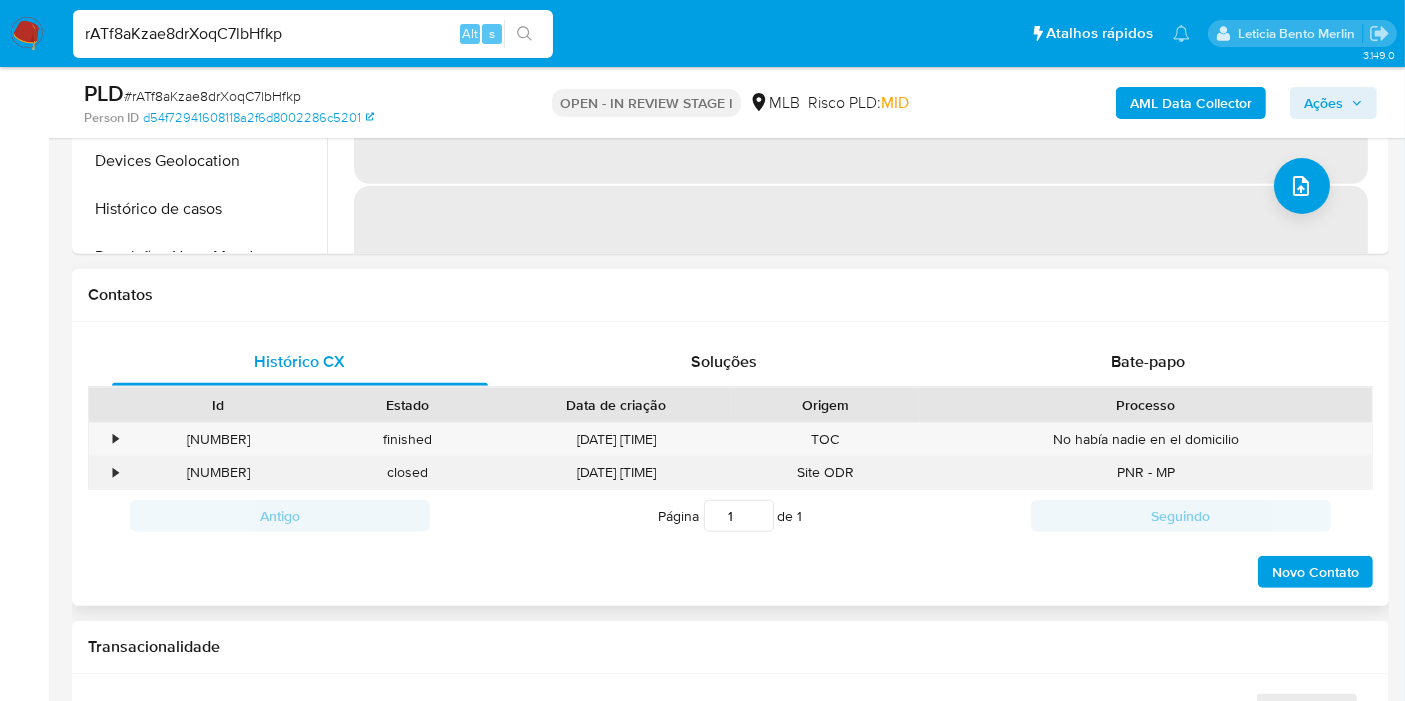 select on "10" 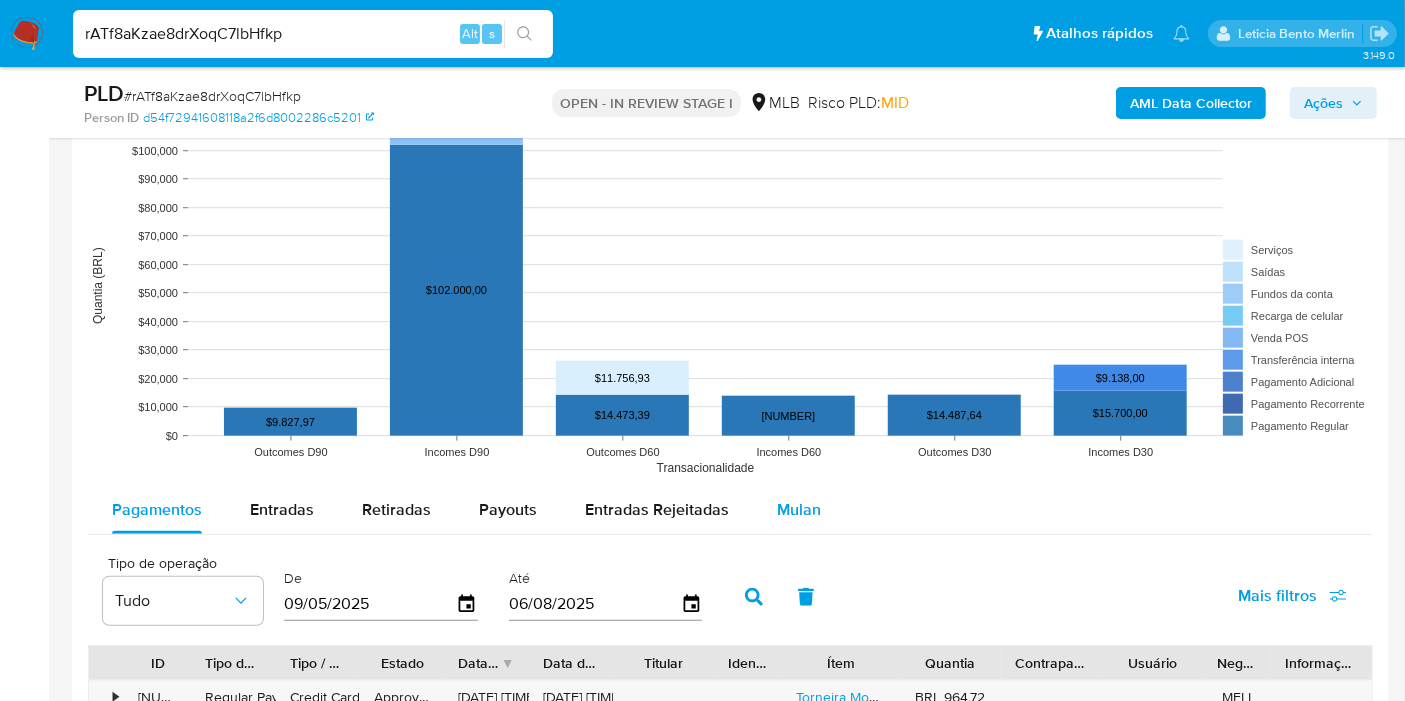 click on "Mulan" at bounding box center (799, 510) 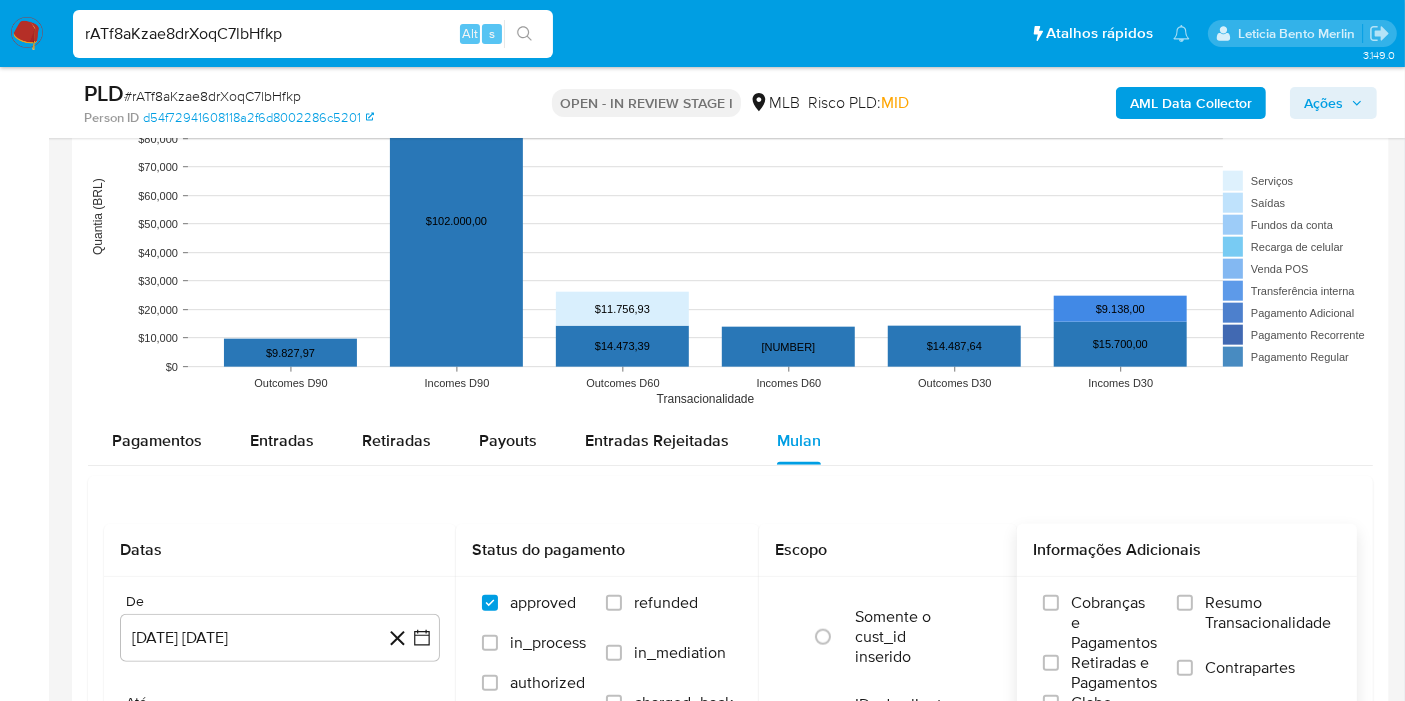 scroll, scrollTop: 2111, scrollLeft: 0, axis: vertical 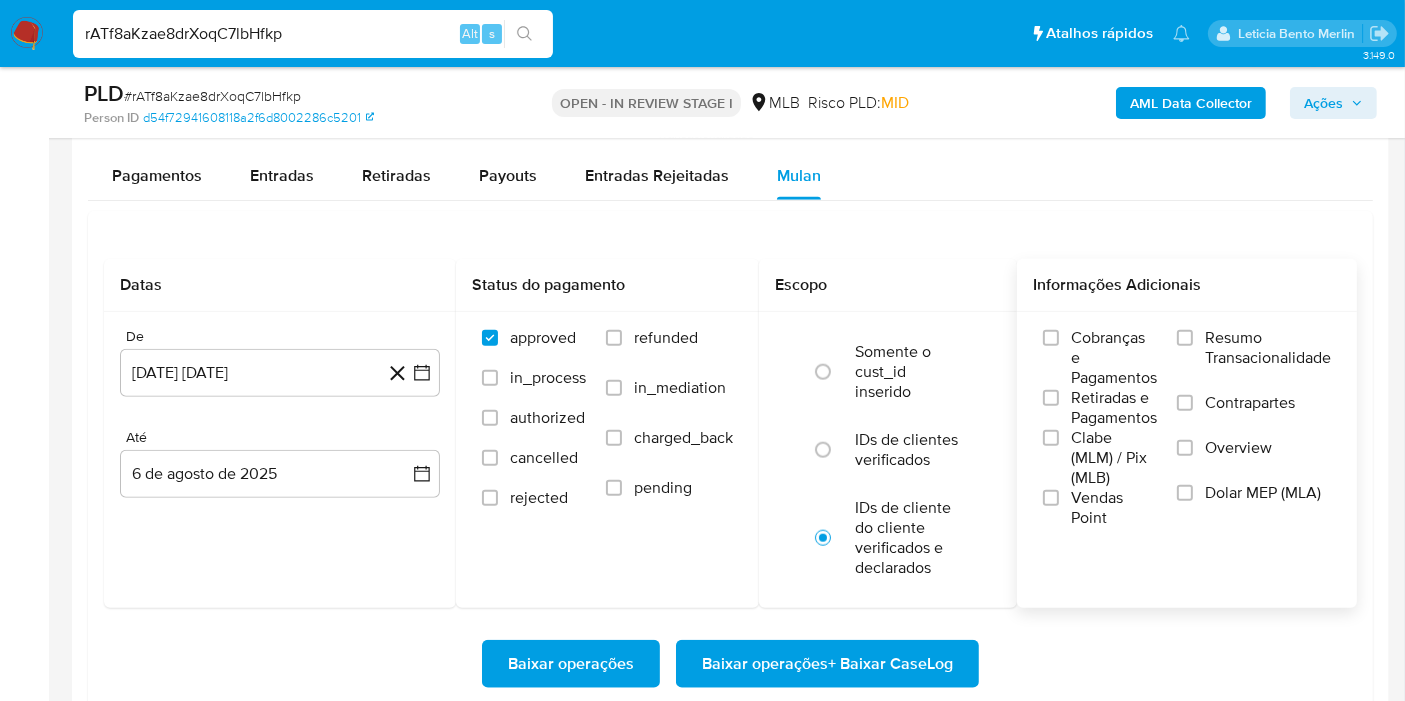 click on "Resumo Transacionalidade" at bounding box center [1268, 348] 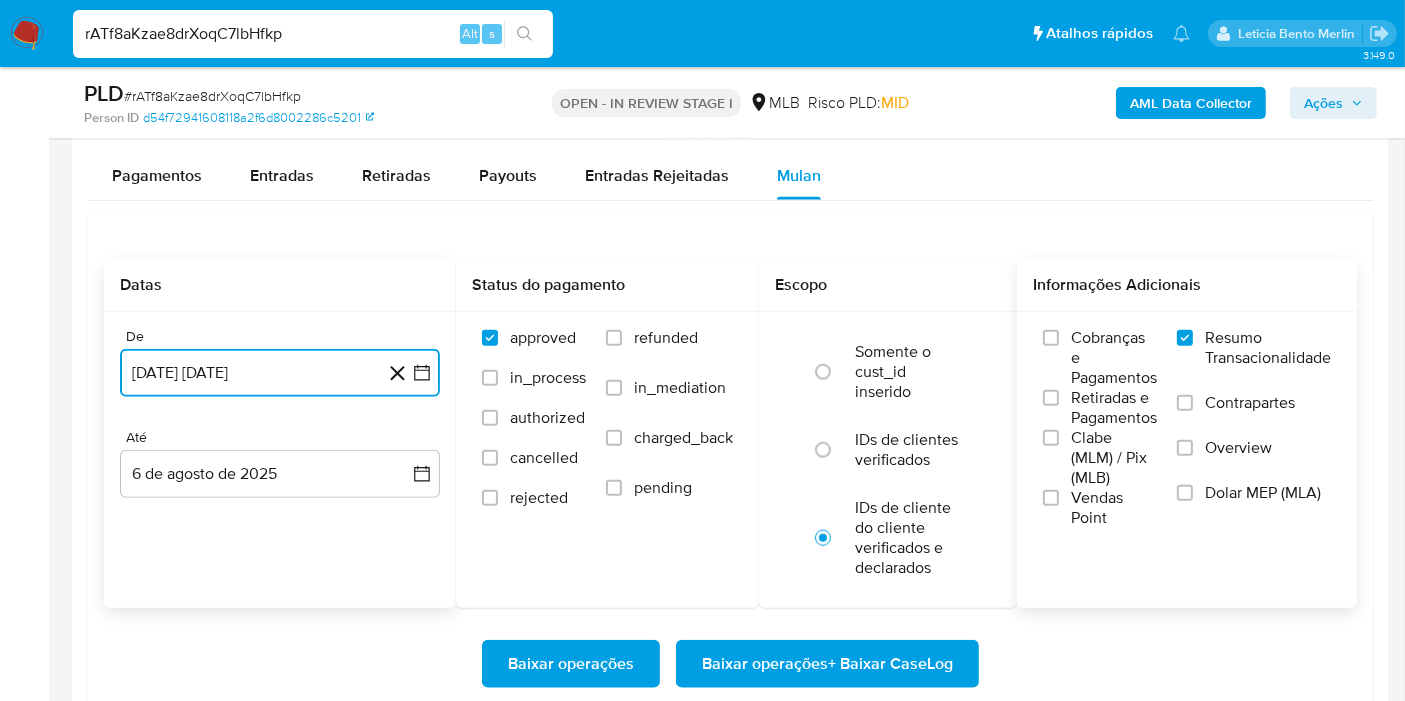 click on "[DATE] [DATE]" at bounding box center (280, 373) 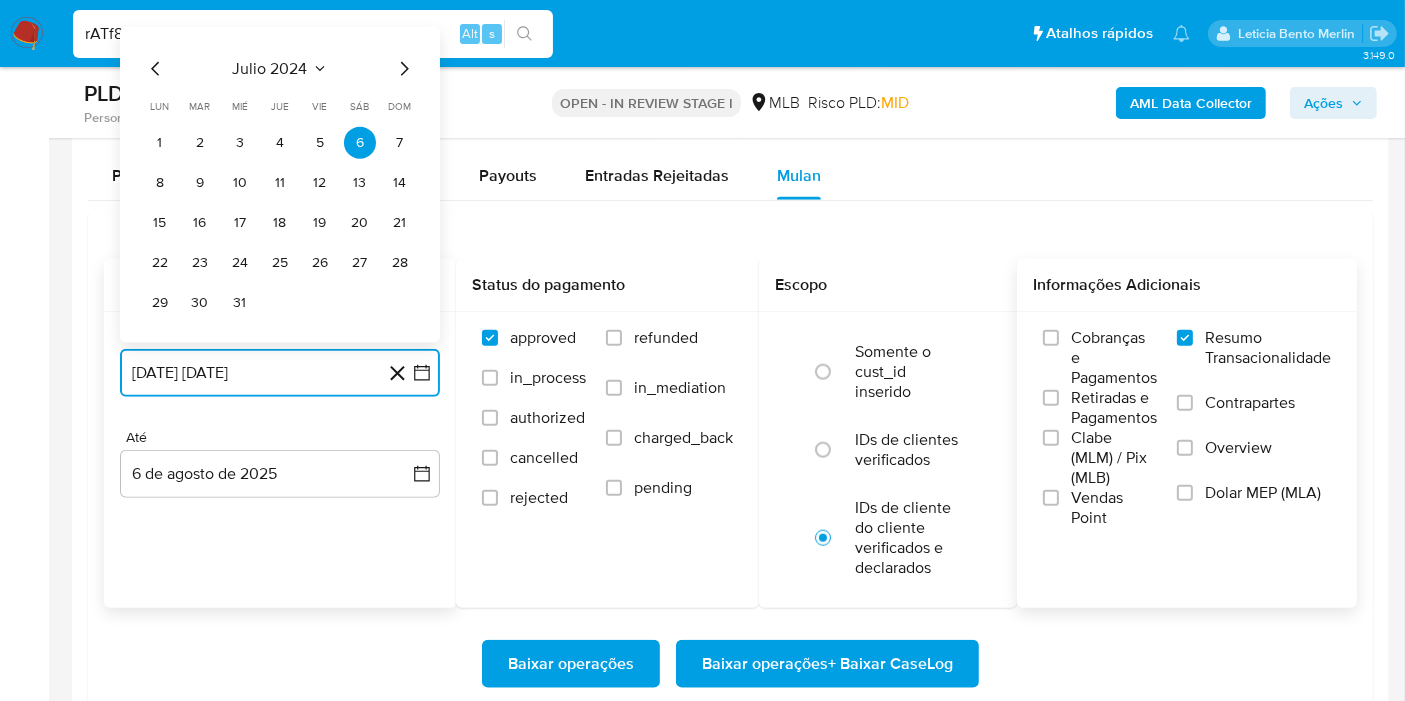 click on "julio 2024" at bounding box center (270, 69) 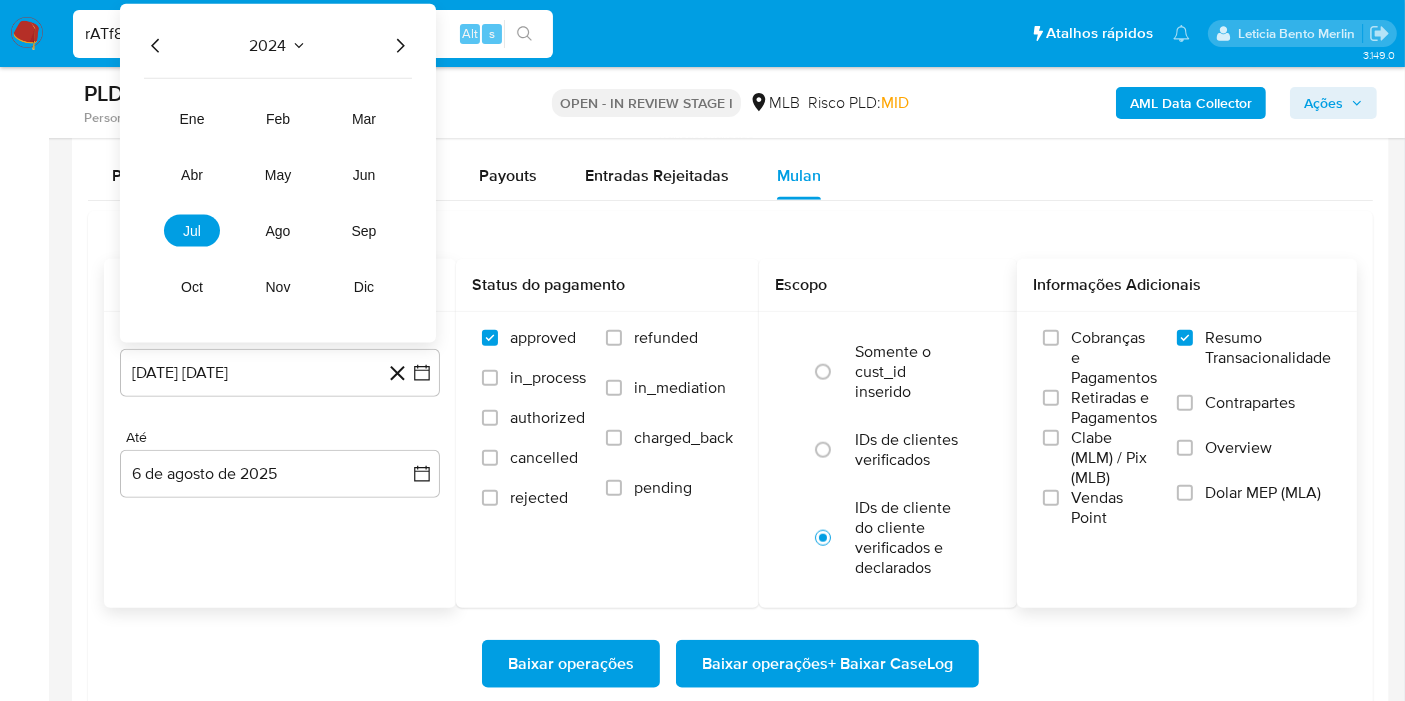 click 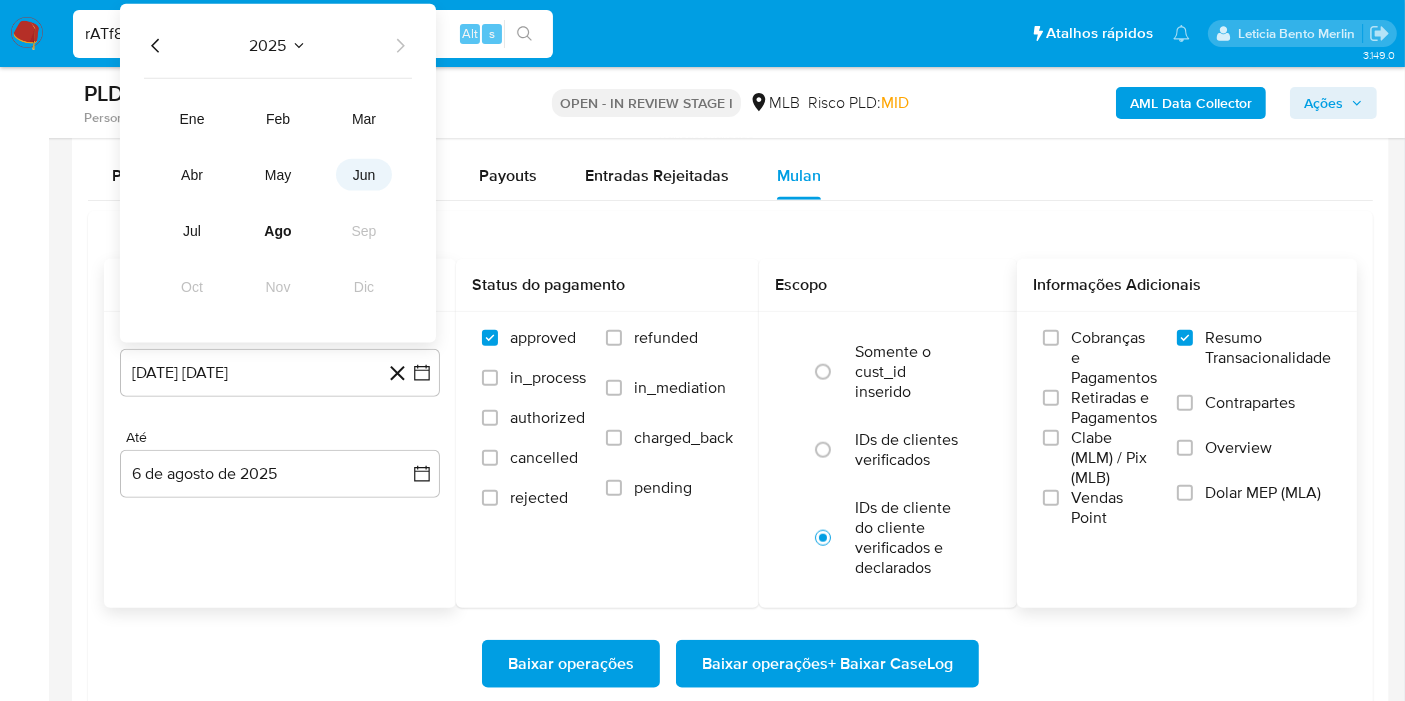 click on "jun" at bounding box center [364, 175] 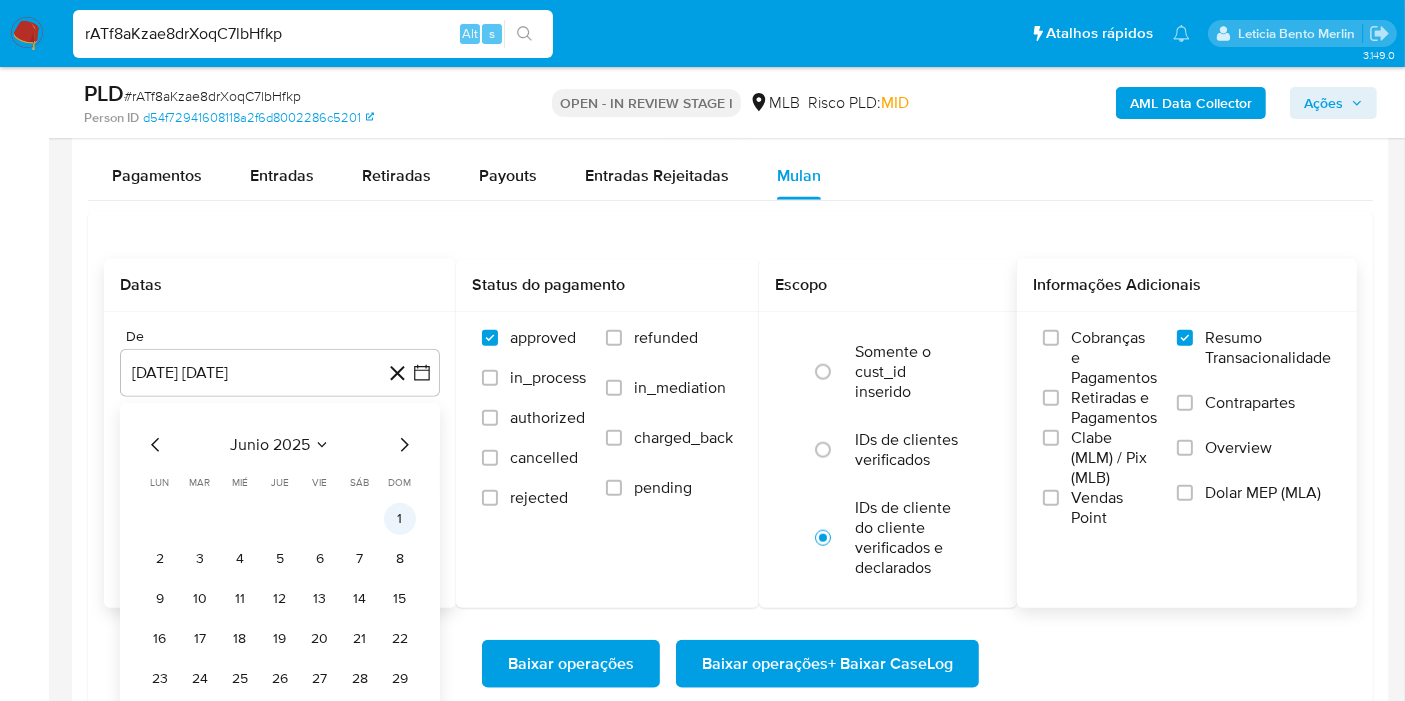 click on "1" at bounding box center [400, 519] 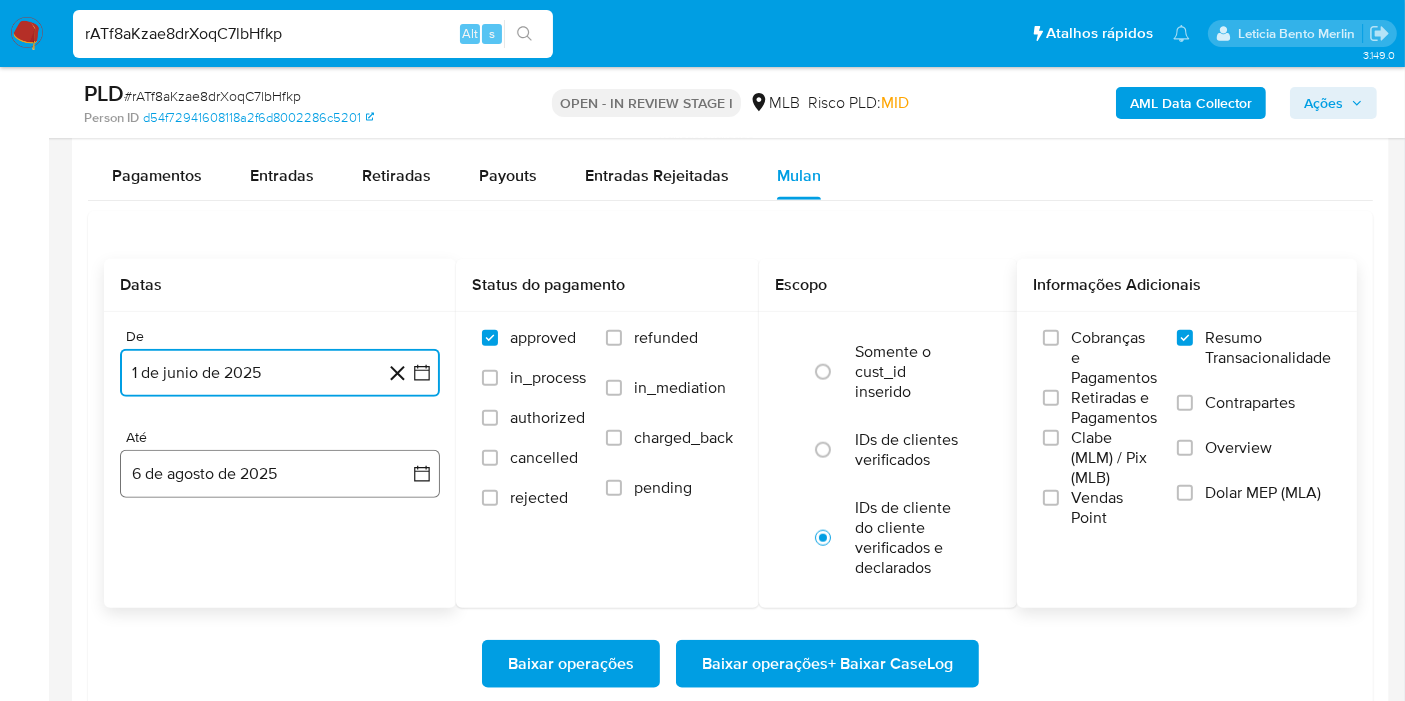 click on "6 de agosto de 2025" at bounding box center [280, 474] 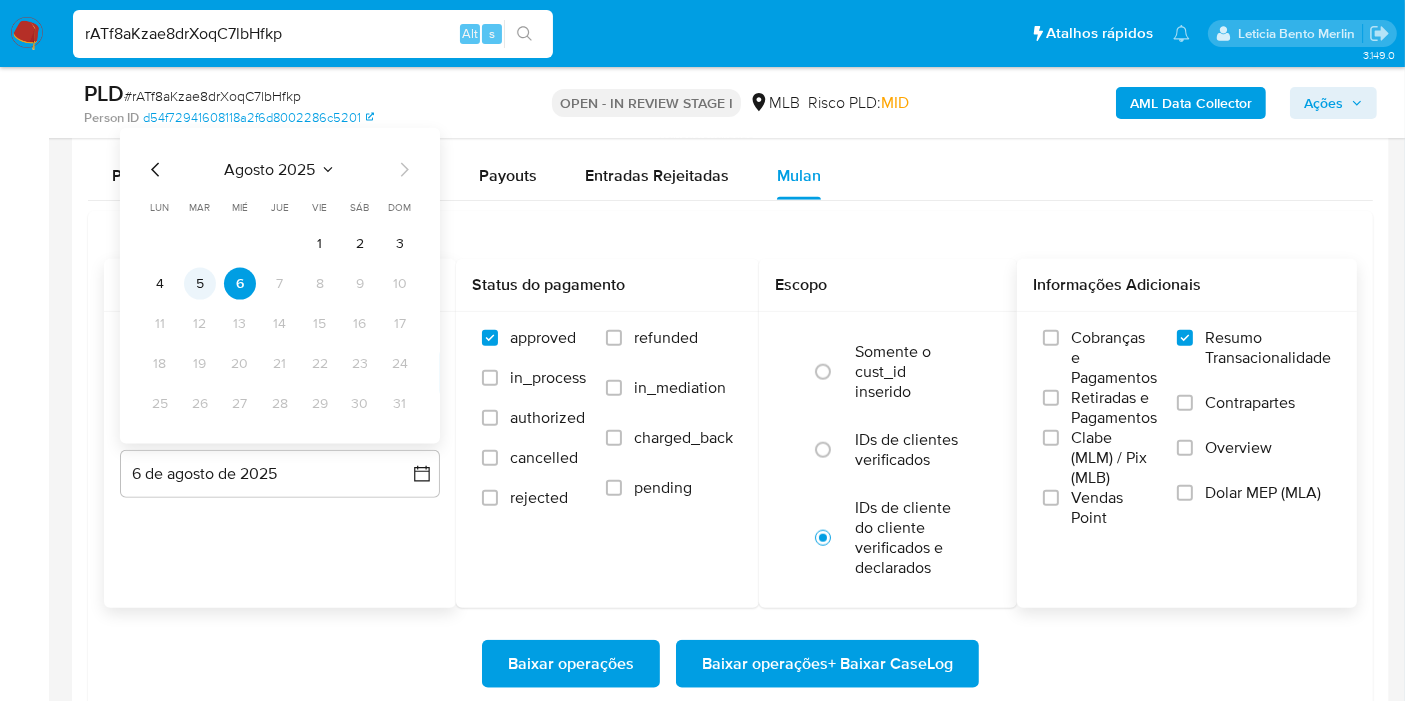 click on "5" at bounding box center (200, 284) 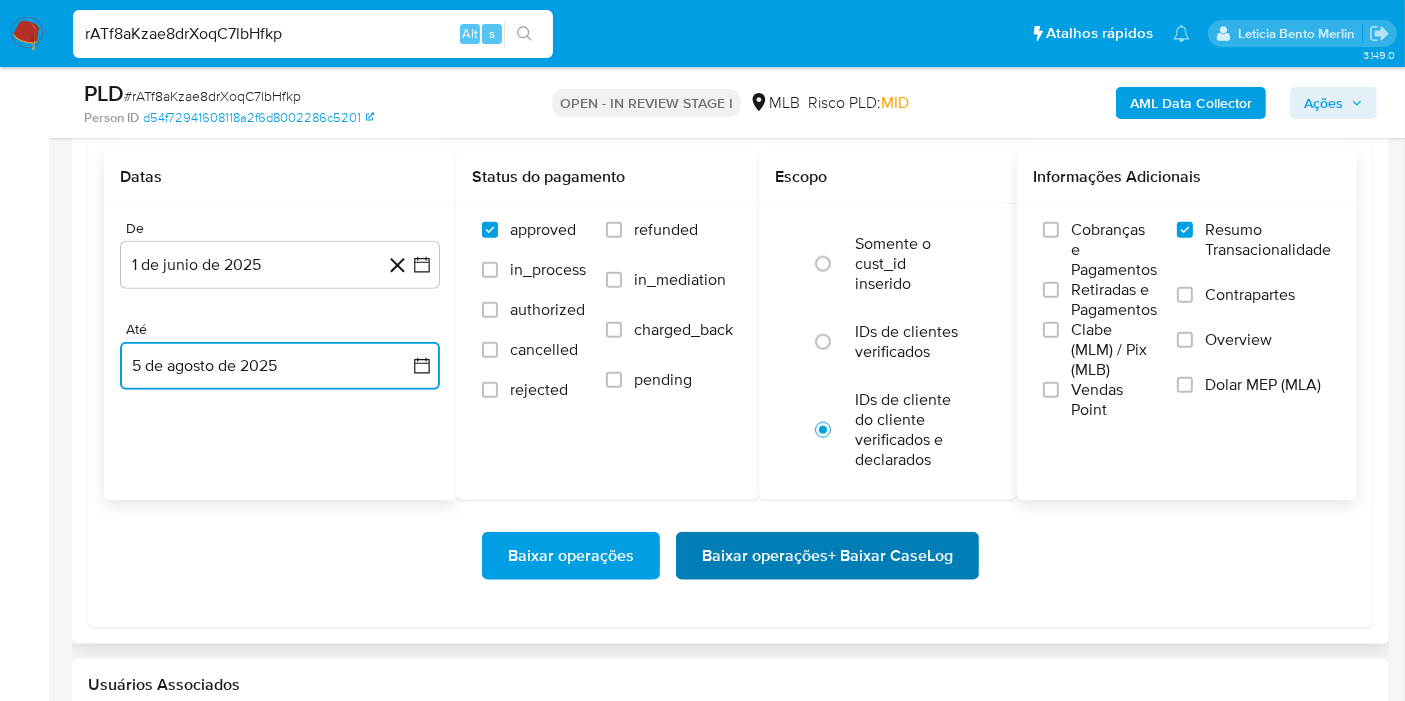 scroll, scrollTop: 2333, scrollLeft: 0, axis: vertical 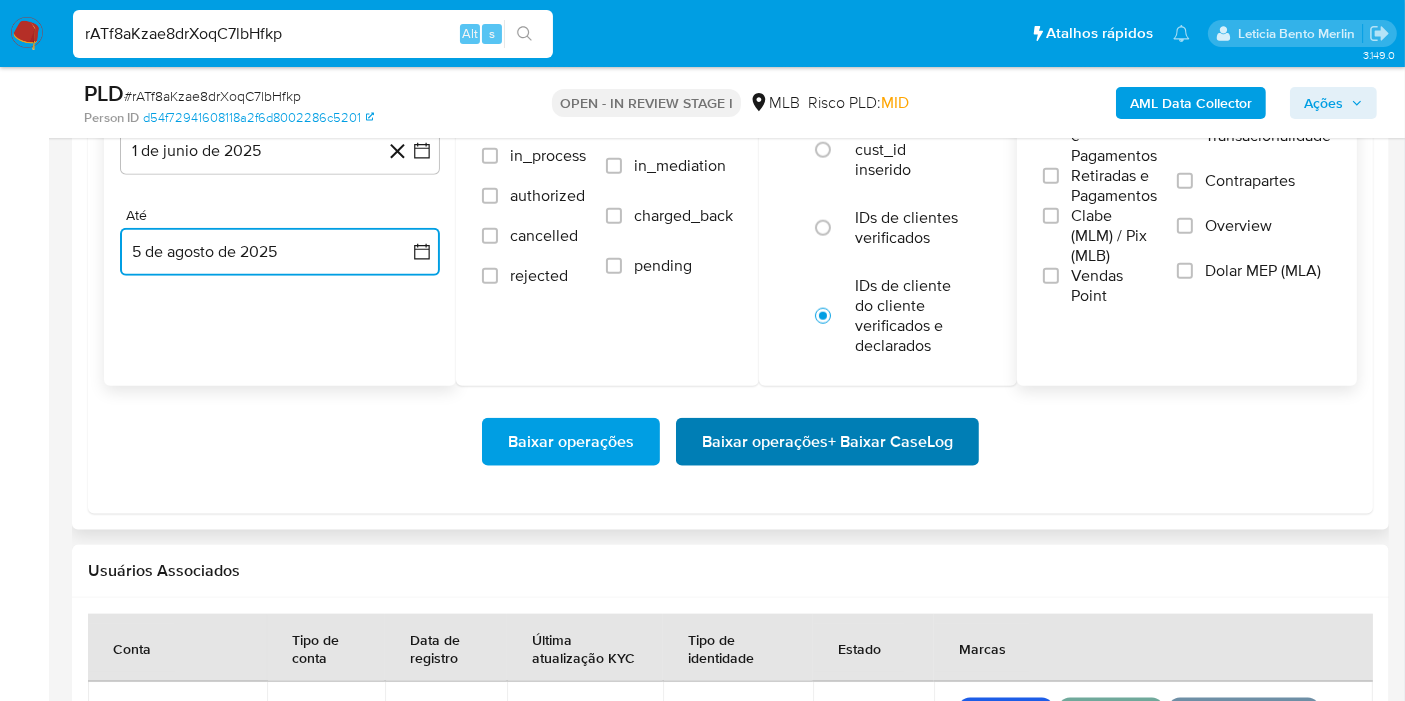 click on "Baixar operações  +   Baixar CaseLog" at bounding box center (827, 442) 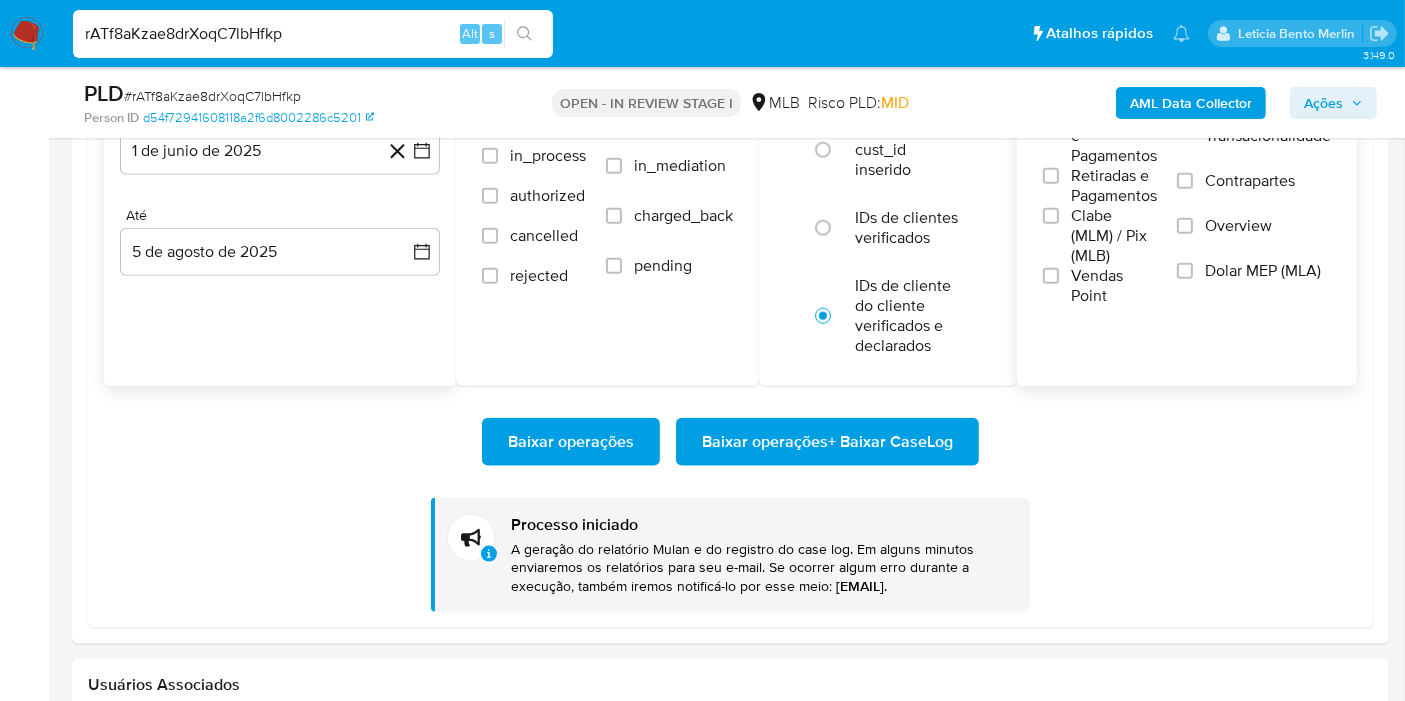 click on "rATf8aKzae8drXoqC7lbHfkp" at bounding box center [313, 34] 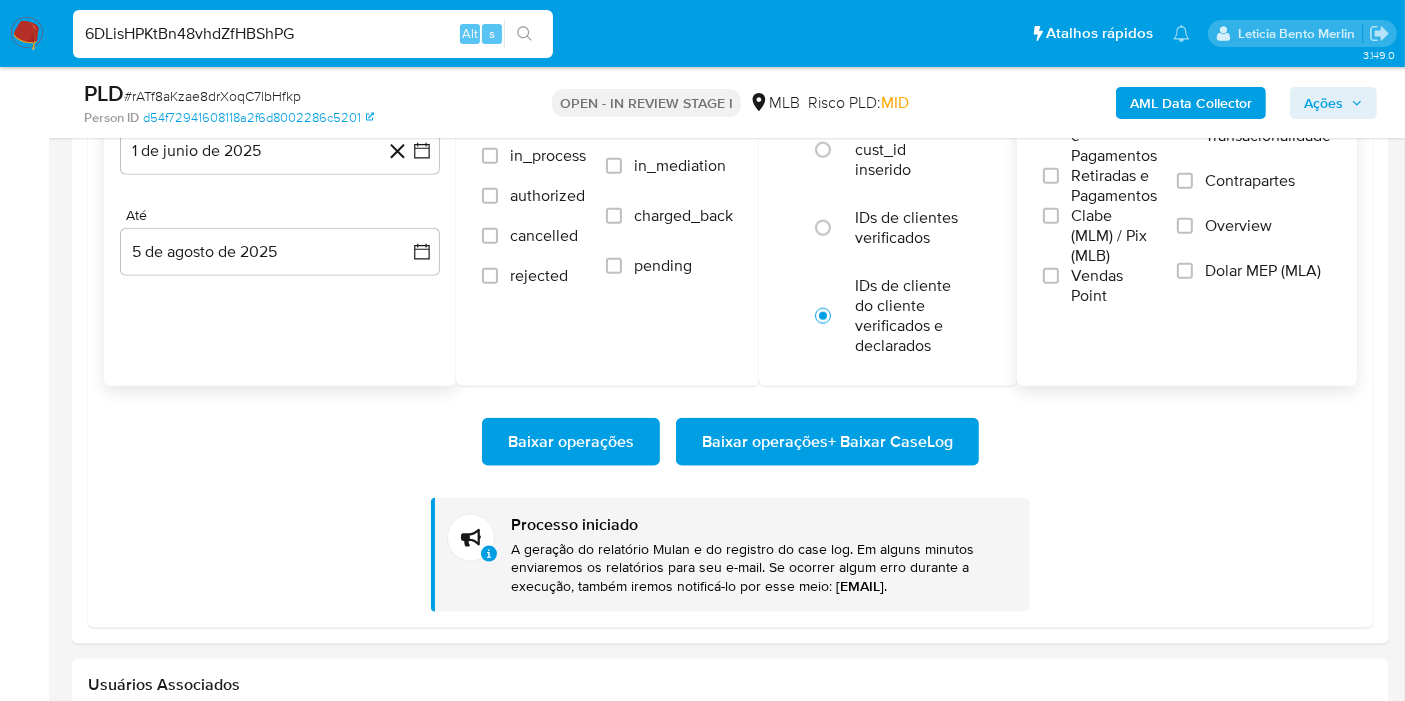 type on "6DLisHPKtBn48vhdZfHBShPG" 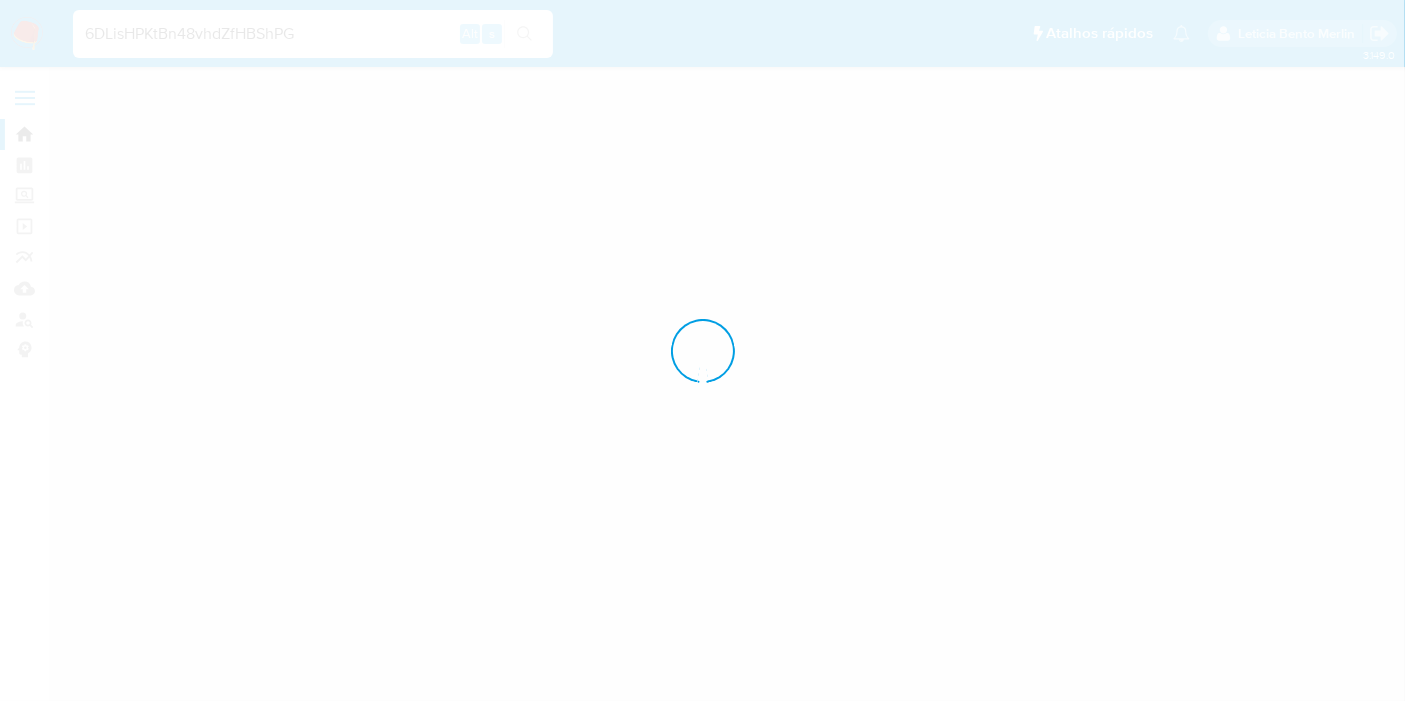 scroll, scrollTop: 0, scrollLeft: 0, axis: both 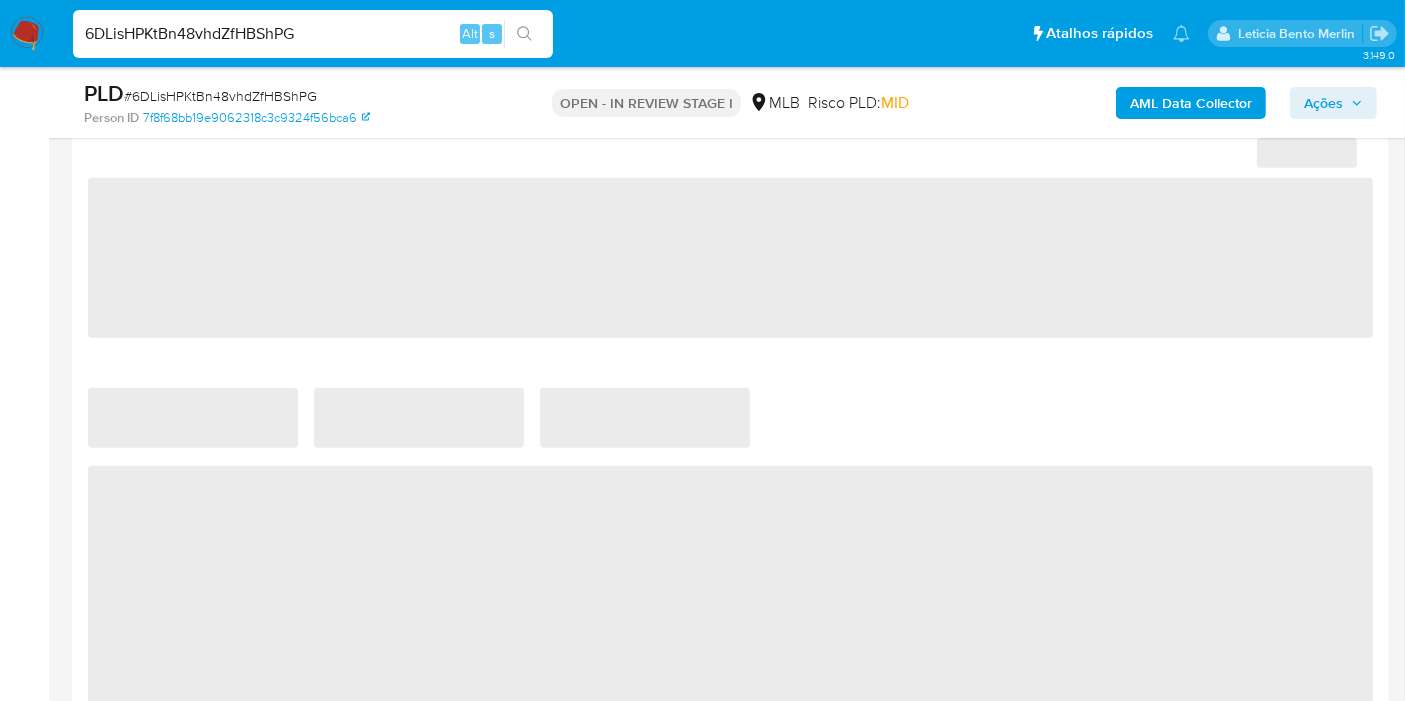 select on "10" 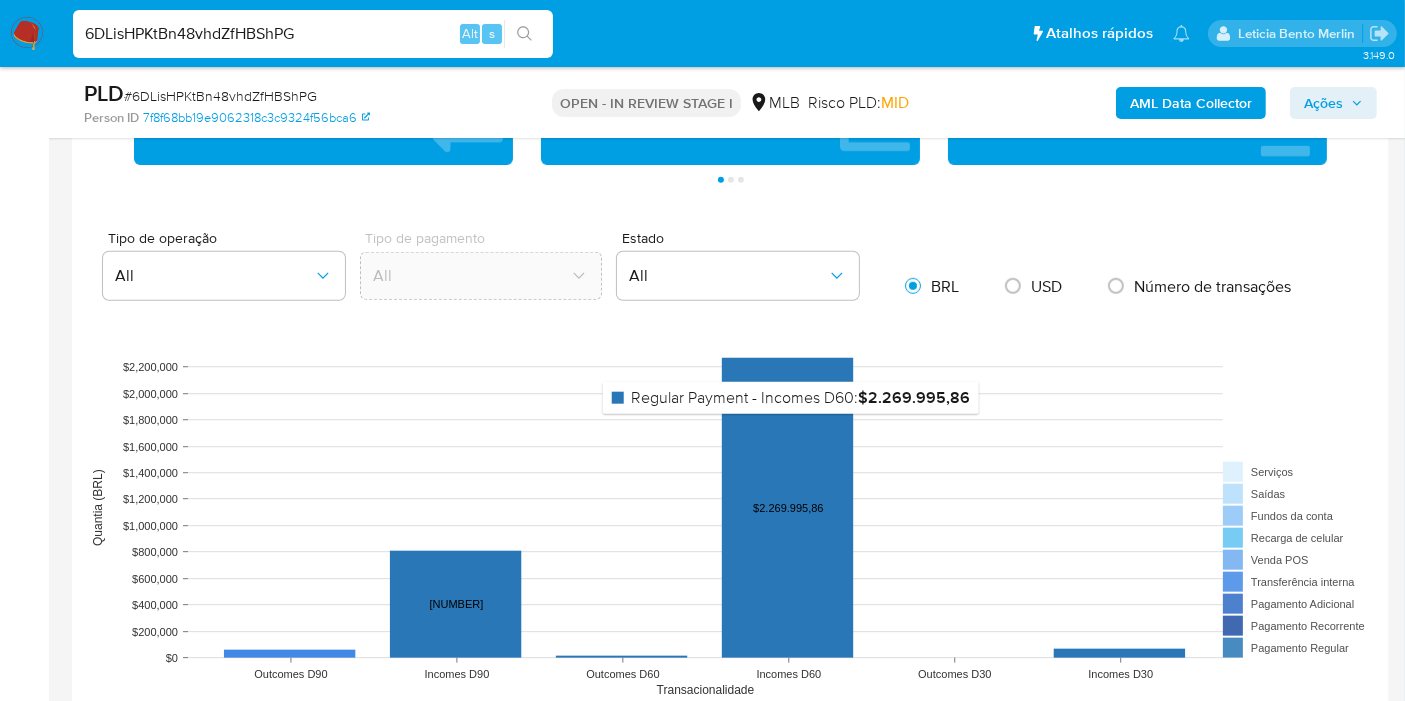 scroll, scrollTop: 2000, scrollLeft: 0, axis: vertical 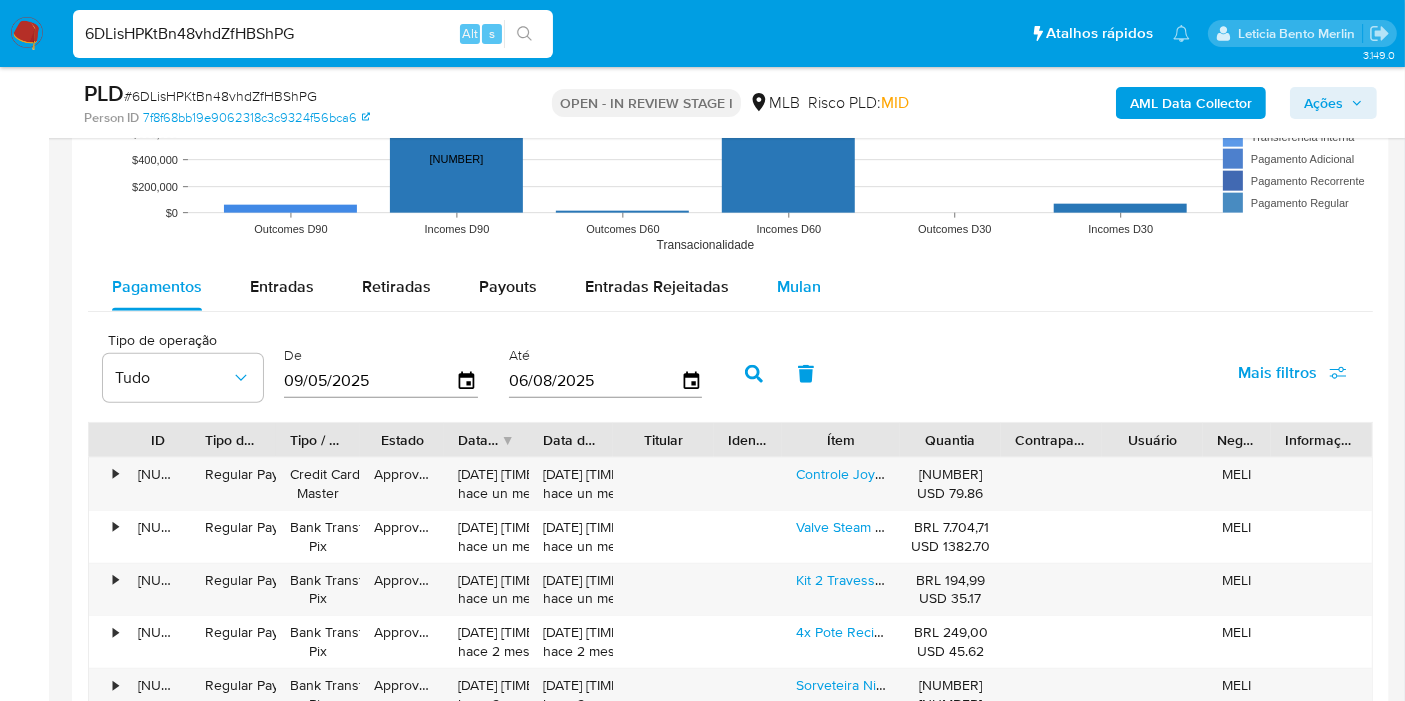 click on "Mulan" at bounding box center [799, 286] 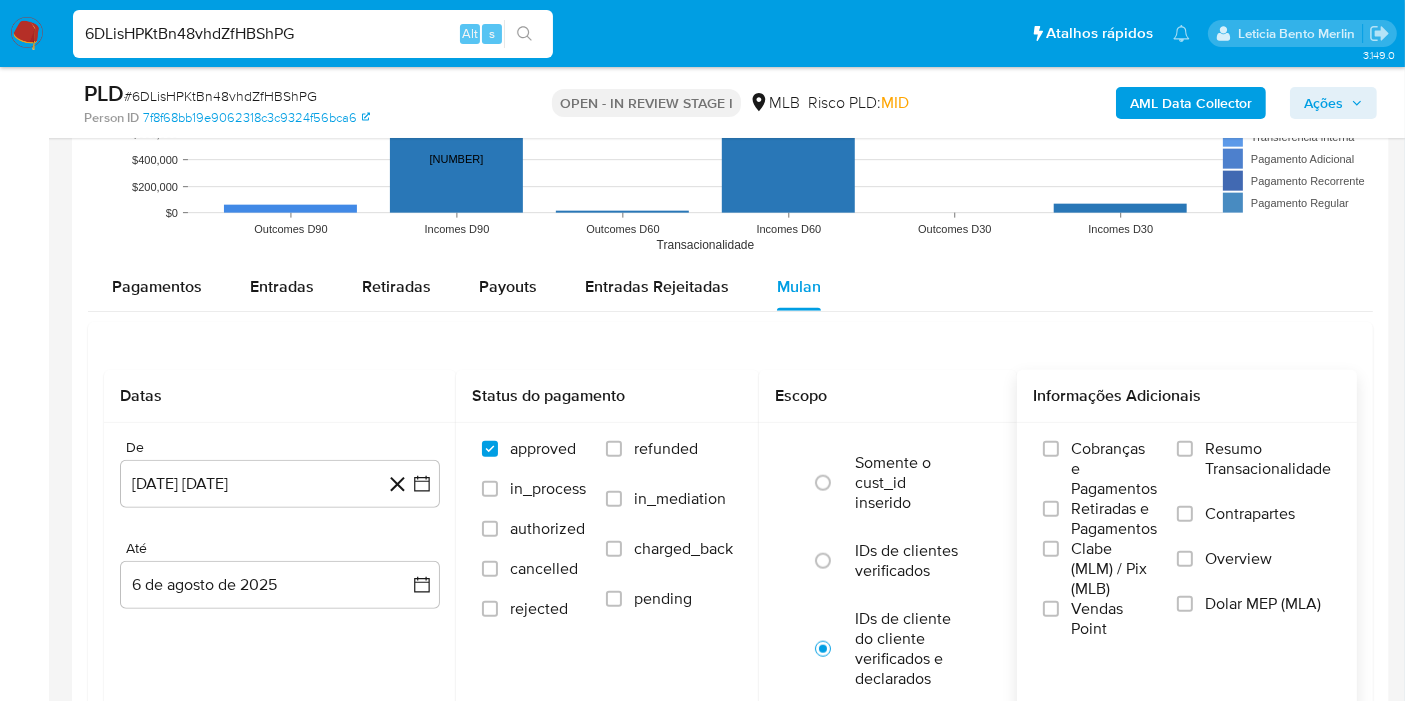 click on "Cobranças e Pagamentos Retiradas e Pagamentos Clabe (MLM) / Pix (MLB) Vendas Point Resumo Transacionalidade Contrapartes Overview Dolar MEP (MLA)" at bounding box center (1187, 539) 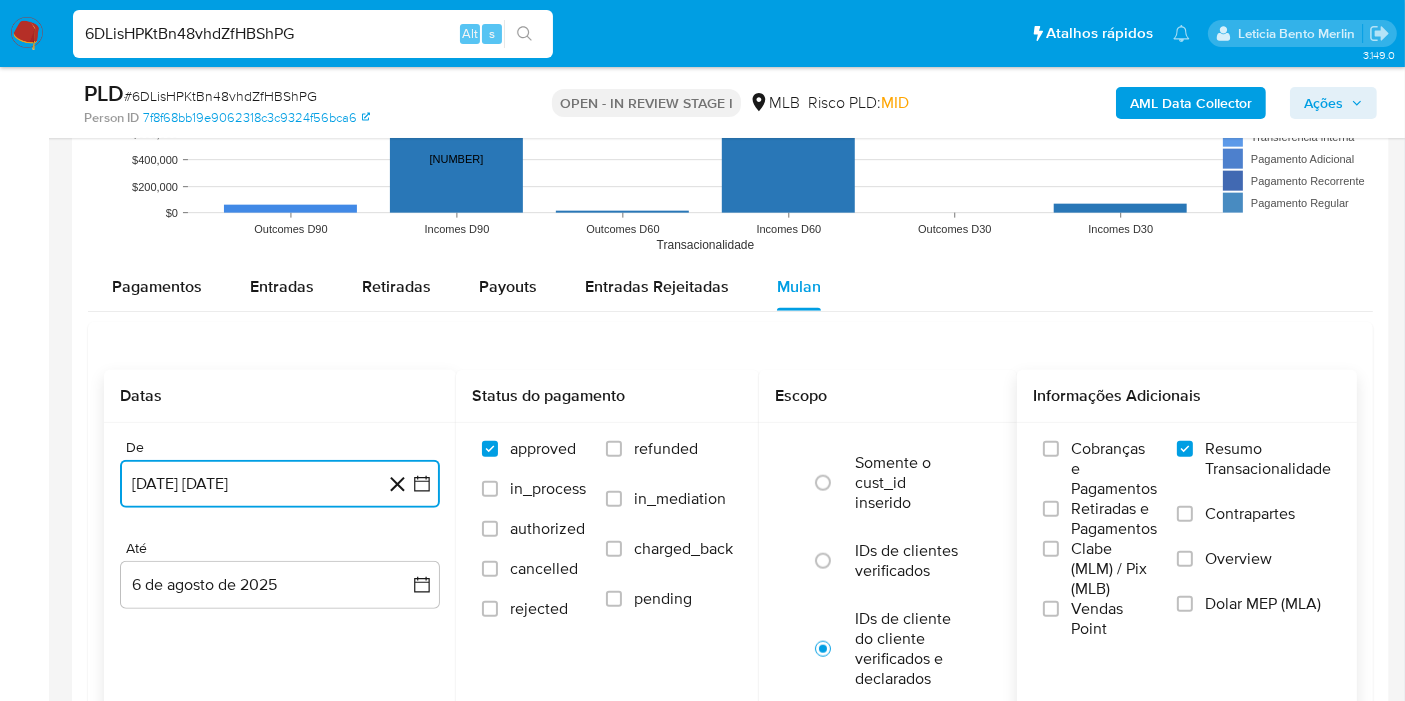 click on "[DATE] [DATE]" at bounding box center (280, 484) 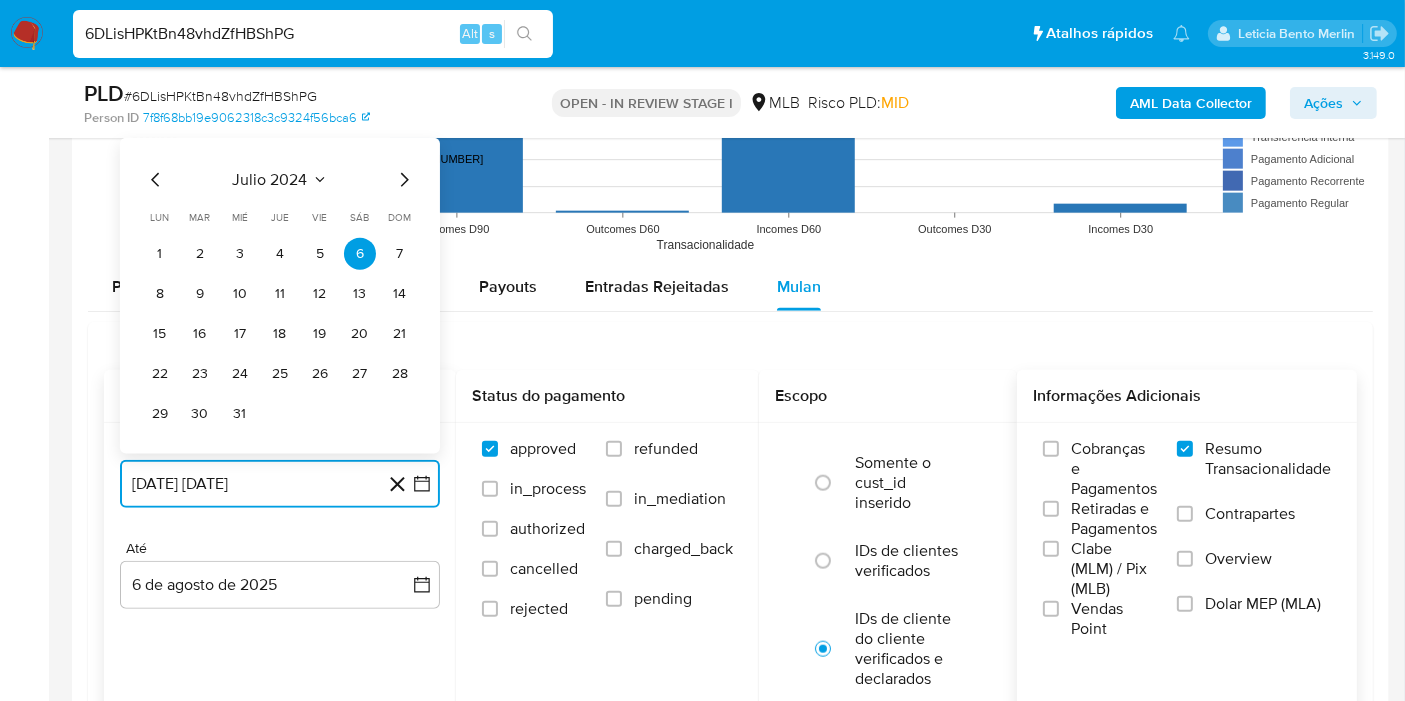click on "julio 2024" at bounding box center (270, 180) 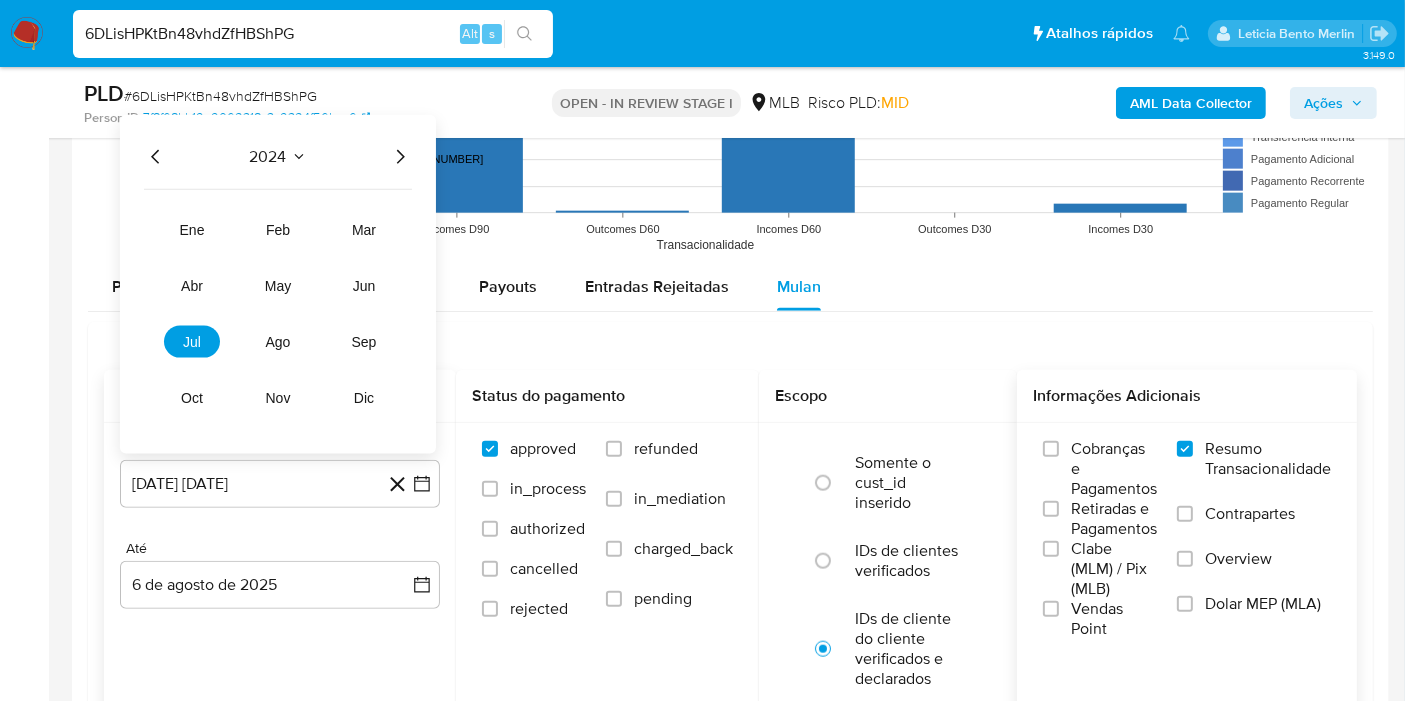 click 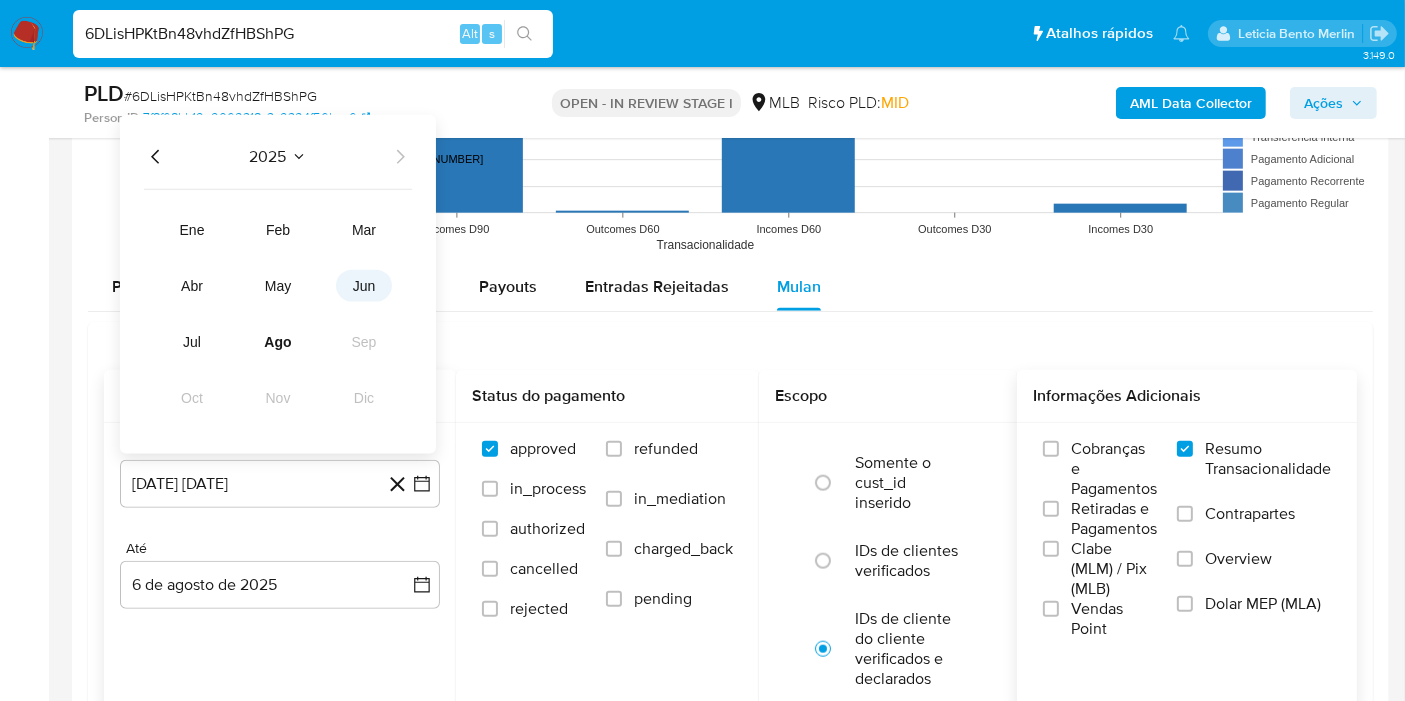 click on "jun" at bounding box center (364, 286) 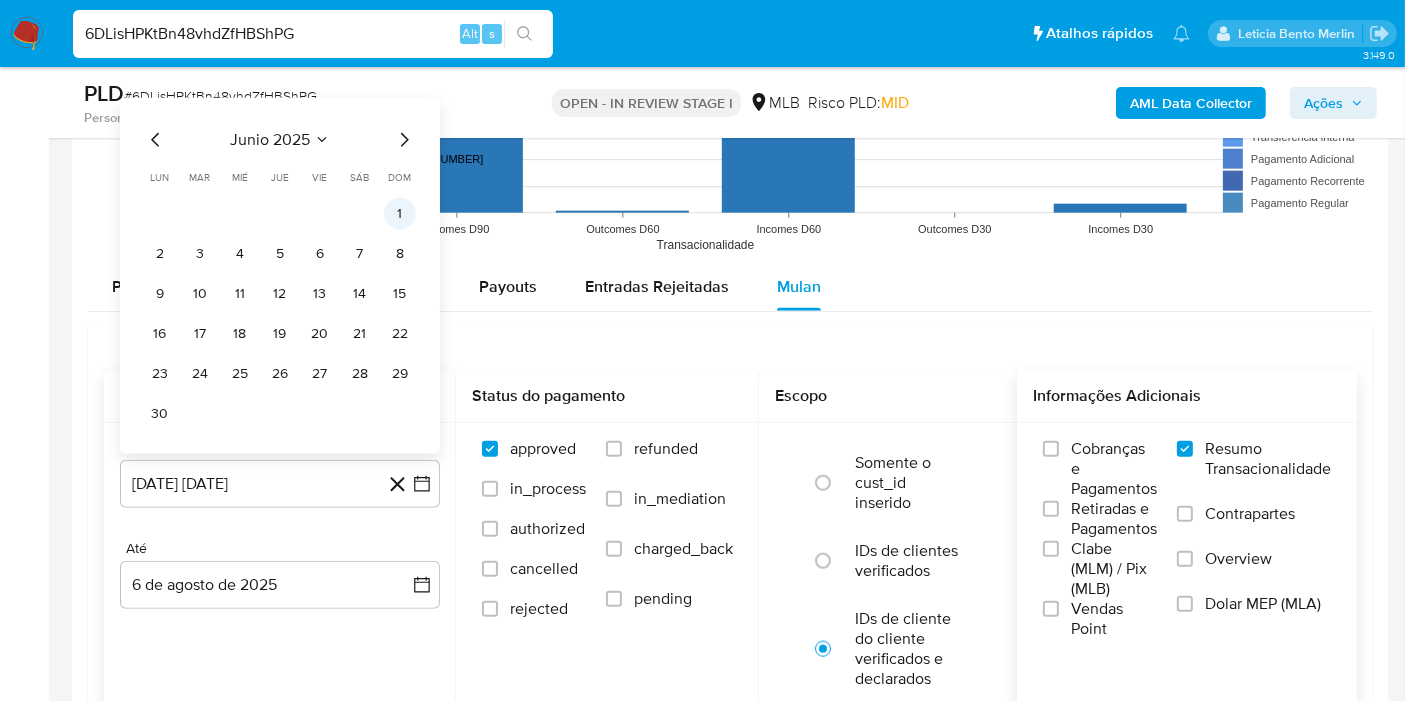 click on "1" at bounding box center (400, 214) 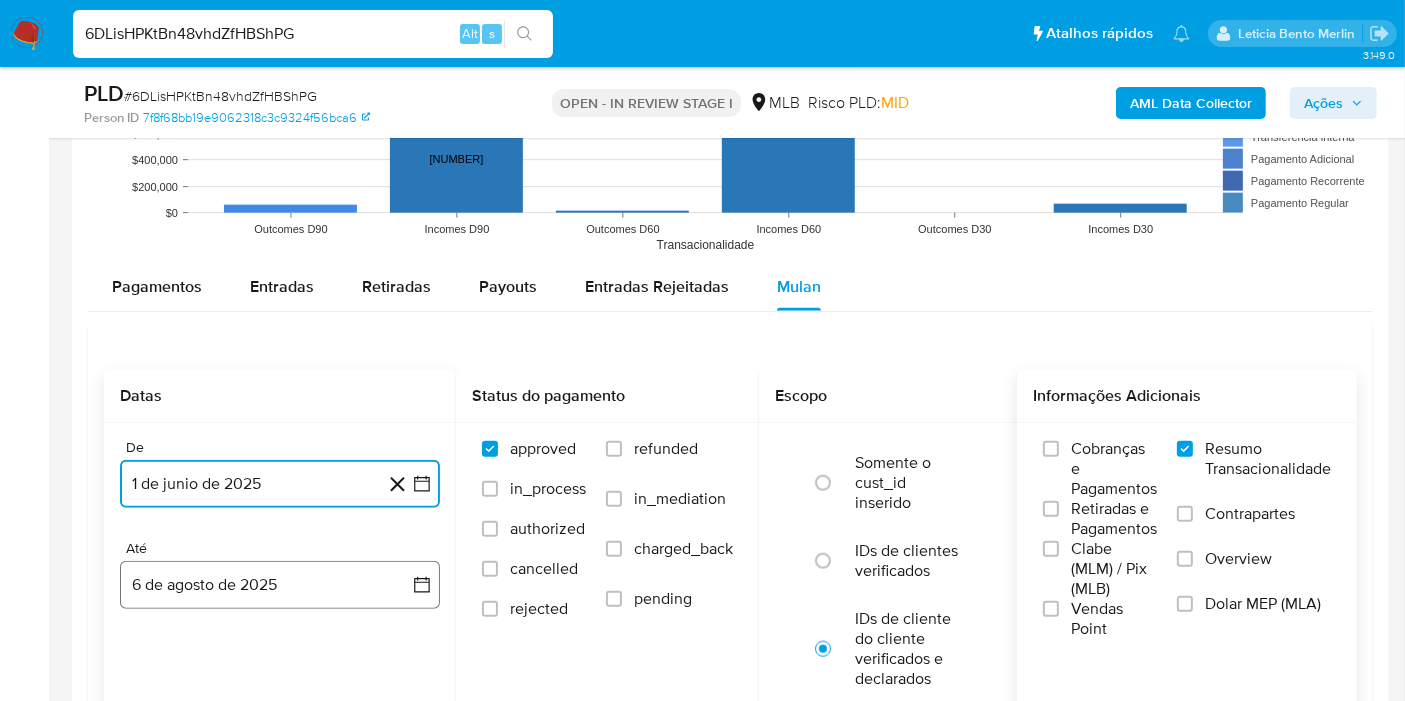 click on "6 de agosto de 2025" at bounding box center [280, 585] 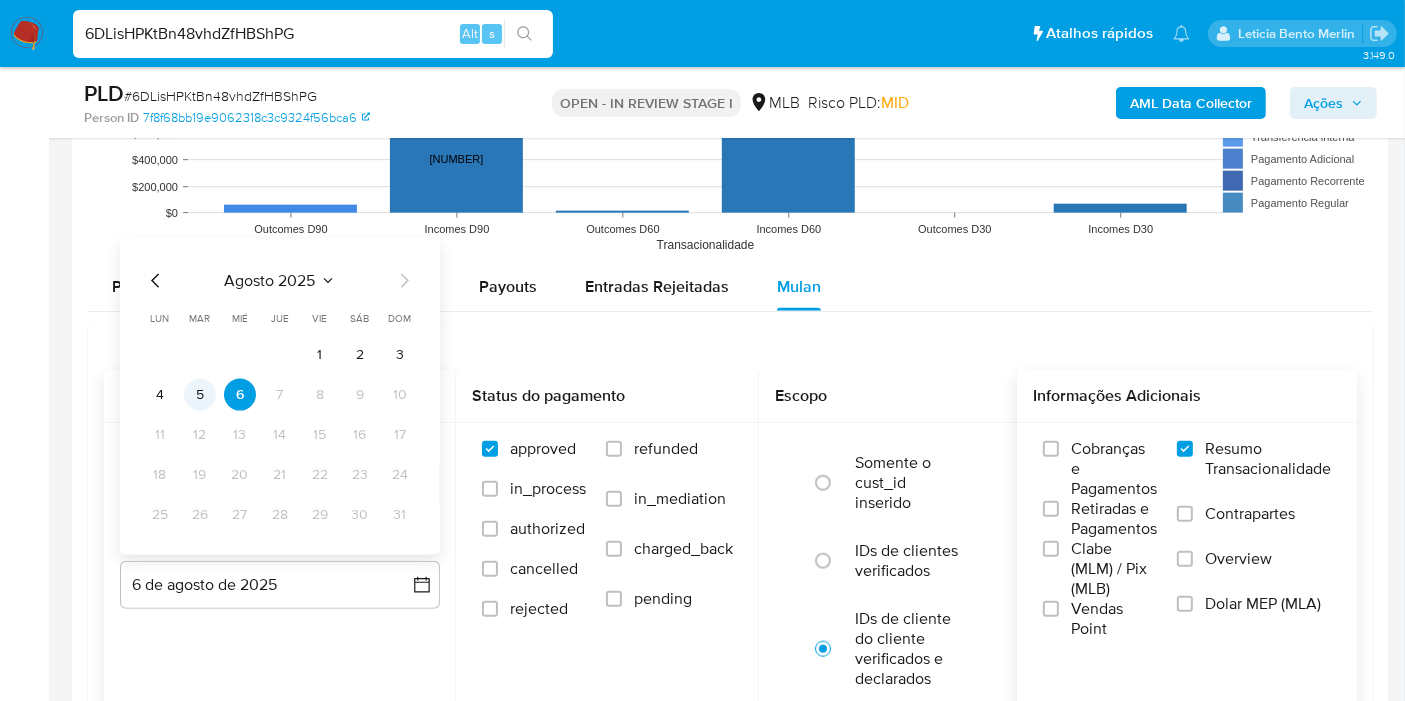 click on "5" at bounding box center (200, 395) 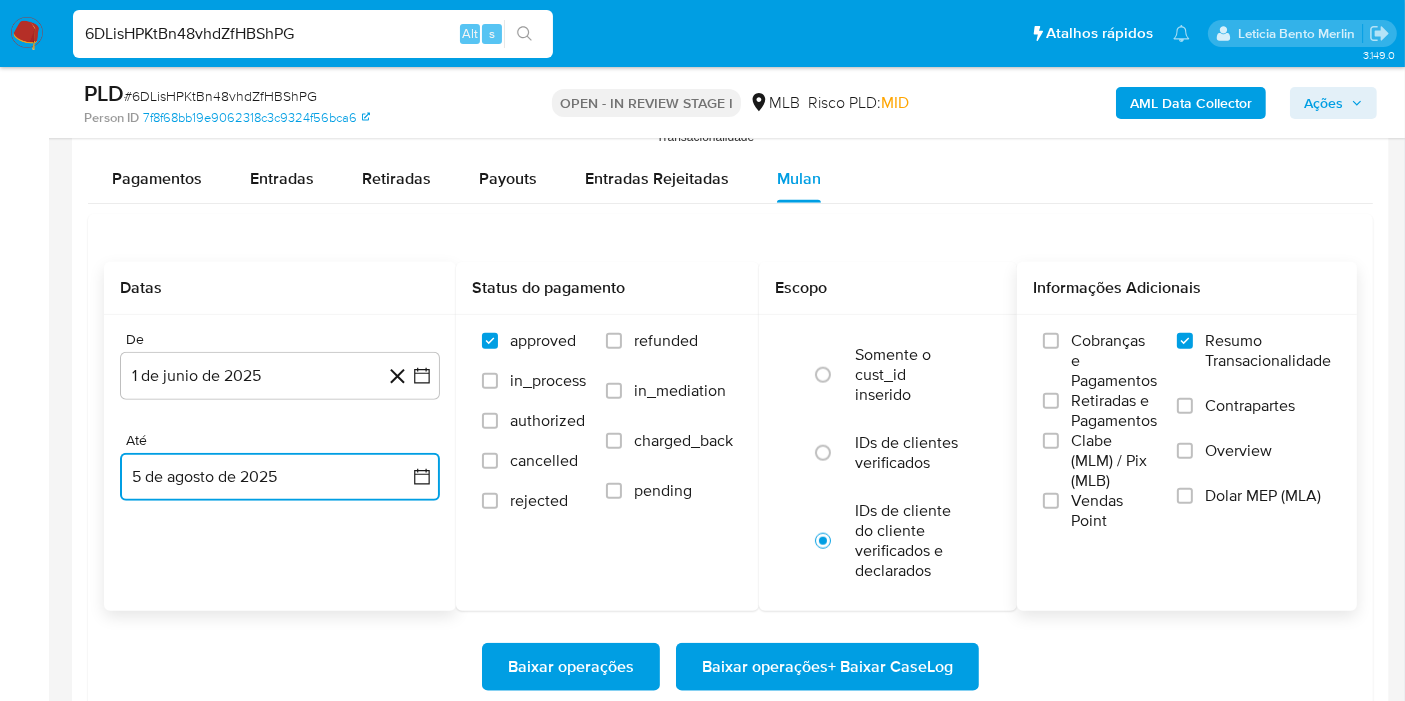 scroll, scrollTop: 2111, scrollLeft: 0, axis: vertical 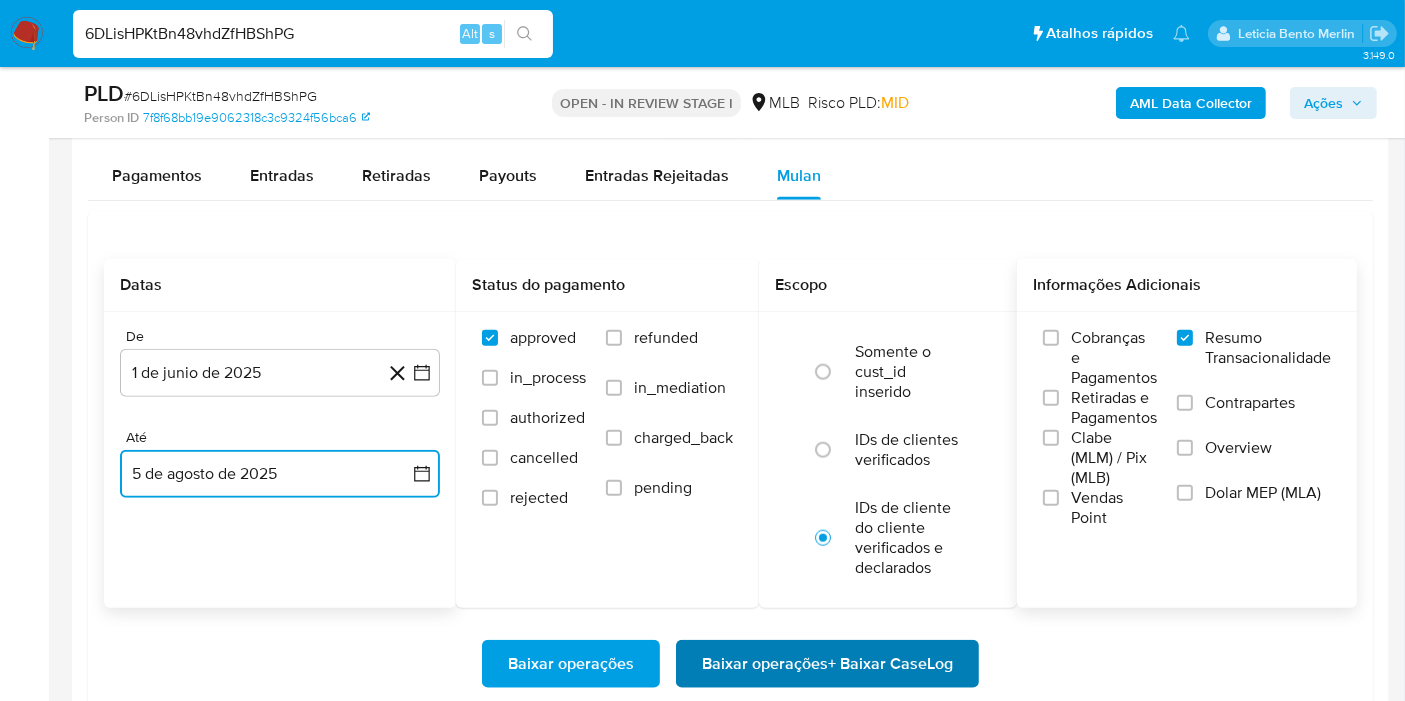 click on "Baixar operações  +   Baixar CaseLog" at bounding box center (827, 664) 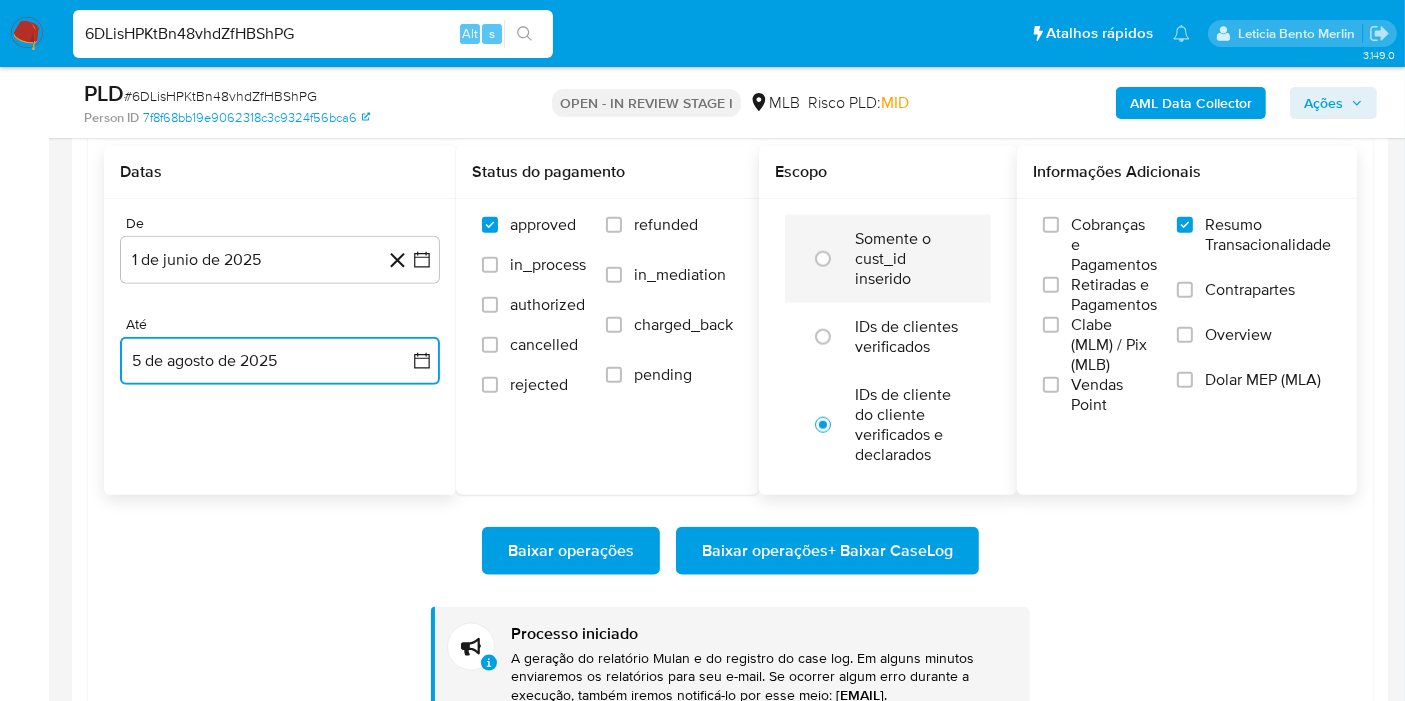 scroll, scrollTop: 2333, scrollLeft: 0, axis: vertical 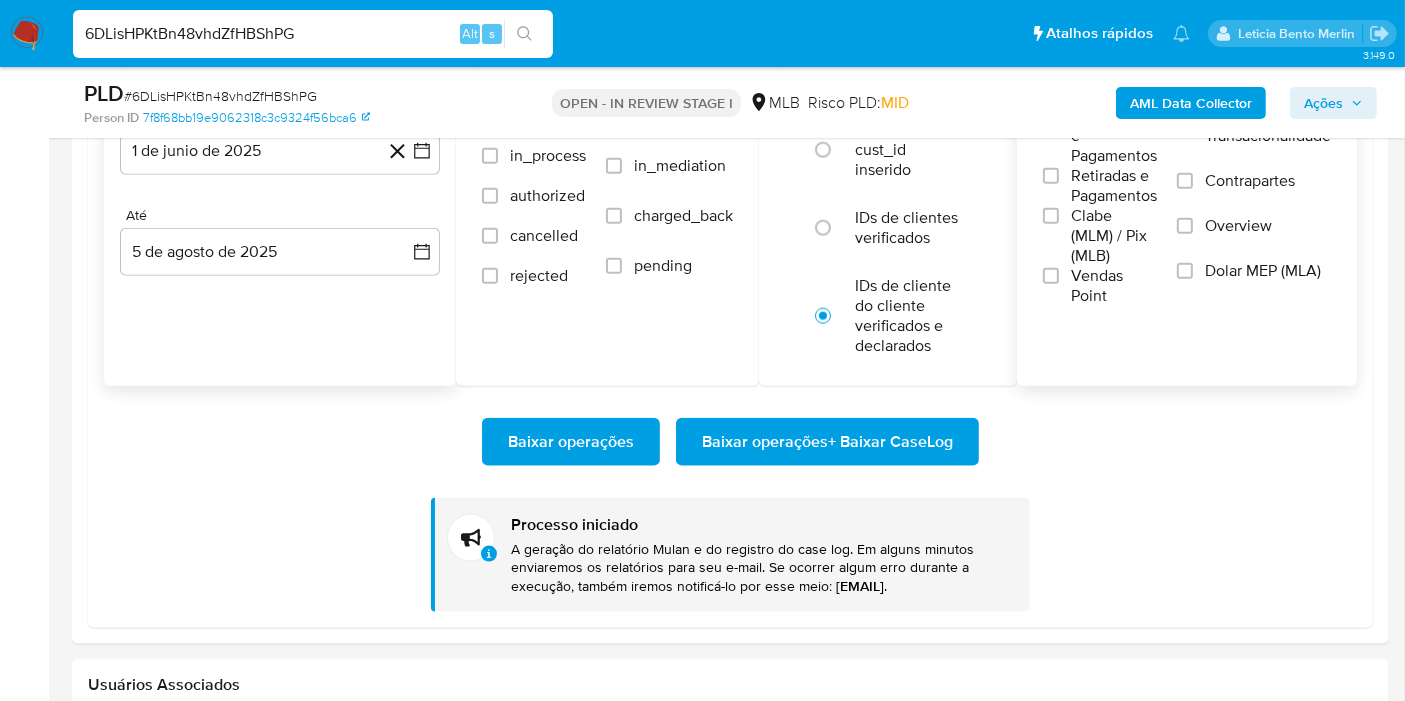 click on "6DLisHPKtBn48vhdZfHBShPG" at bounding box center [313, 34] 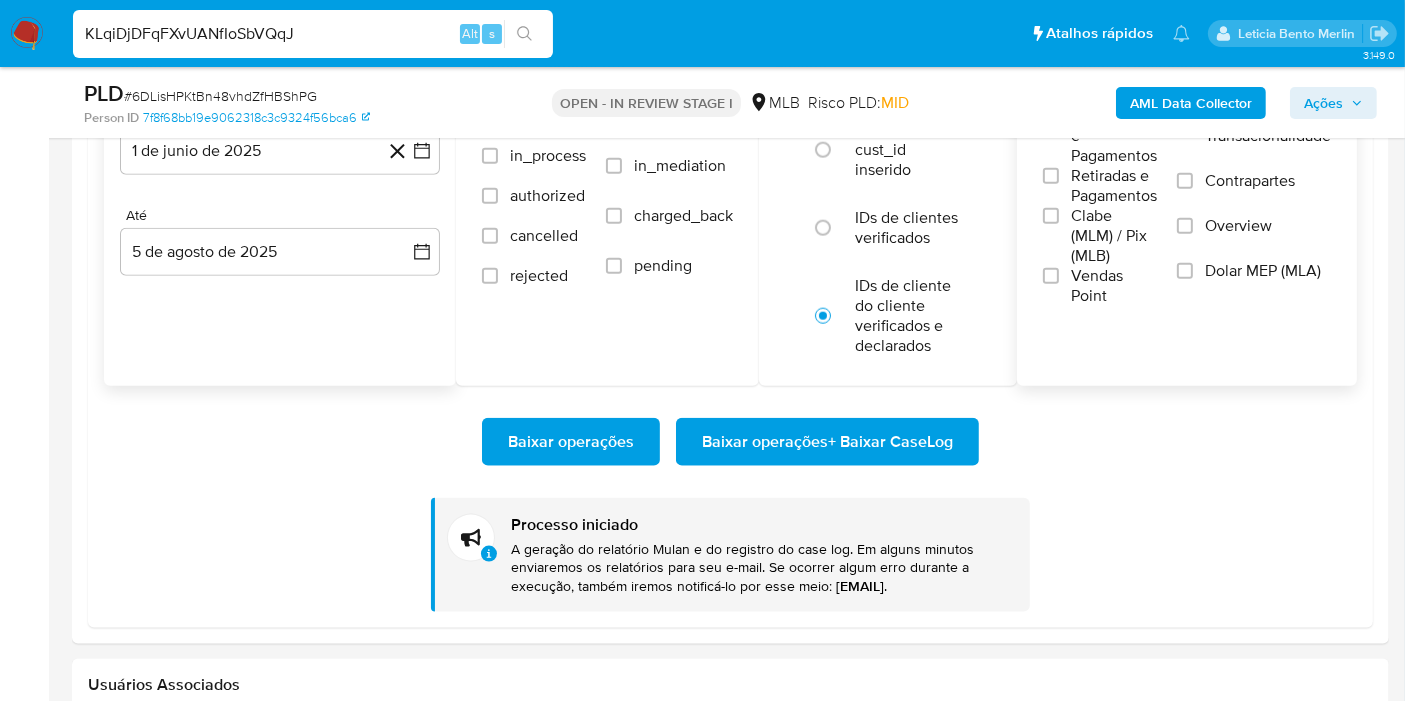 type on "KLqiDjDFqFXvUANfIoSbVQqJ" 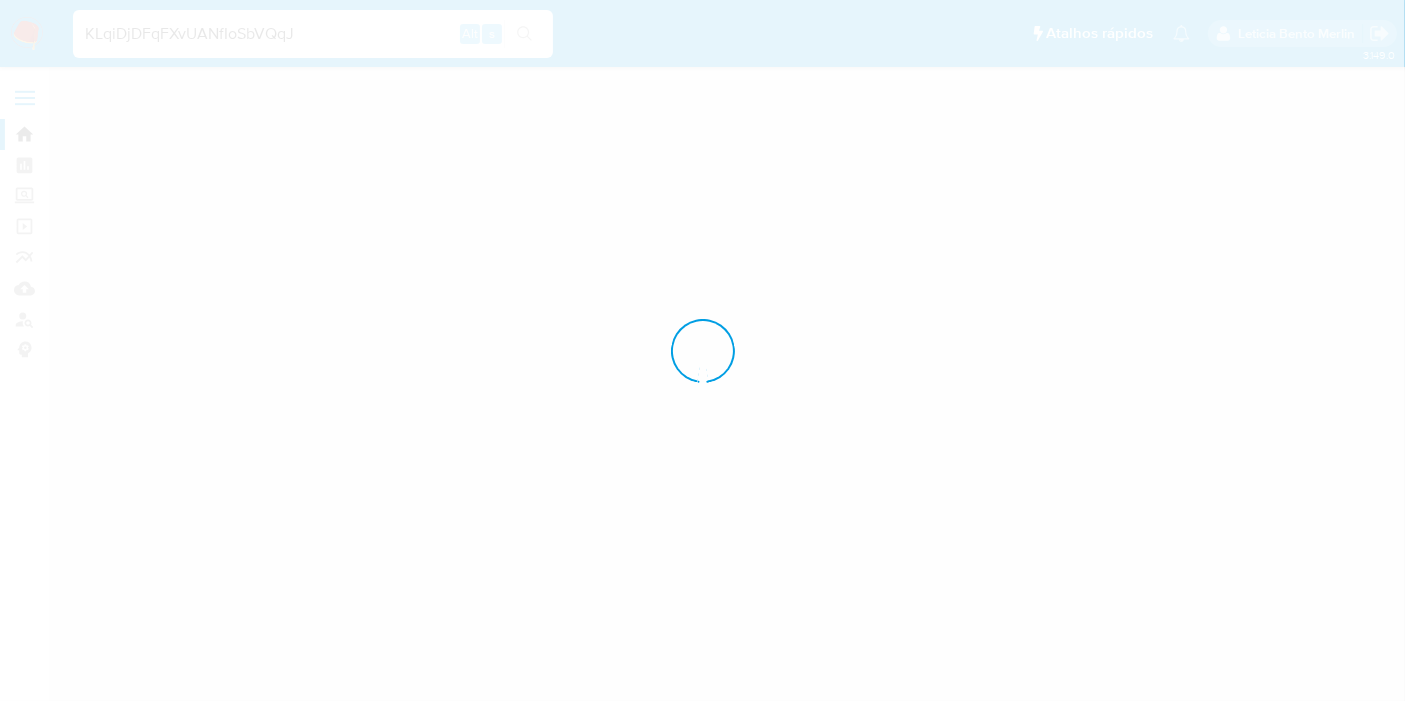 scroll, scrollTop: 0, scrollLeft: 0, axis: both 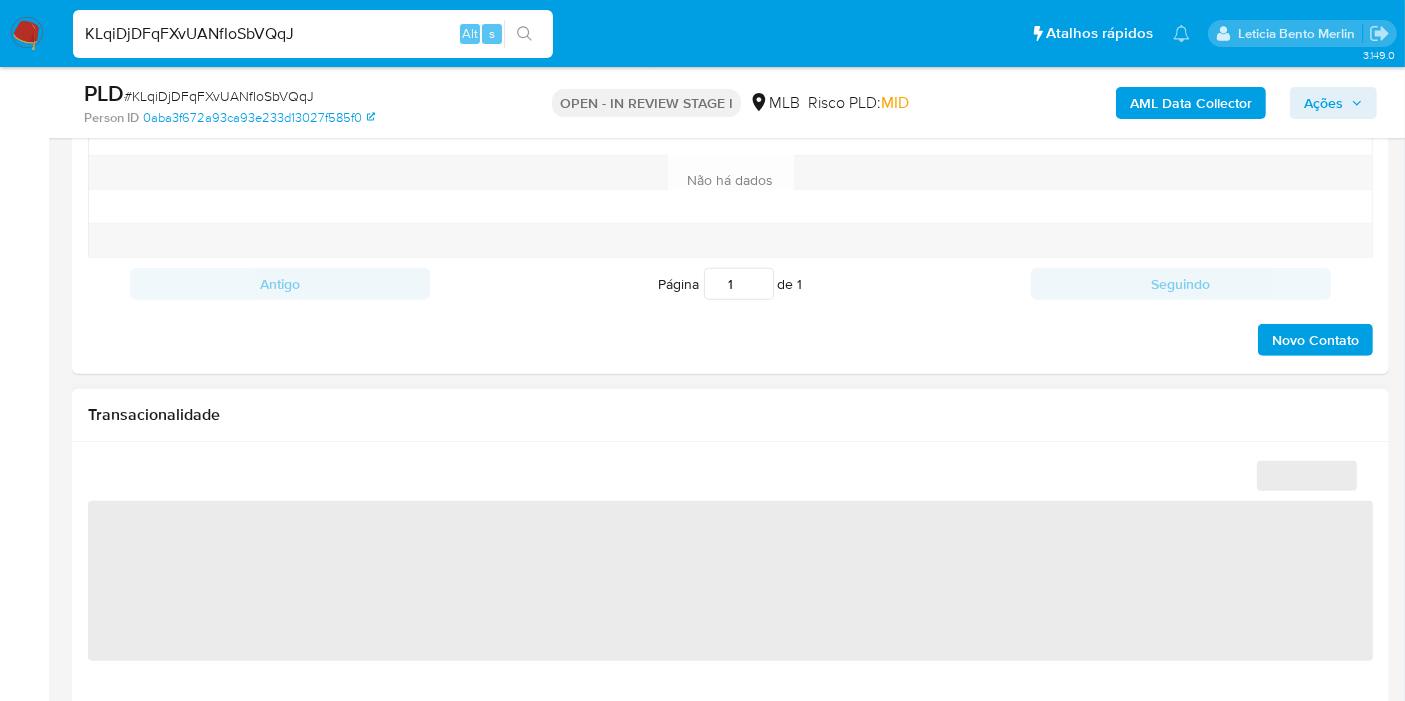 select on "10" 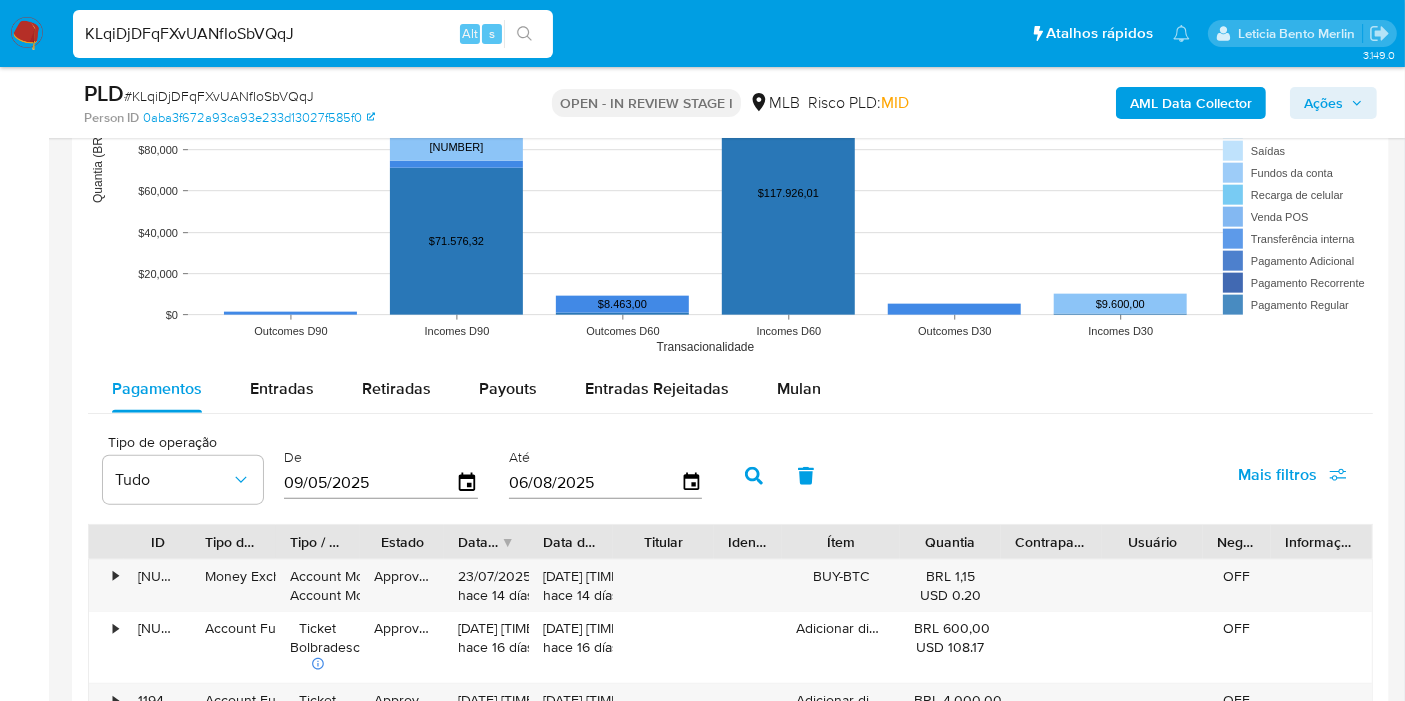 click on "Mulan" at bounding box center [799, 388] 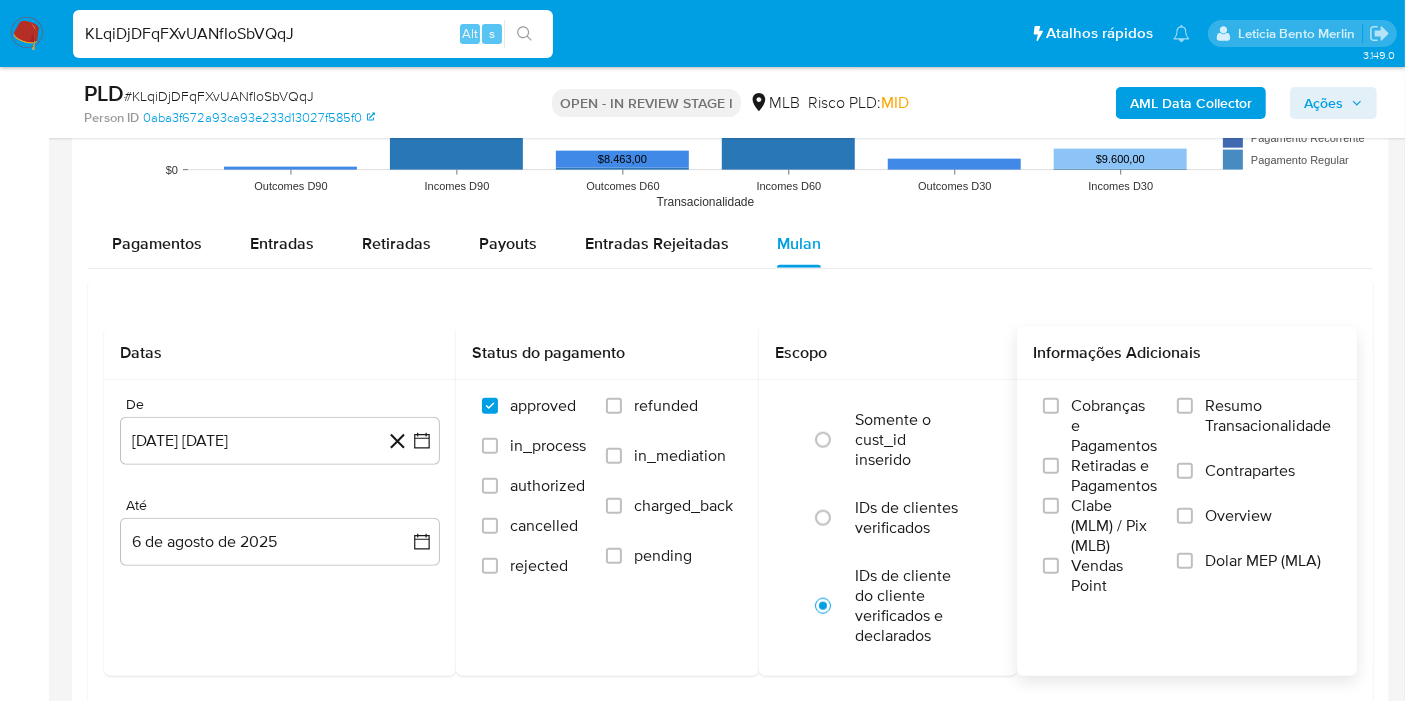 scroll, scrollTop: 2222, scrollLeft: 0, axis: vertical 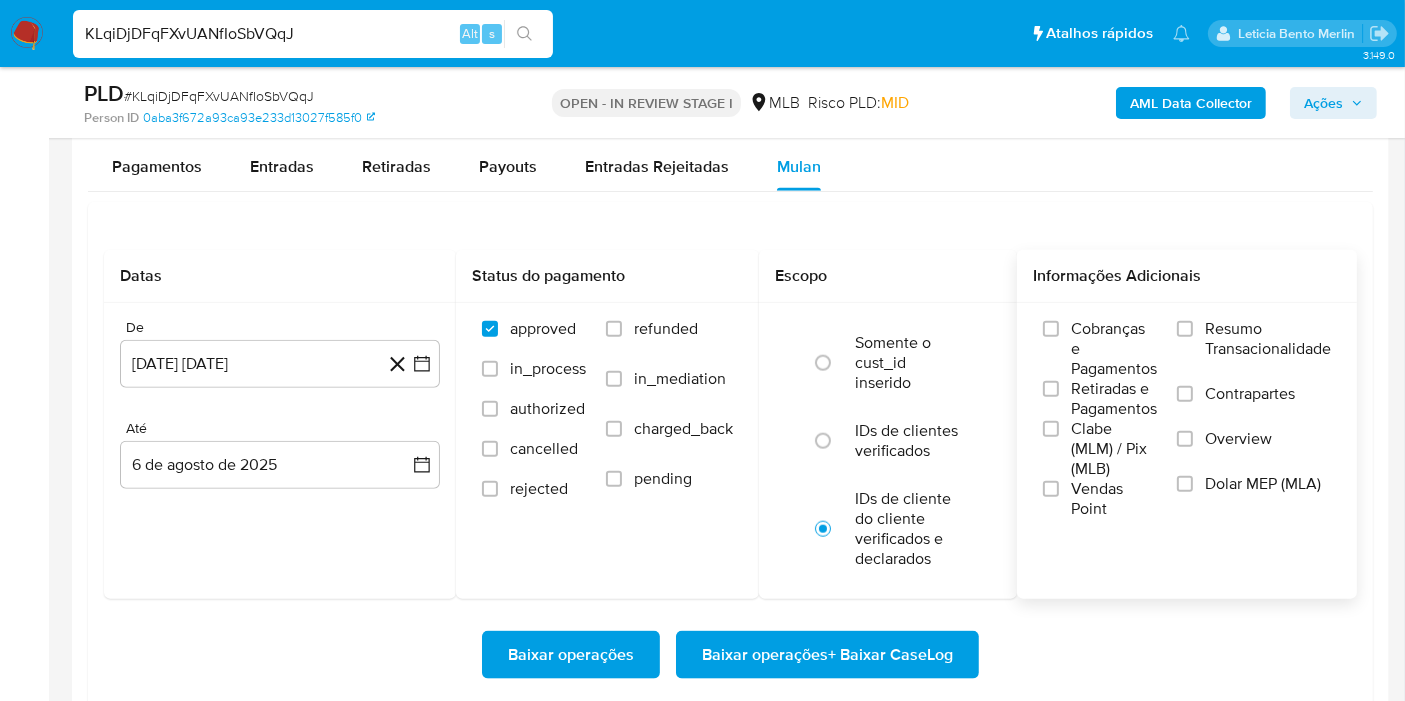 click on "Resumo Transacionalidade" at bounding box center (1268, 339) 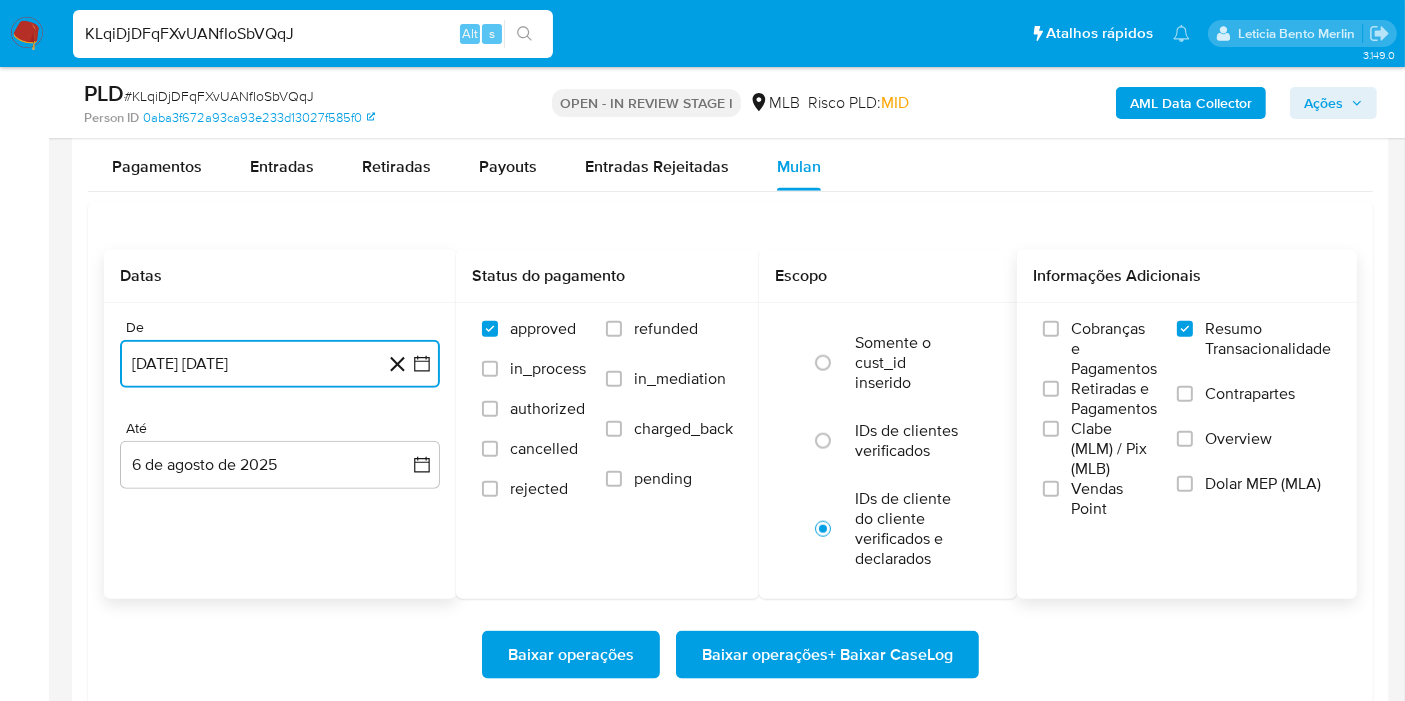 drag, startPoint x: 433, startPoint y: 361, endPoint x: 422, endPoint y: 361, distance: 11 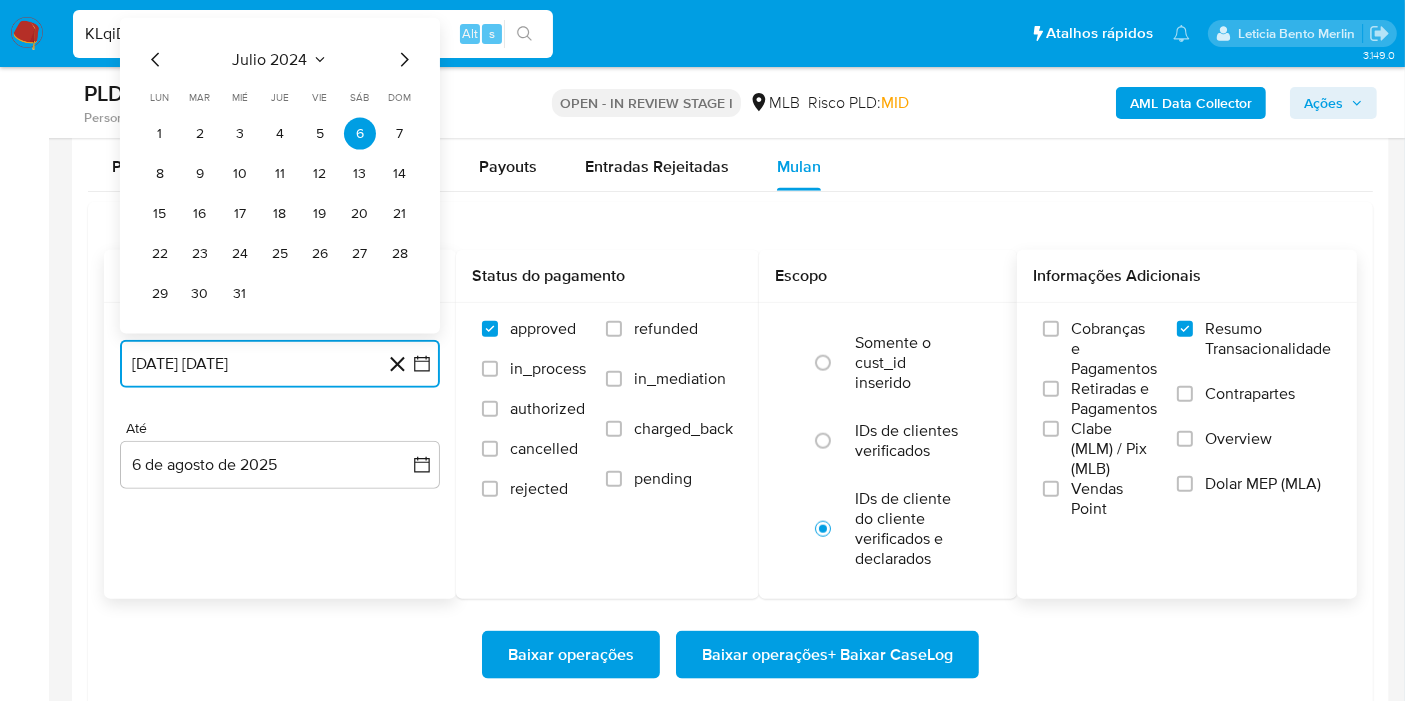 click on "julio 2024" at bounding box center (270, 60) 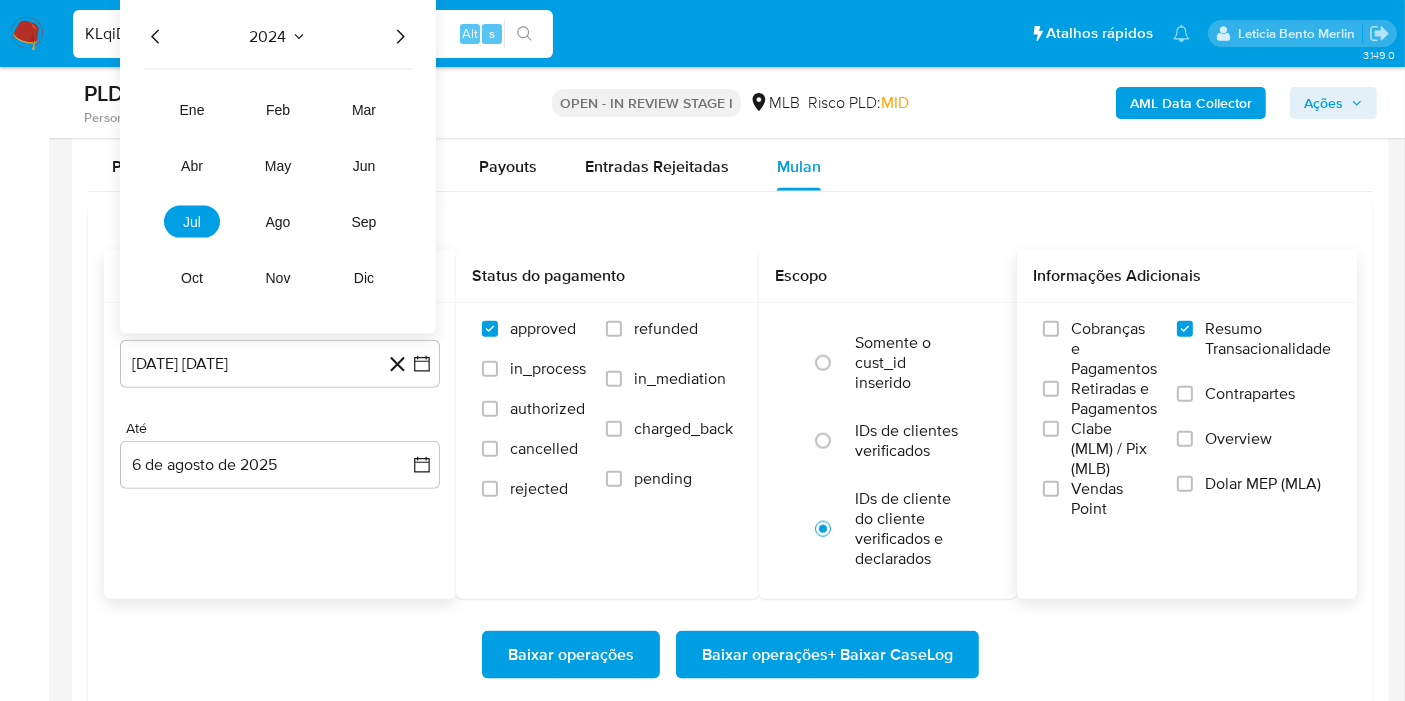 click 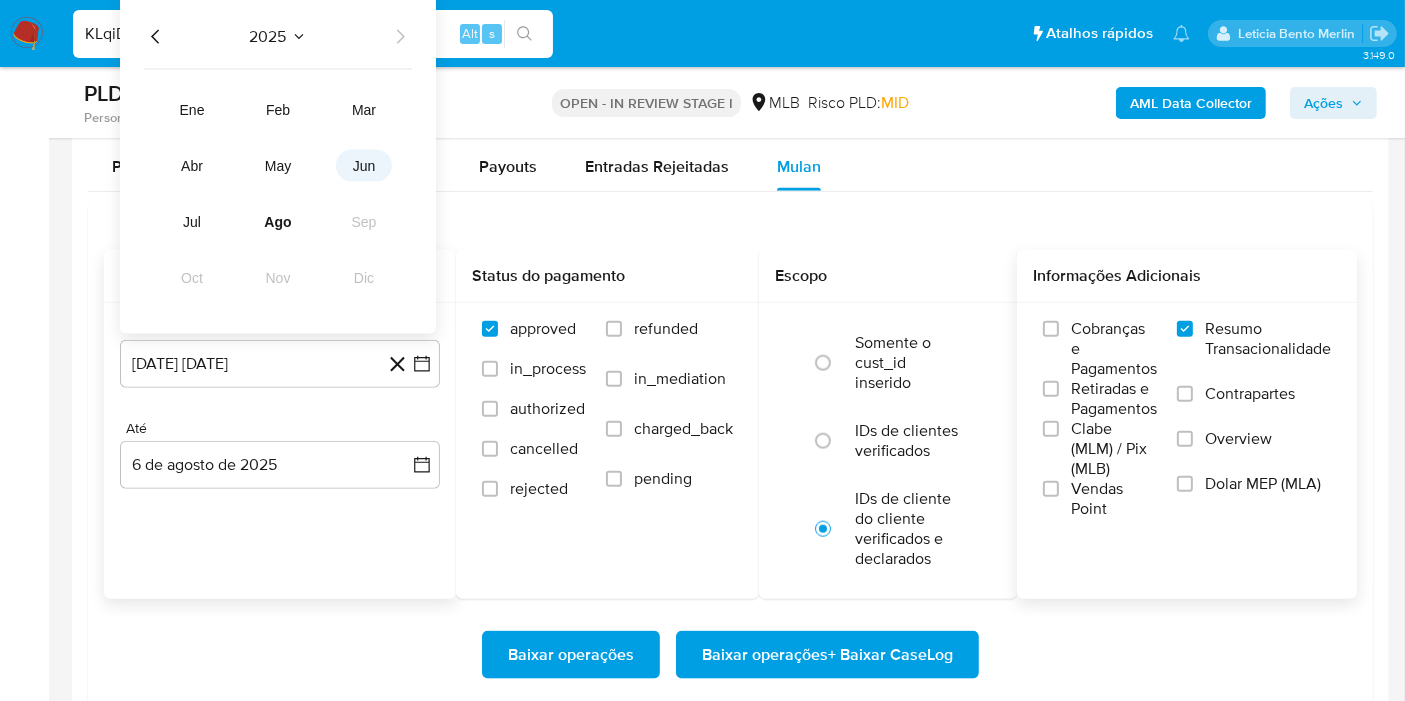 click on "jun" at bounding box center [364, 166] 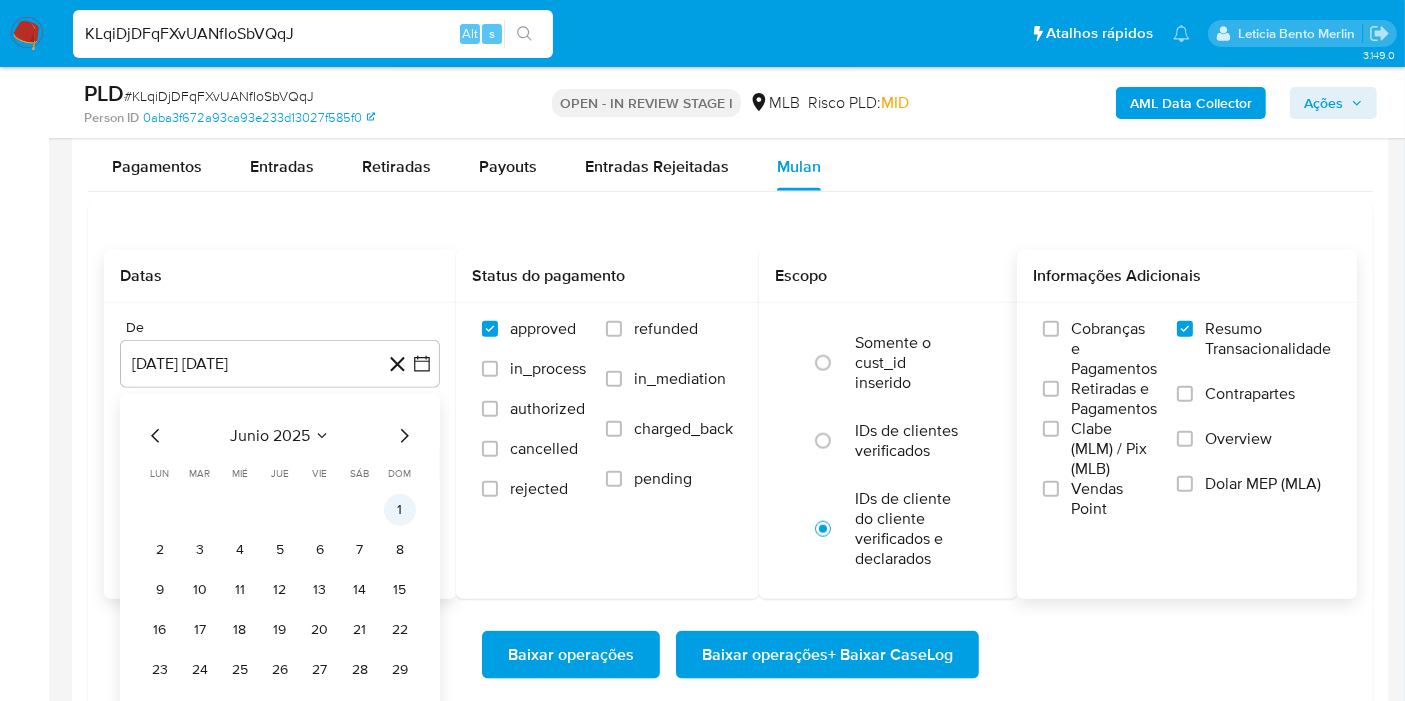 click on "1" at bounding box center [400, 510] 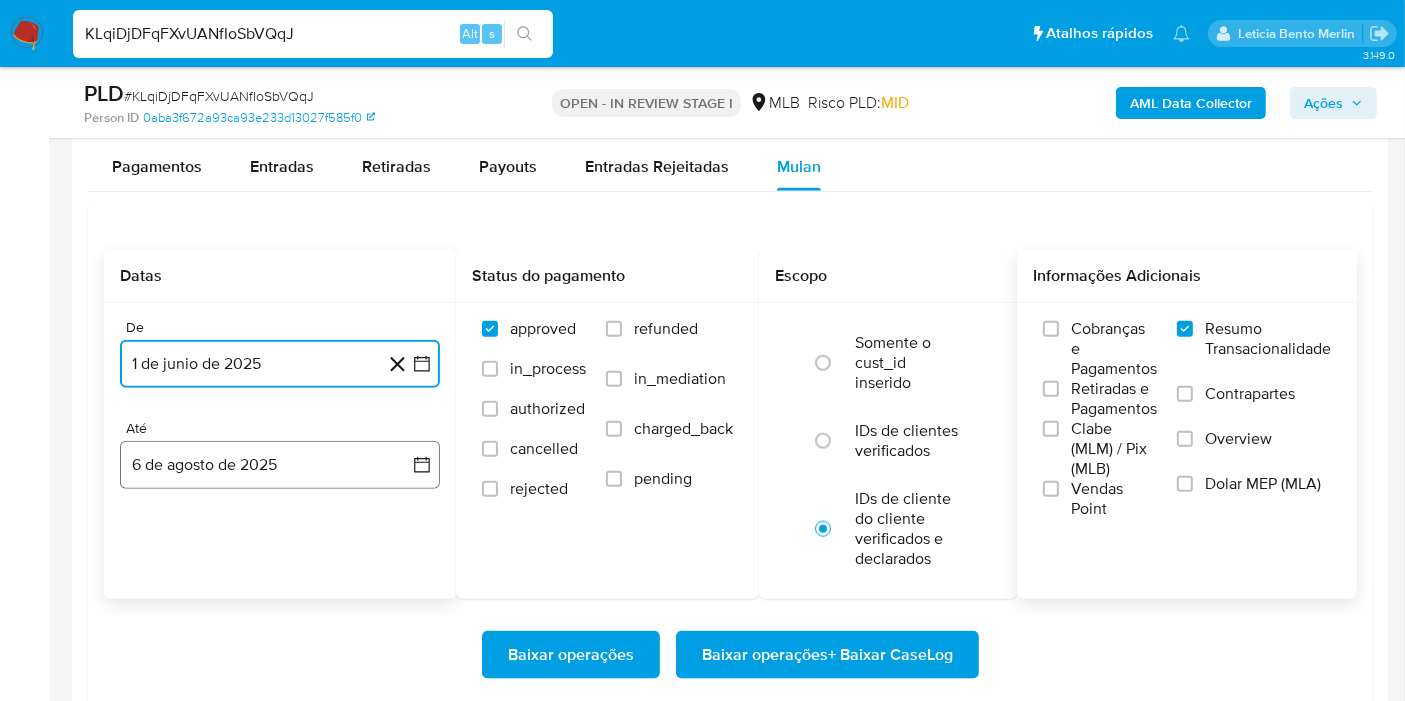 click on "6 de agosto de 2025" at bounding box center [280, 465] 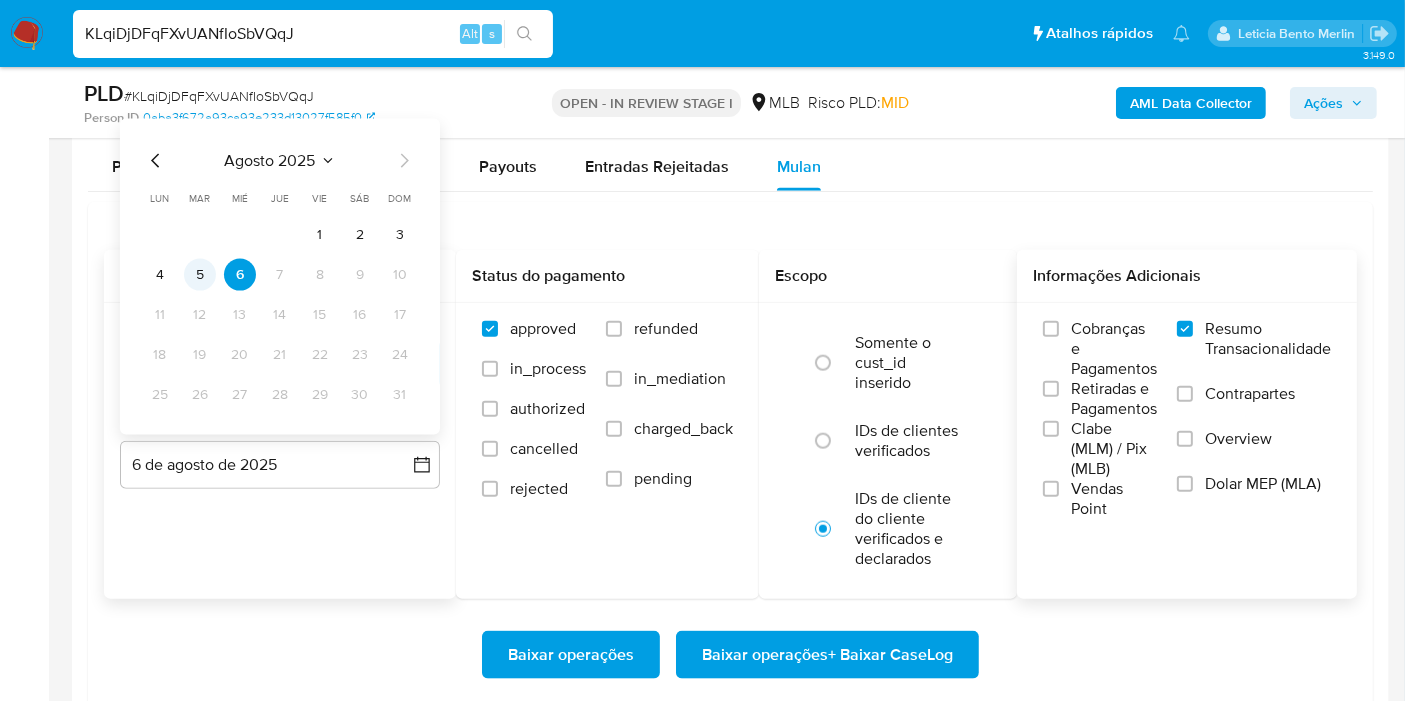 click on "5" at bounding box center [200, 275] 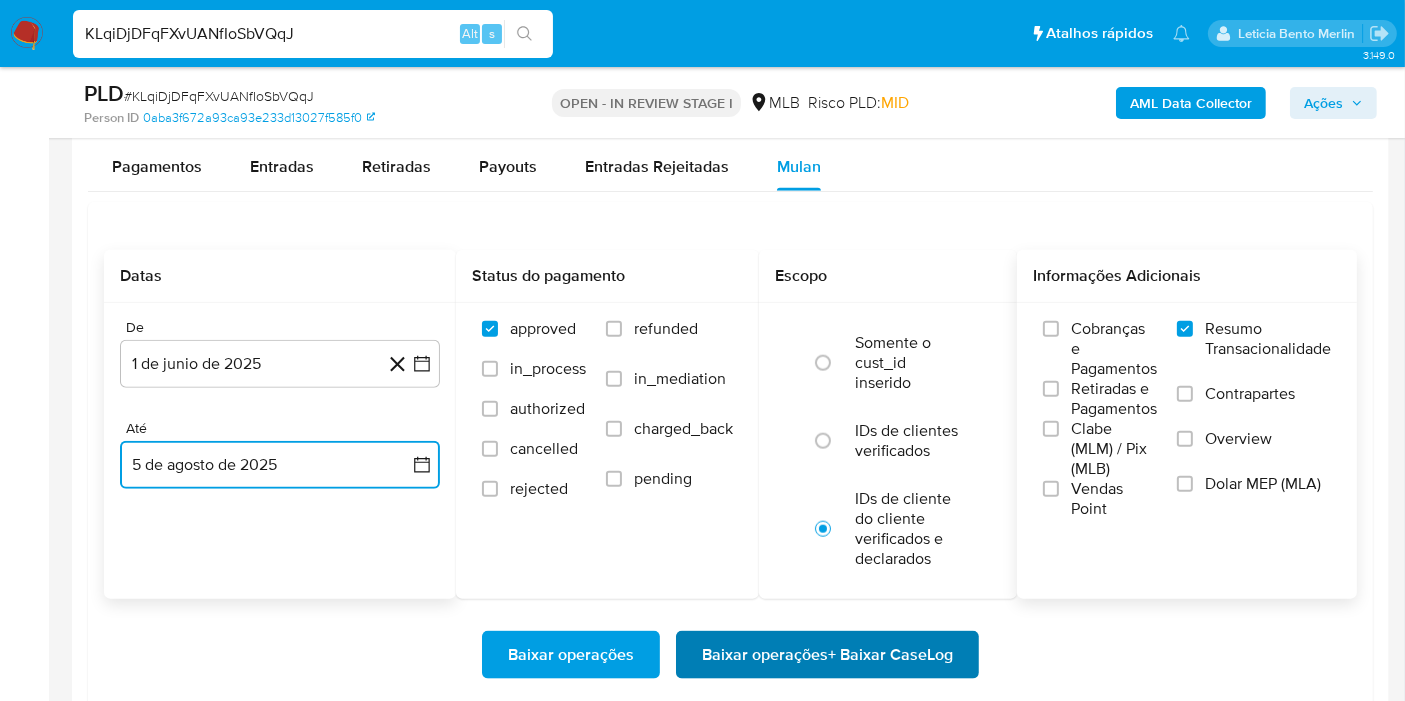 click on "Baixar operações  +   Baixar CaseLog" at bounding box center (827, 655) 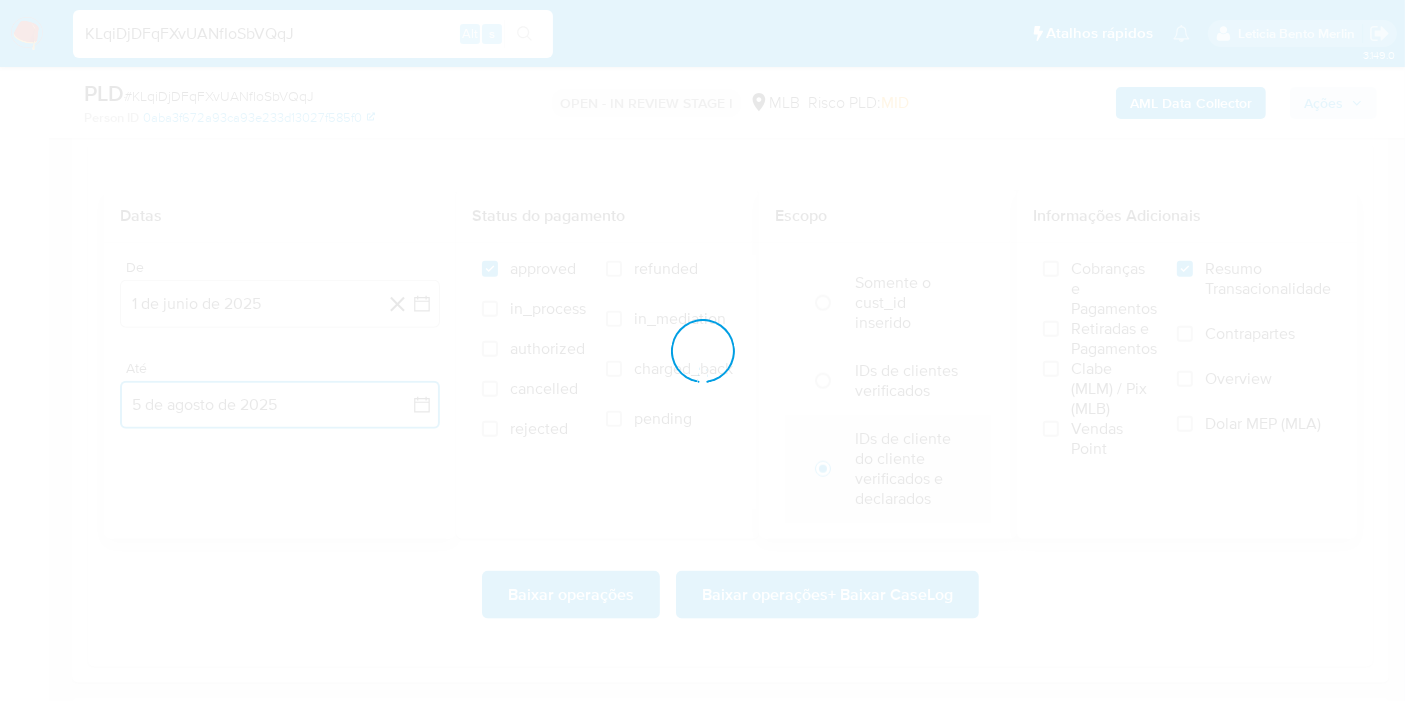 scroll, scrollTop: 2333, scrollLeft: 0, axis: vertical 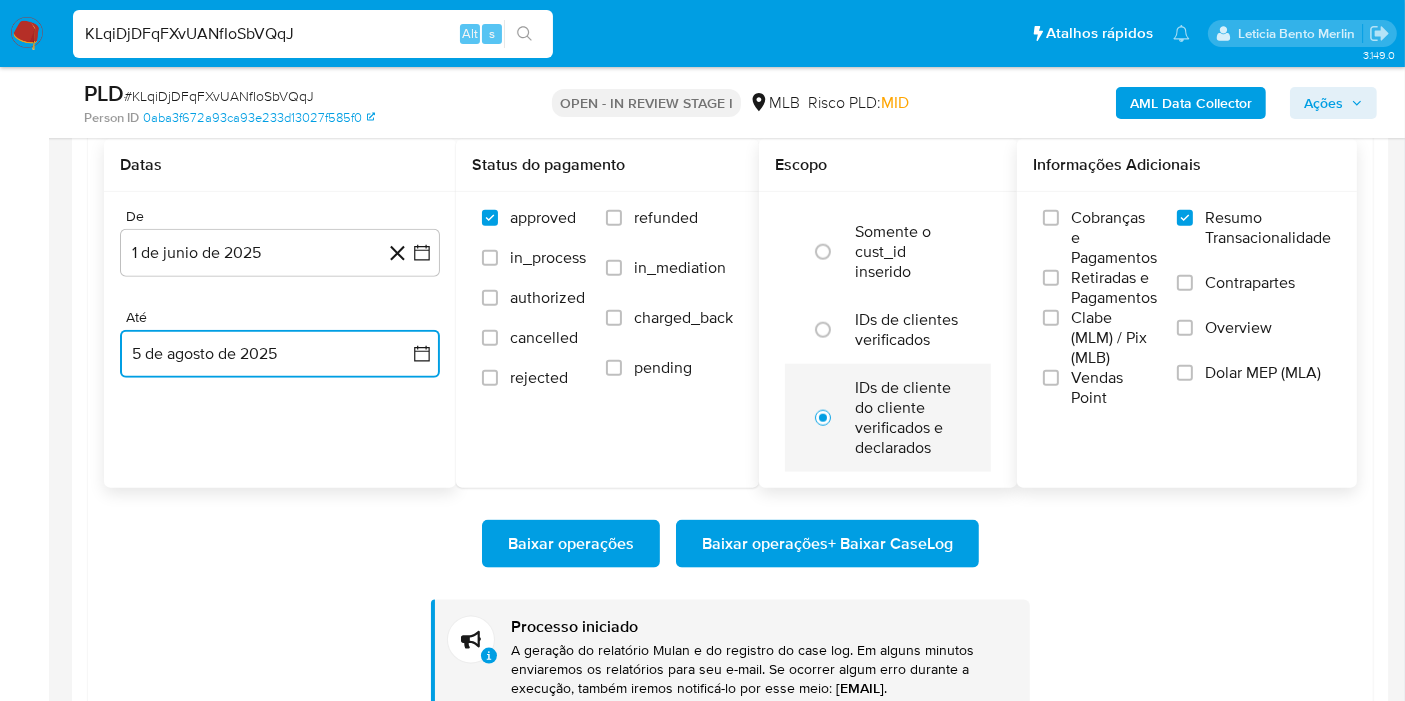 type 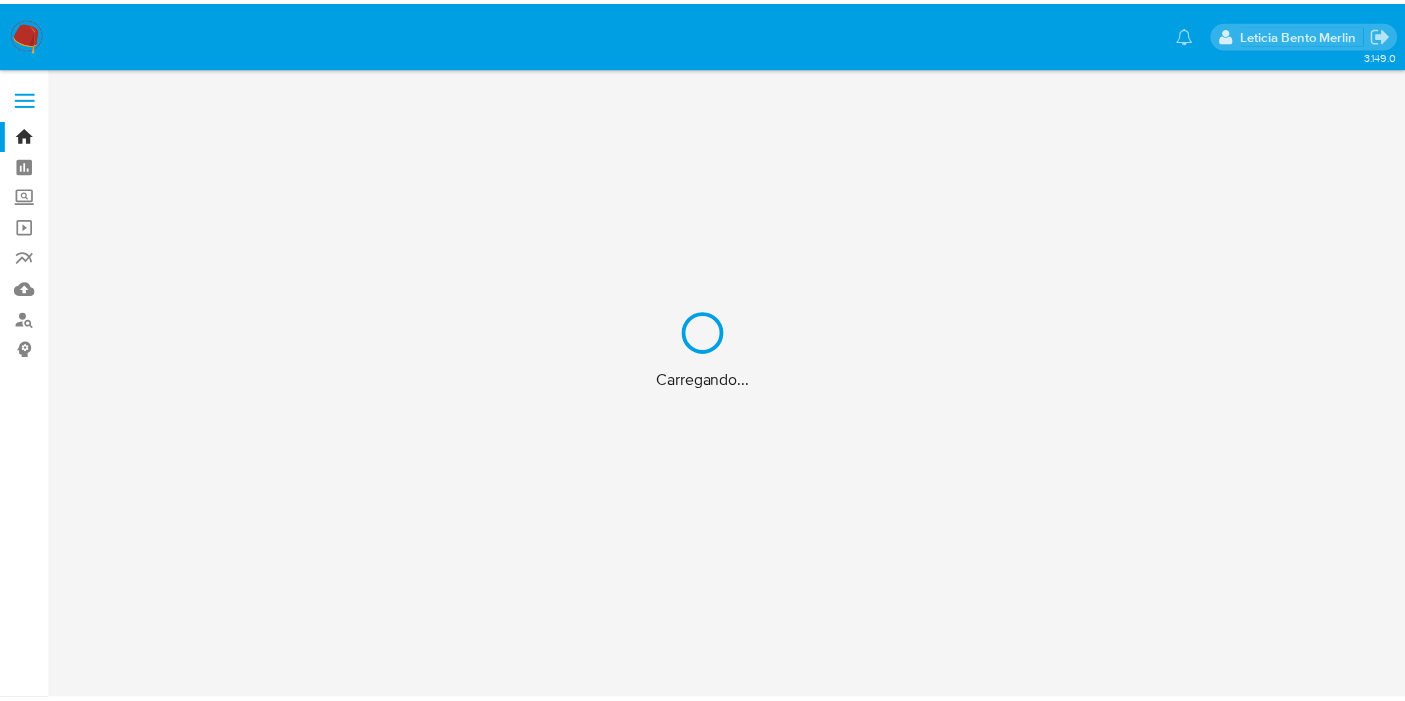 scroll, scrollTop: 0, scrollLeft: 0, axis: both 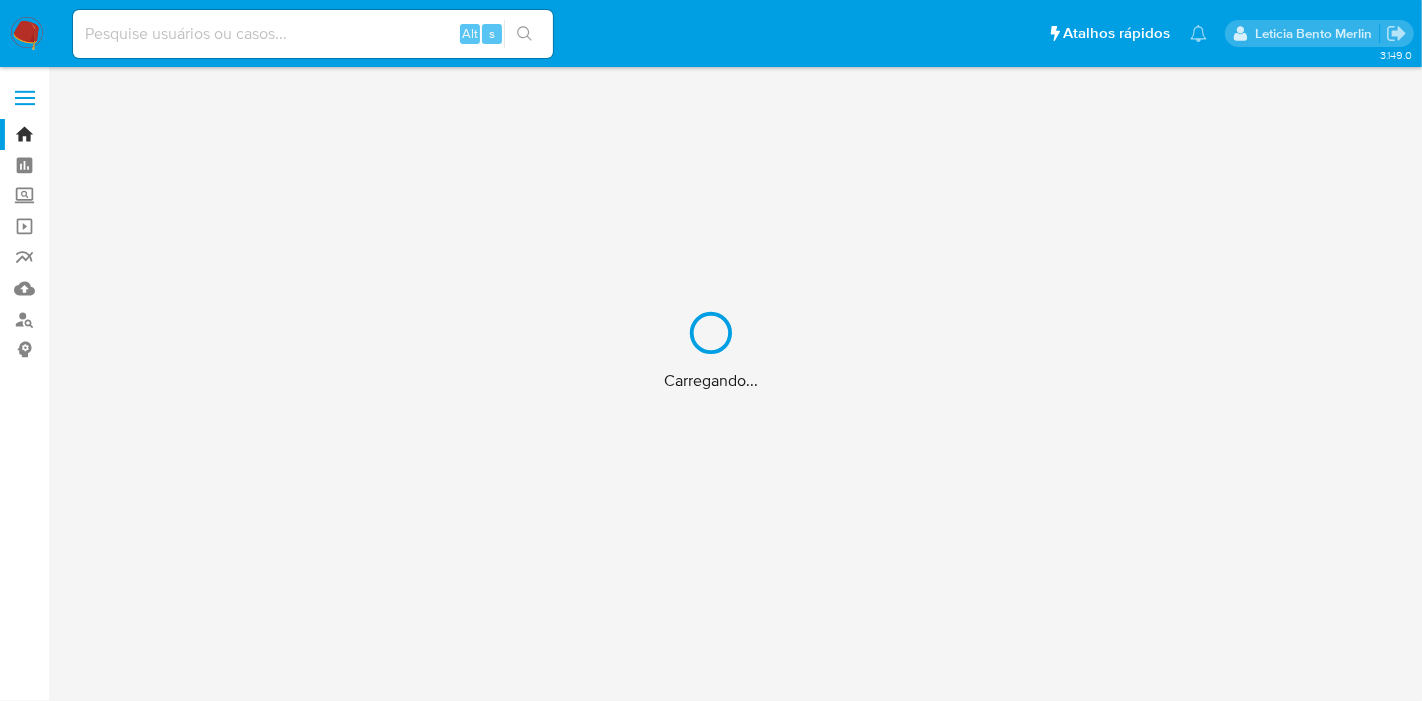 click on "Carregando..." at bounding box center (711, 350) 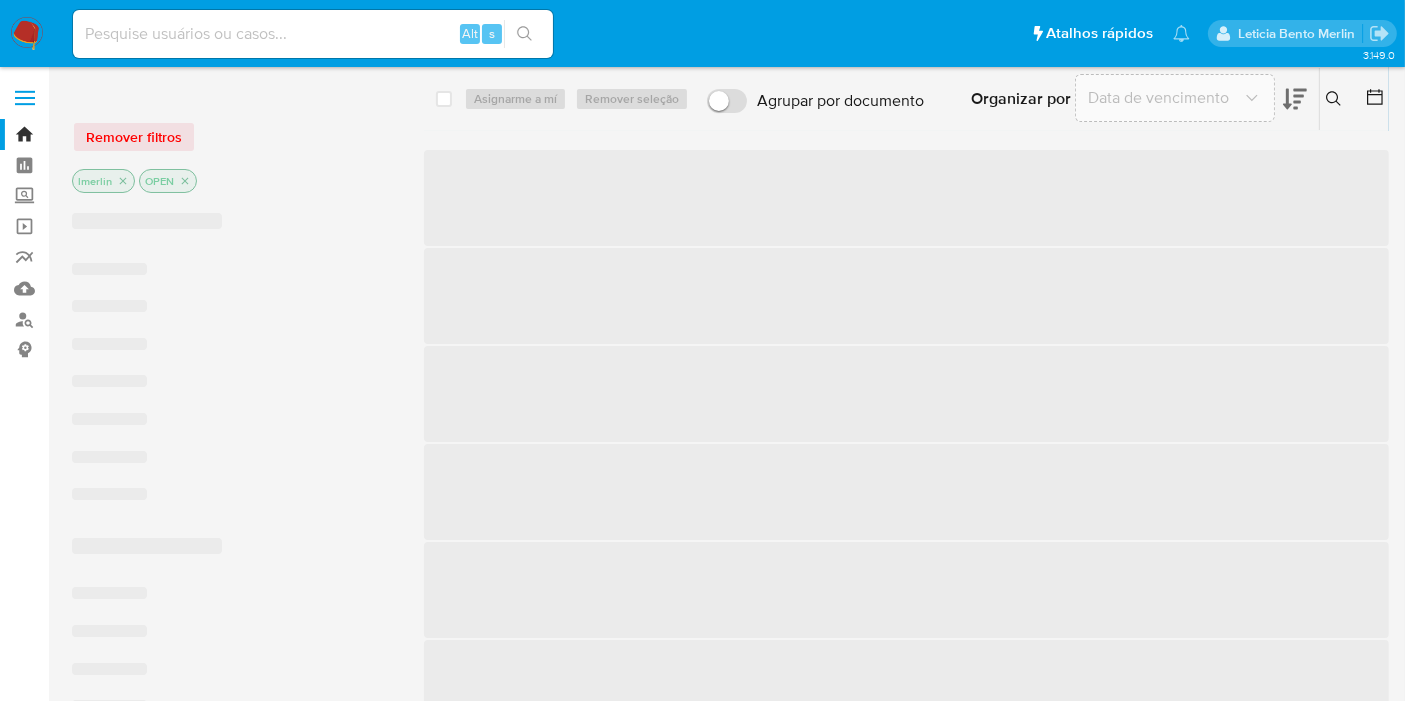 click at bounding box center [313, 34] 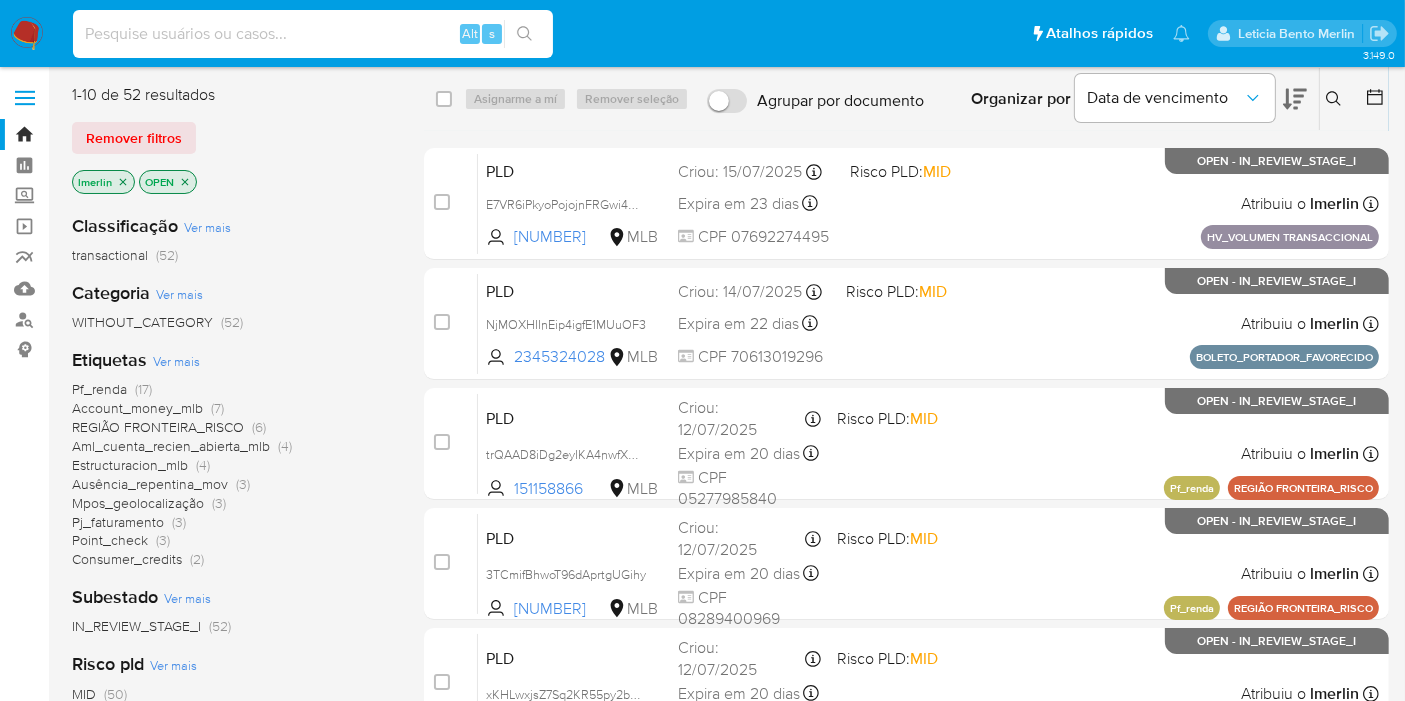 paste on "7aJKEpordThrKf4bBDP7vrRS" 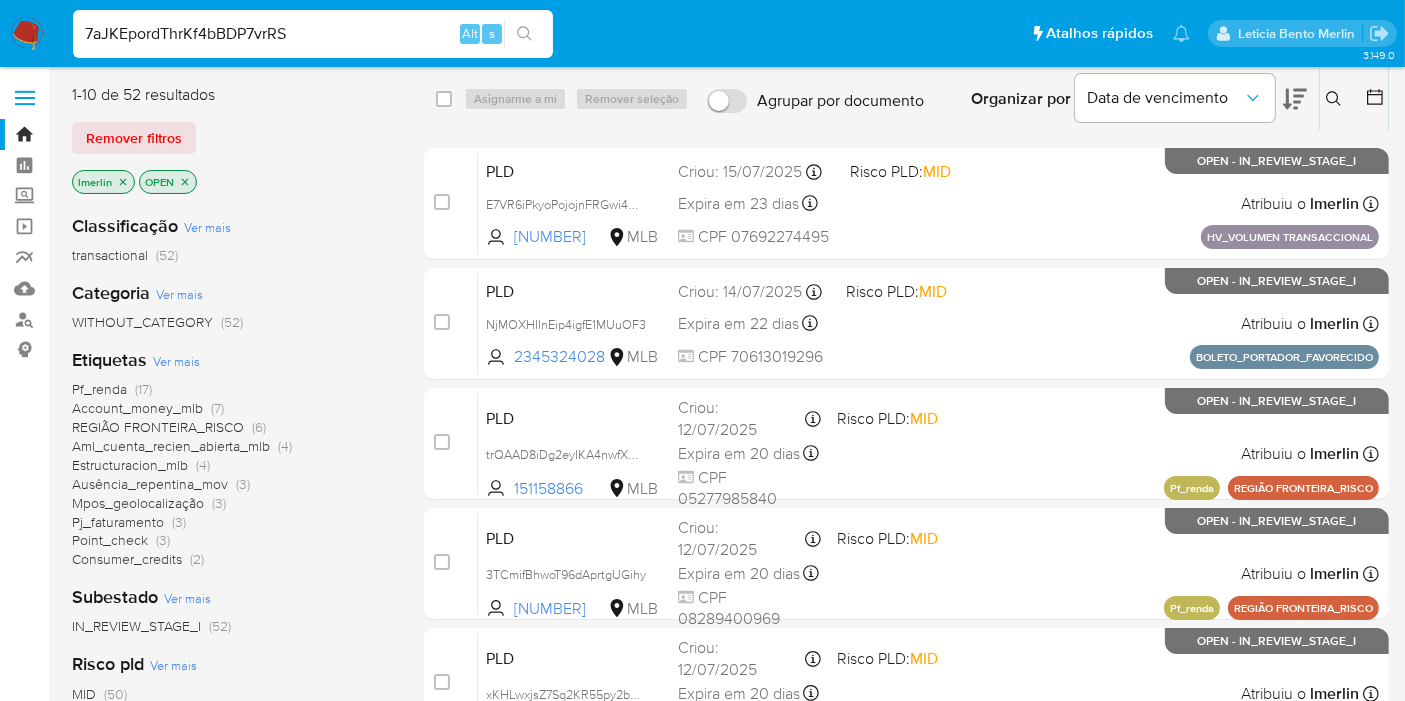 type on "7aJKEpordThrKf4bBDP7vrRS" 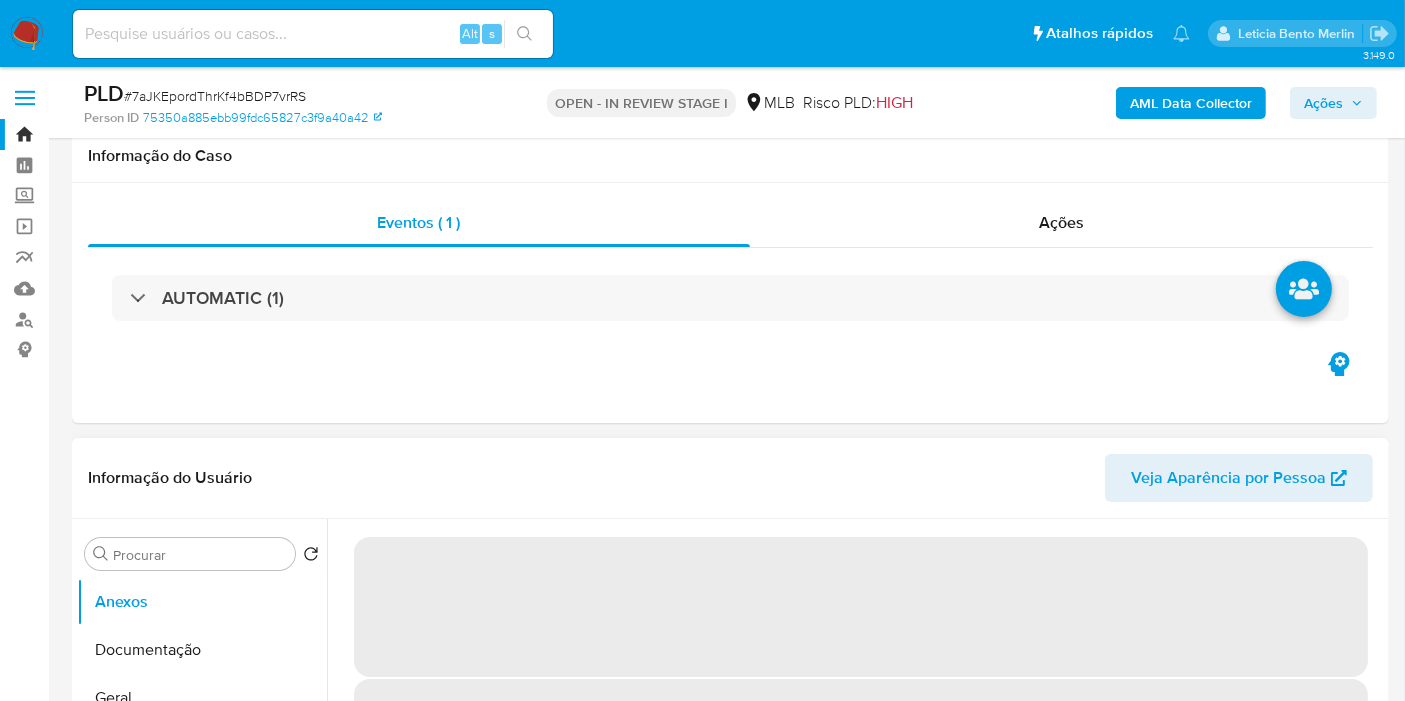 scroll, scrollTop: 333, scrollLeft: 0, axis: vertical 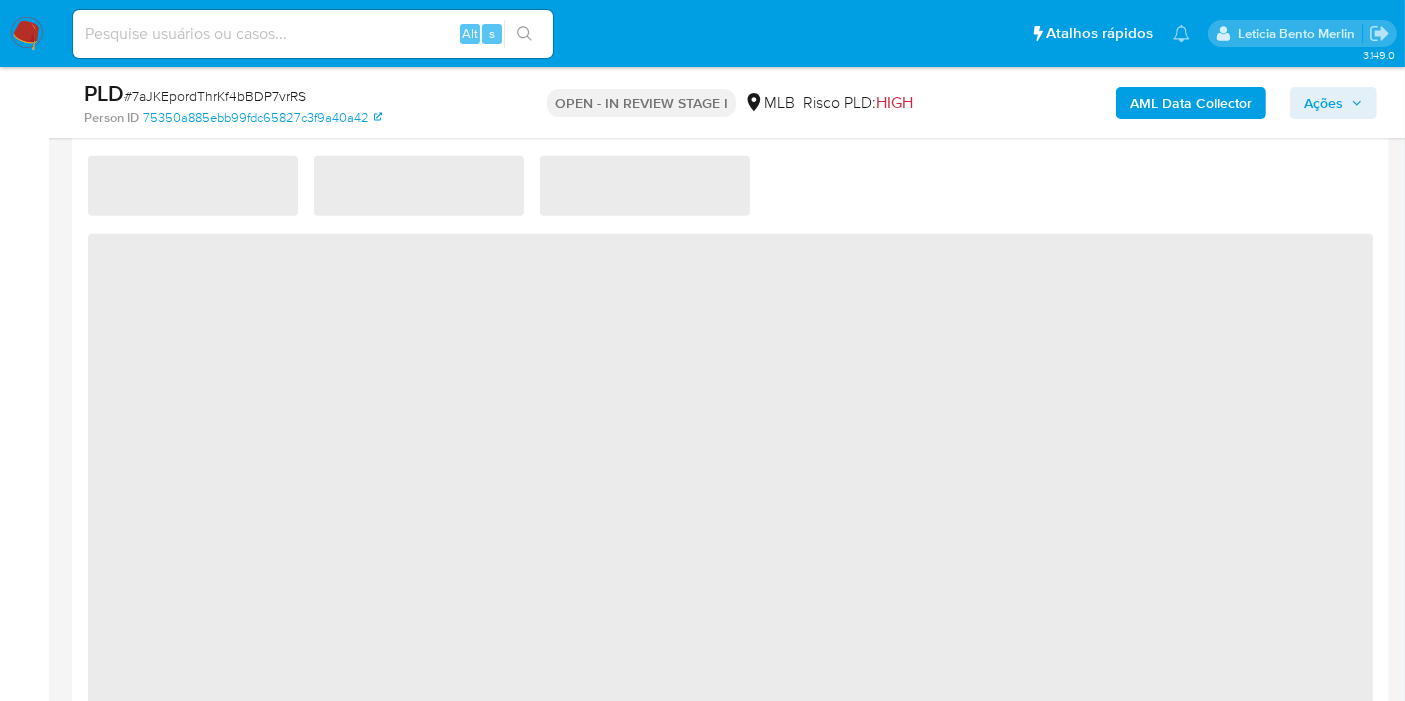 select on "10" 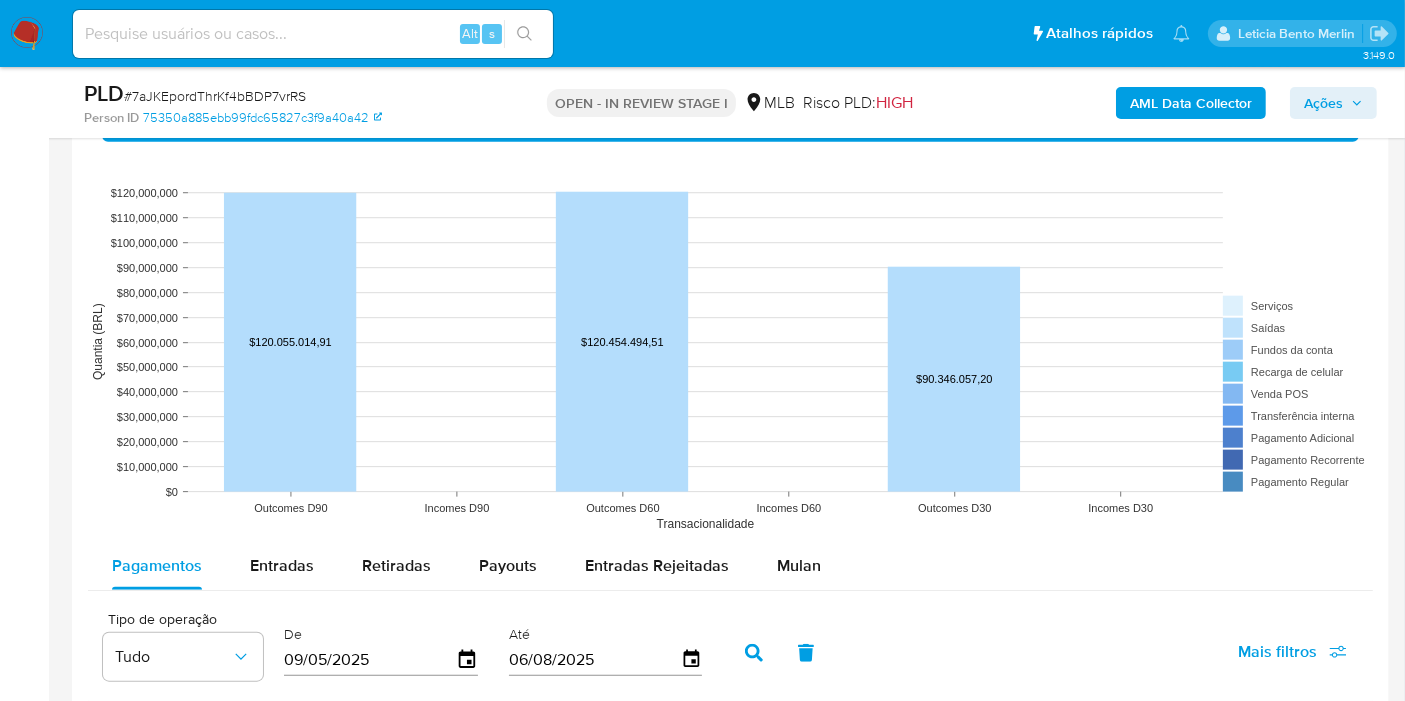 scroll, scrollTop: 2111, scrollLeft: 0, axis: vertical 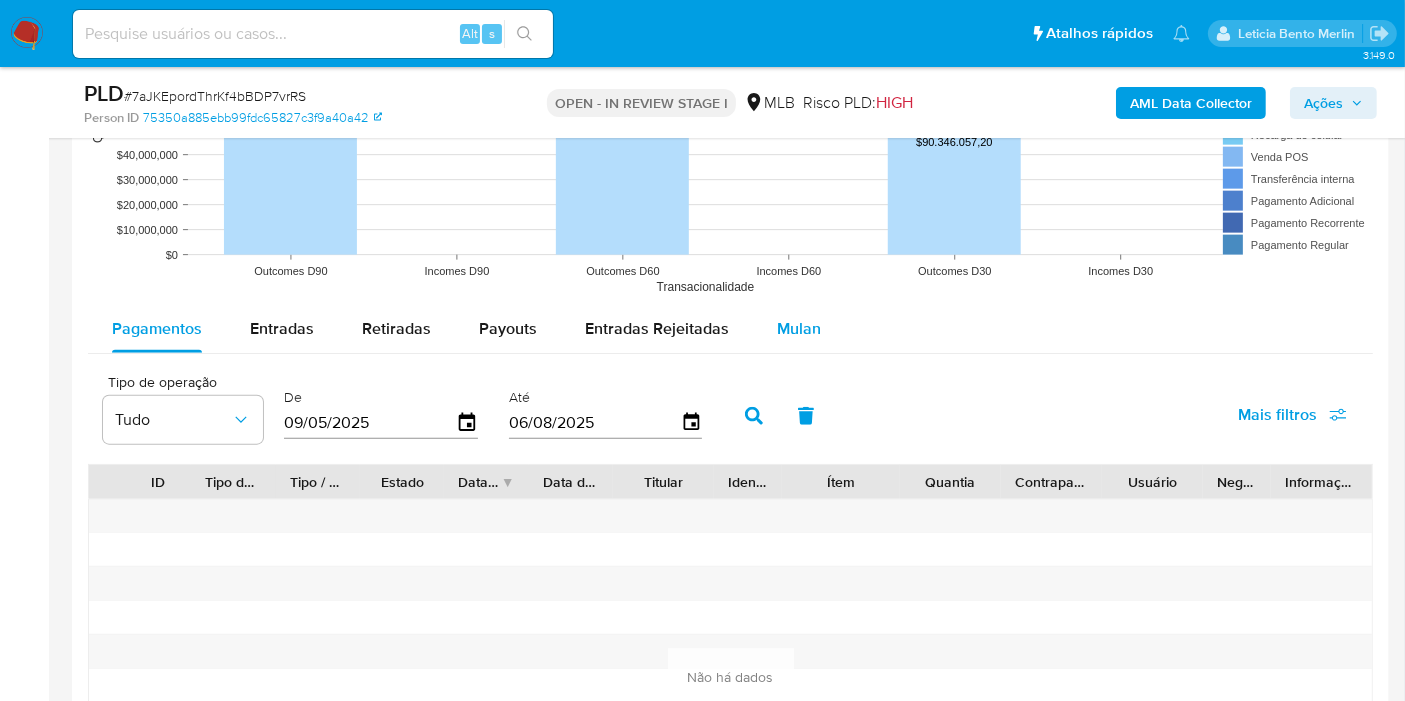 click on "Mulan" at bounding box center [799, 329] 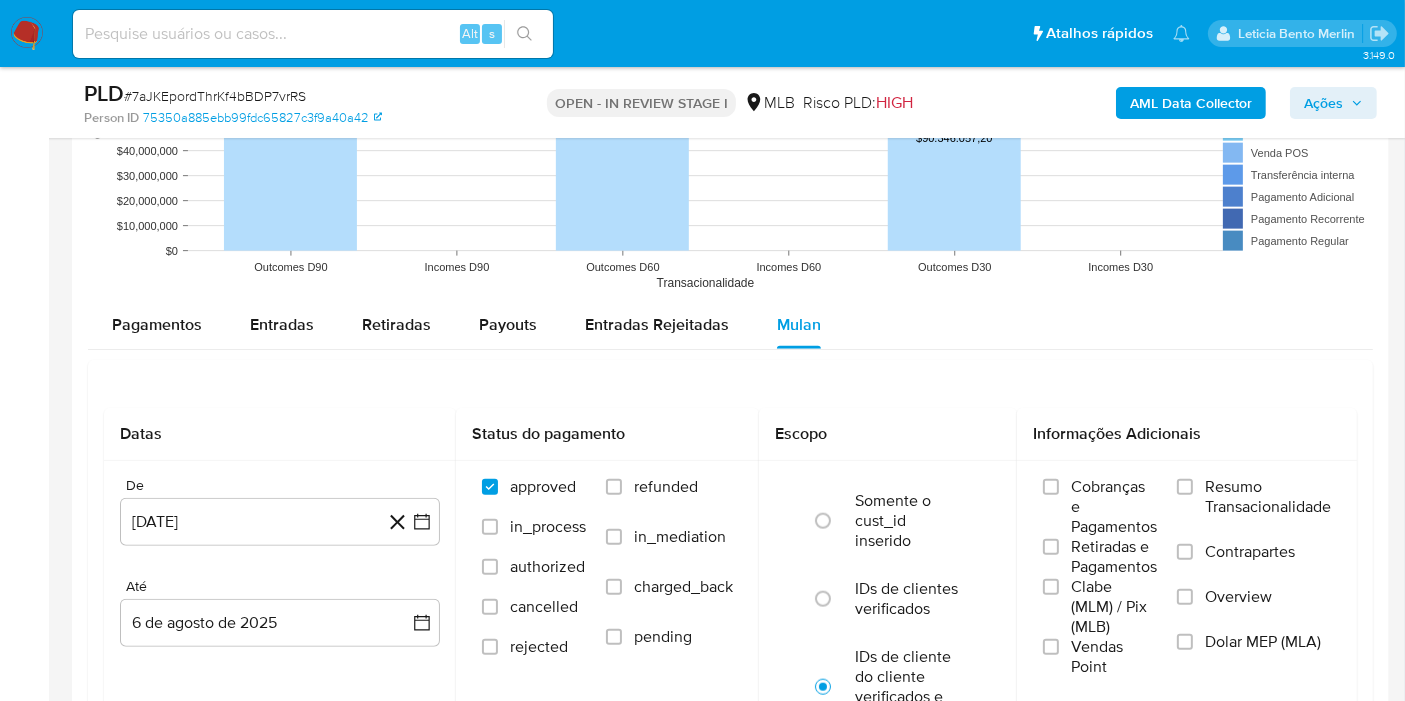 scroll, scrollTop: 2222, scrollLeft: 0, axis: vertical 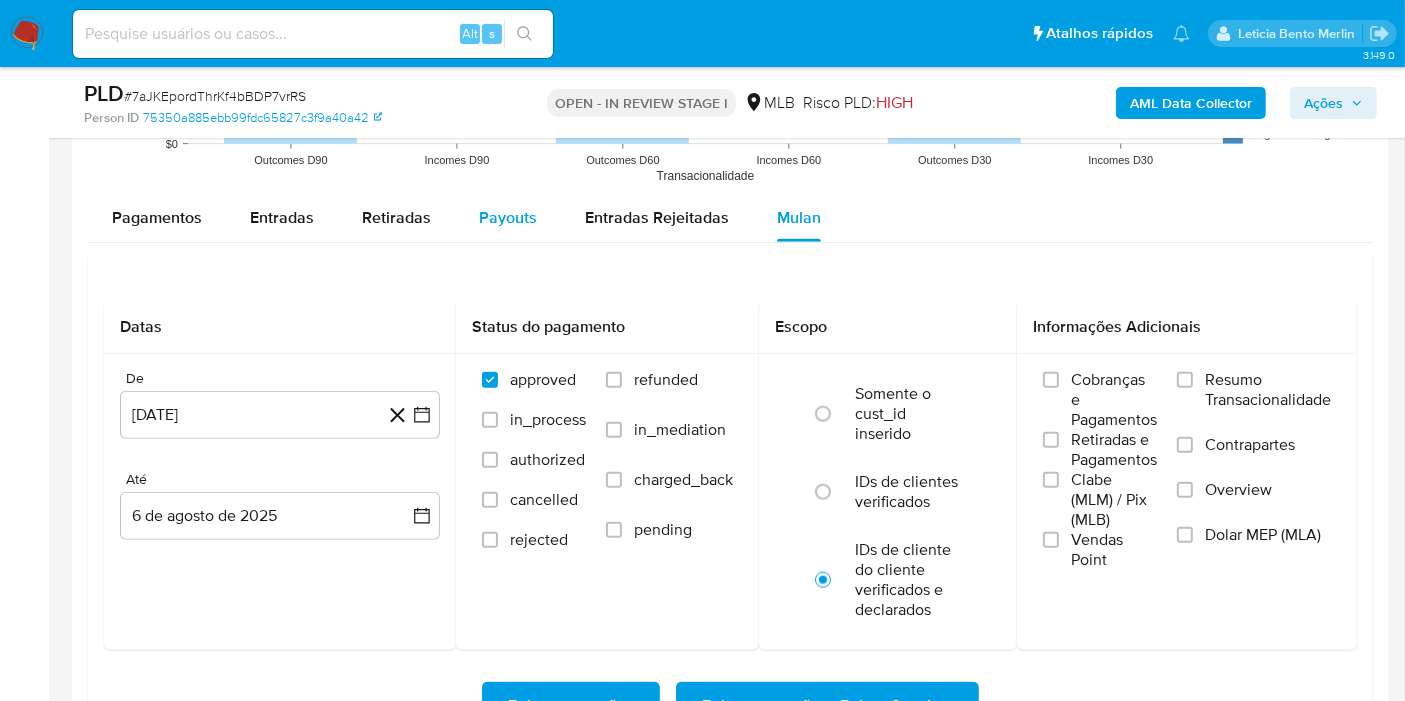 click on "Payouts" at bounding box center (508, 217) 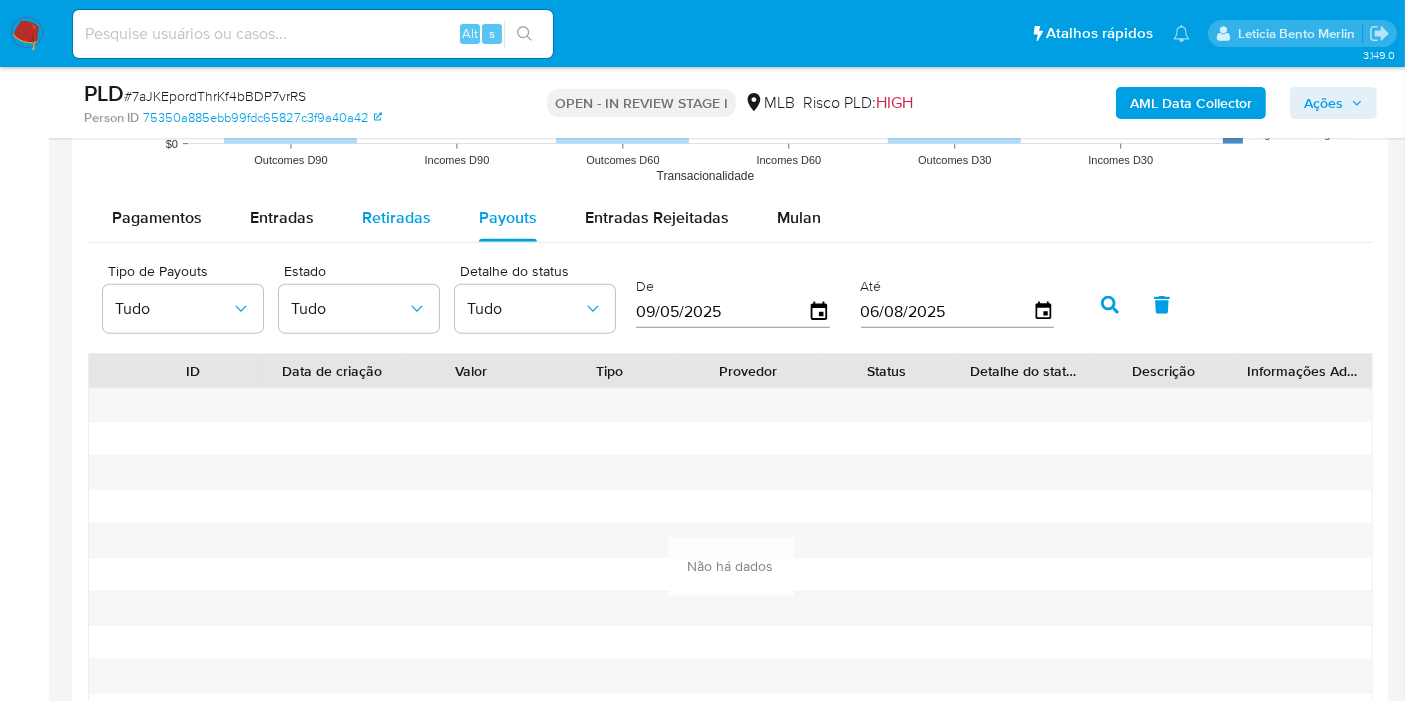 click on "Retiradas" at bounding box center [396, 217] 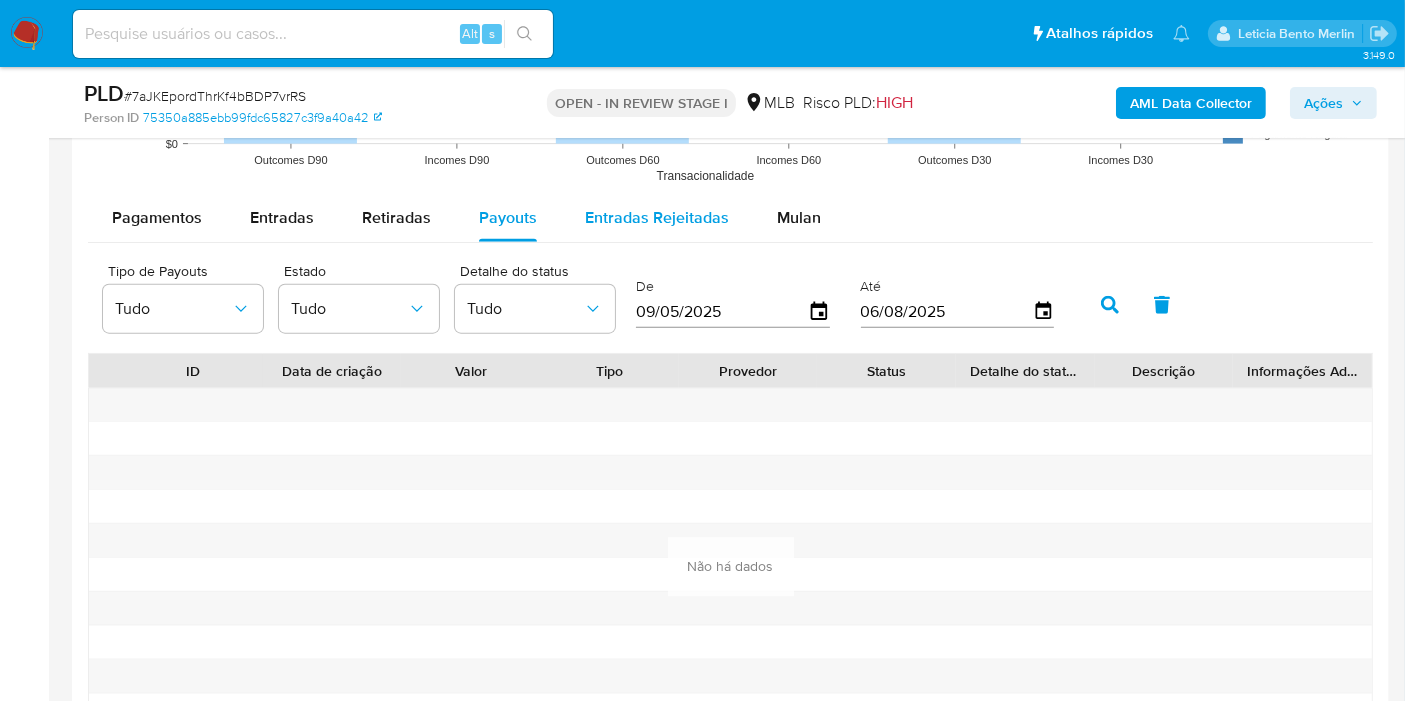 select on "10" 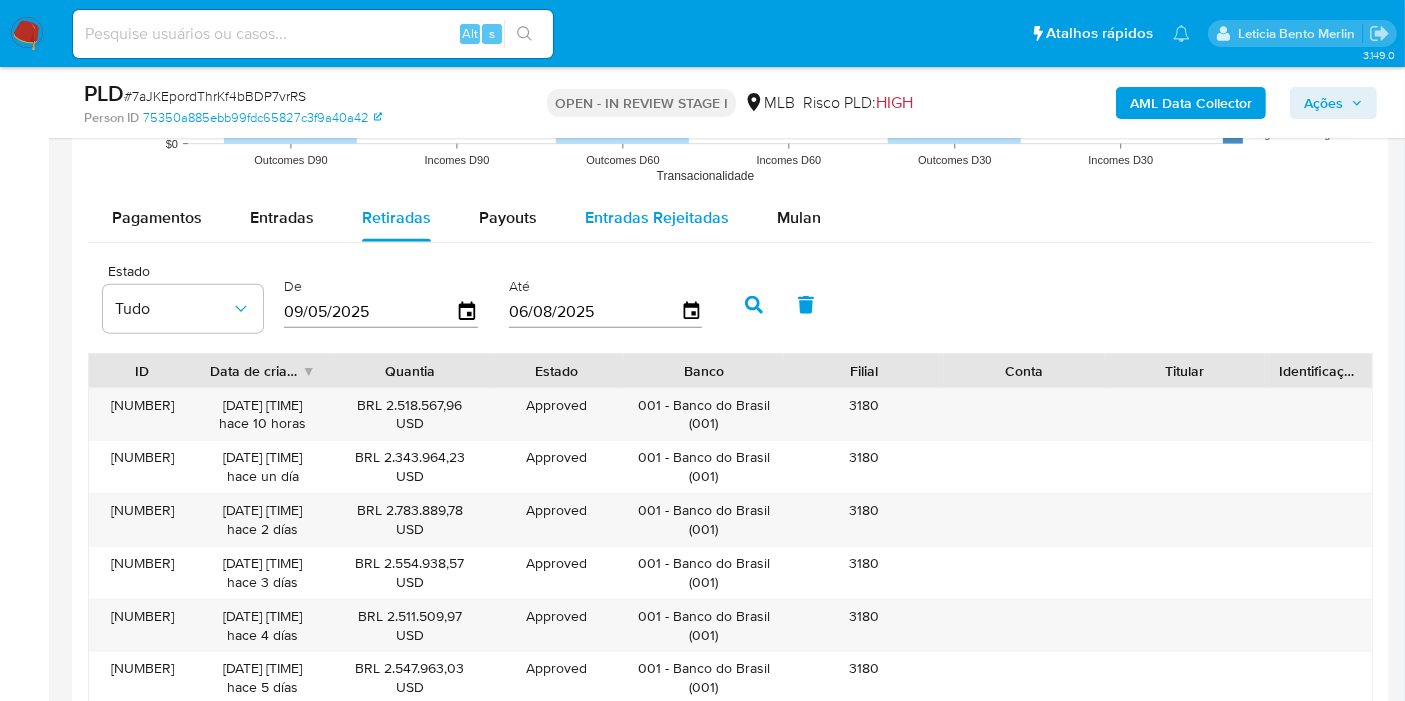 click on "Entradas Rejeitadas" at bounding box center (657, 217) 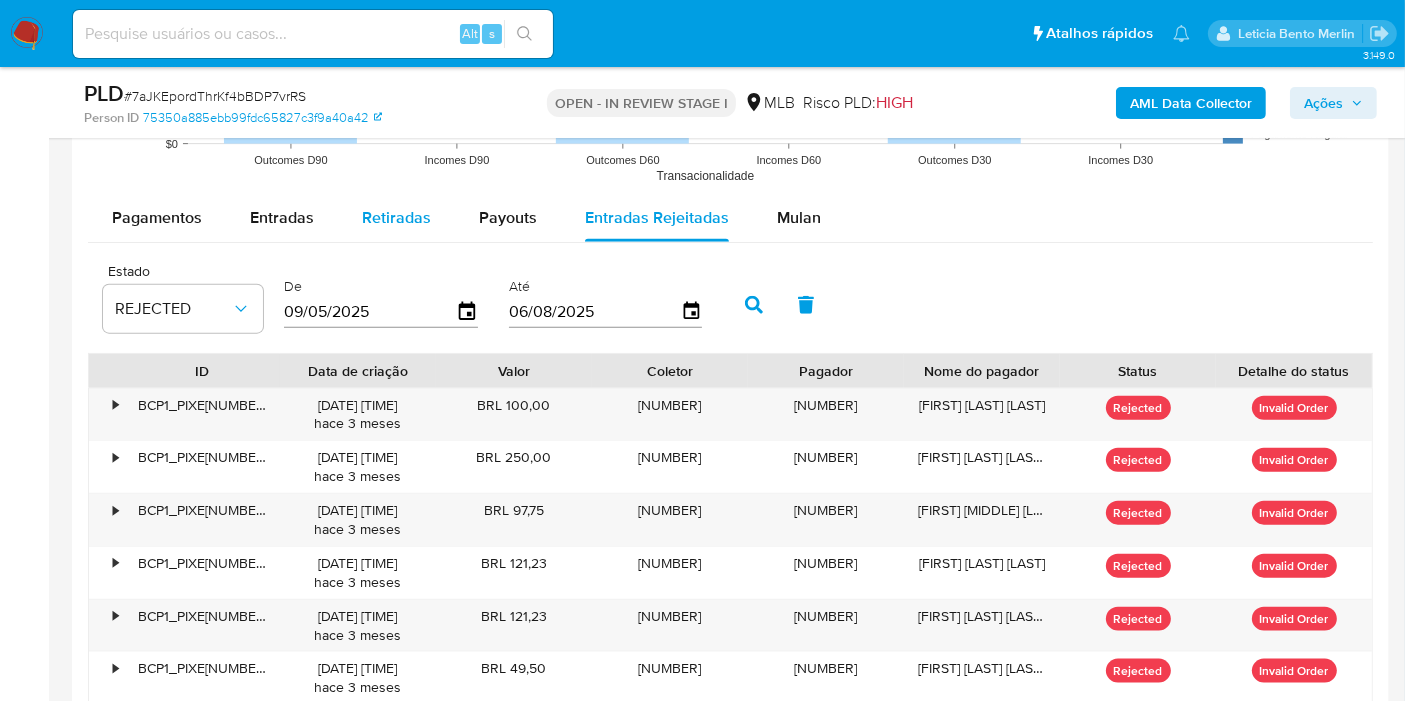 click on "Retiradas" at bounding box center (396, 217) 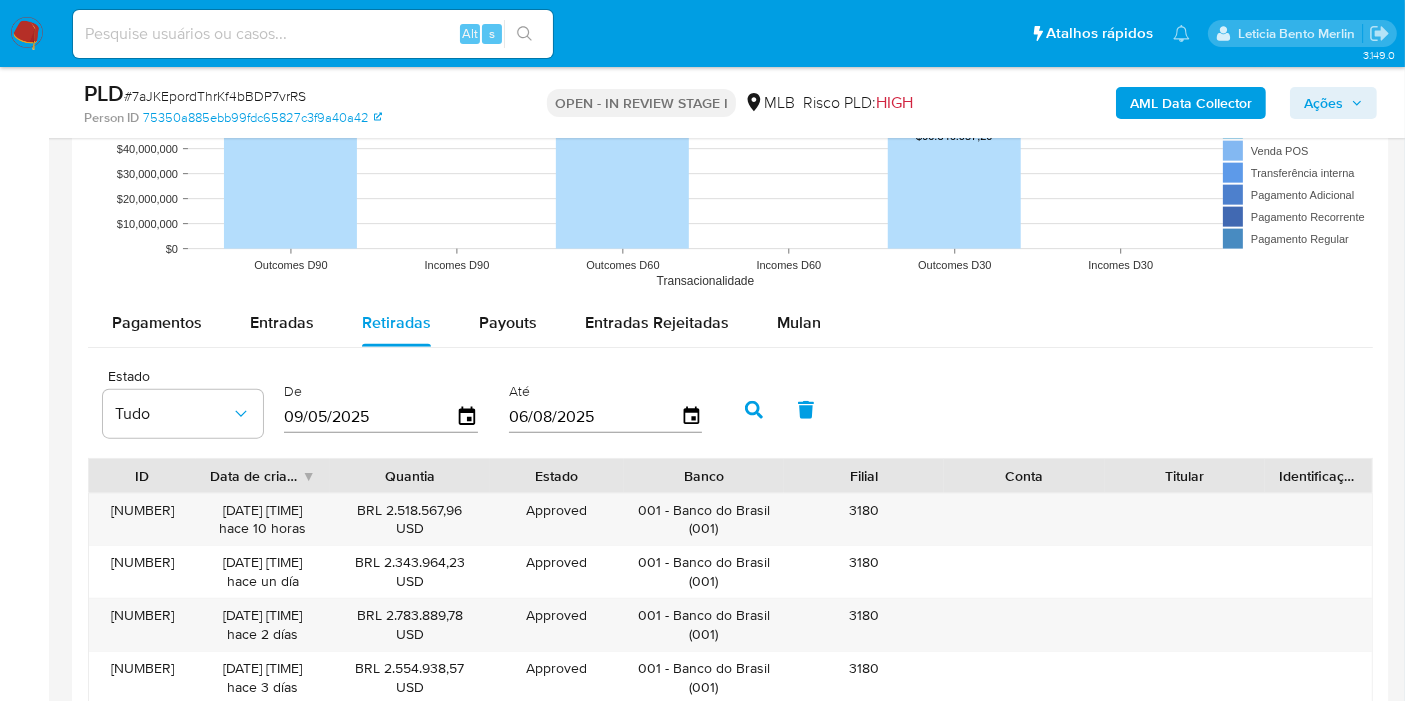 scroll, scrollTop: 2111, scrollLeft: 0, axis: vertical 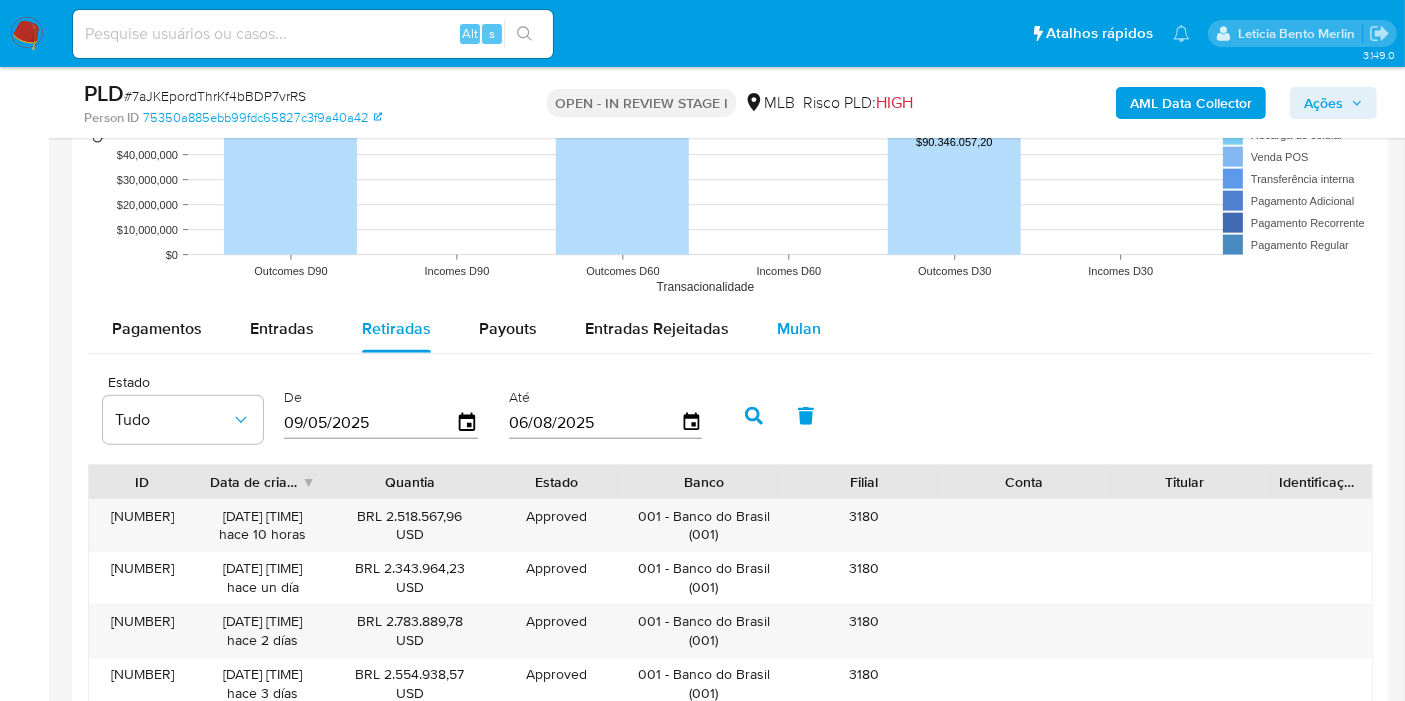 click on "Mulan" at bounding box center [799, 328] 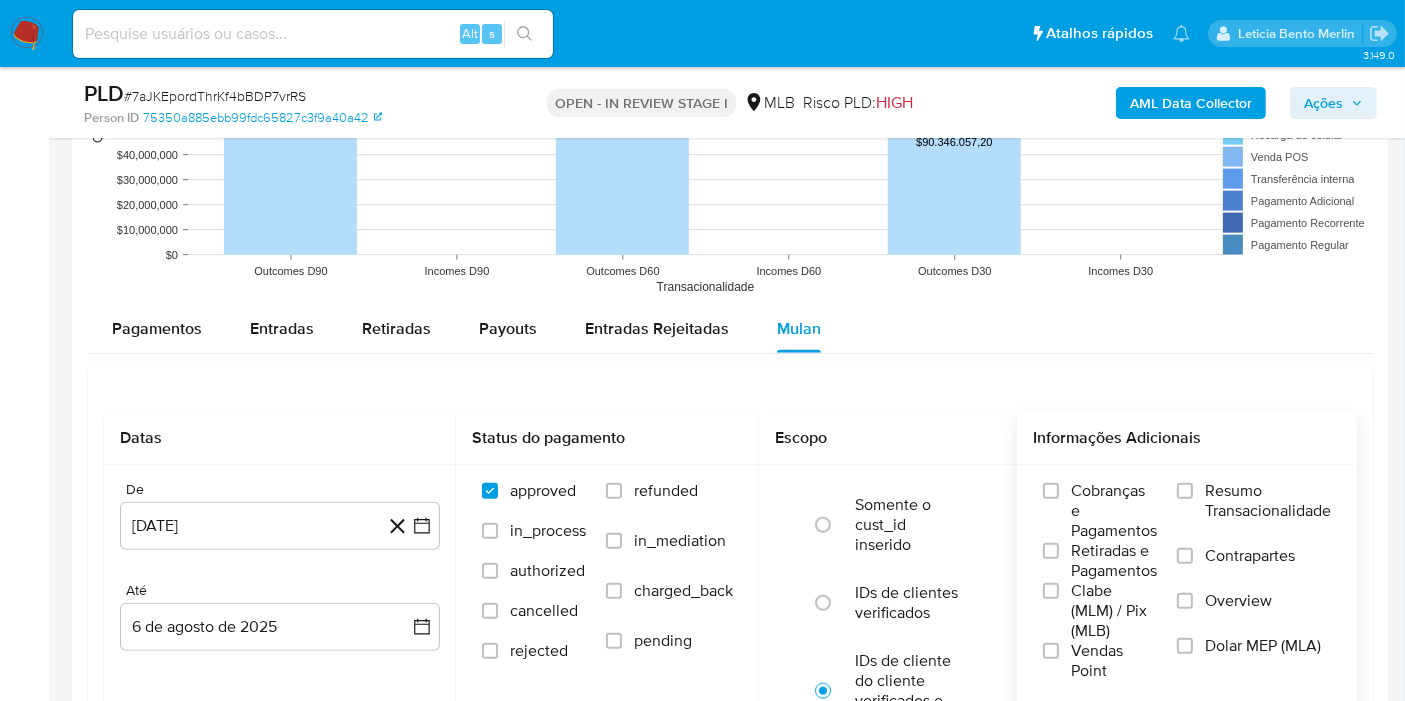 click on "Resumo Transacionalidade" at bounding box center (1268, 501) 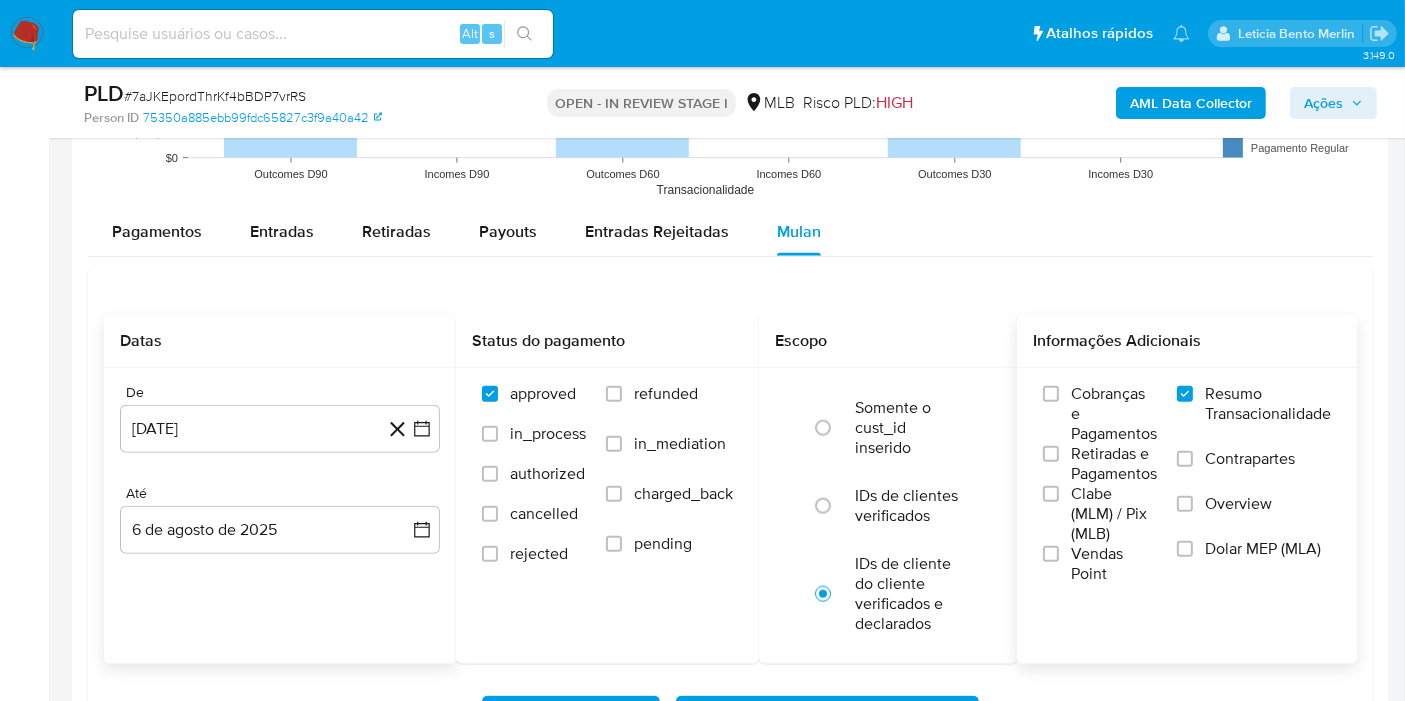 scroll, scrollTop: 2333, scrollLeft: 0, axis: vertical 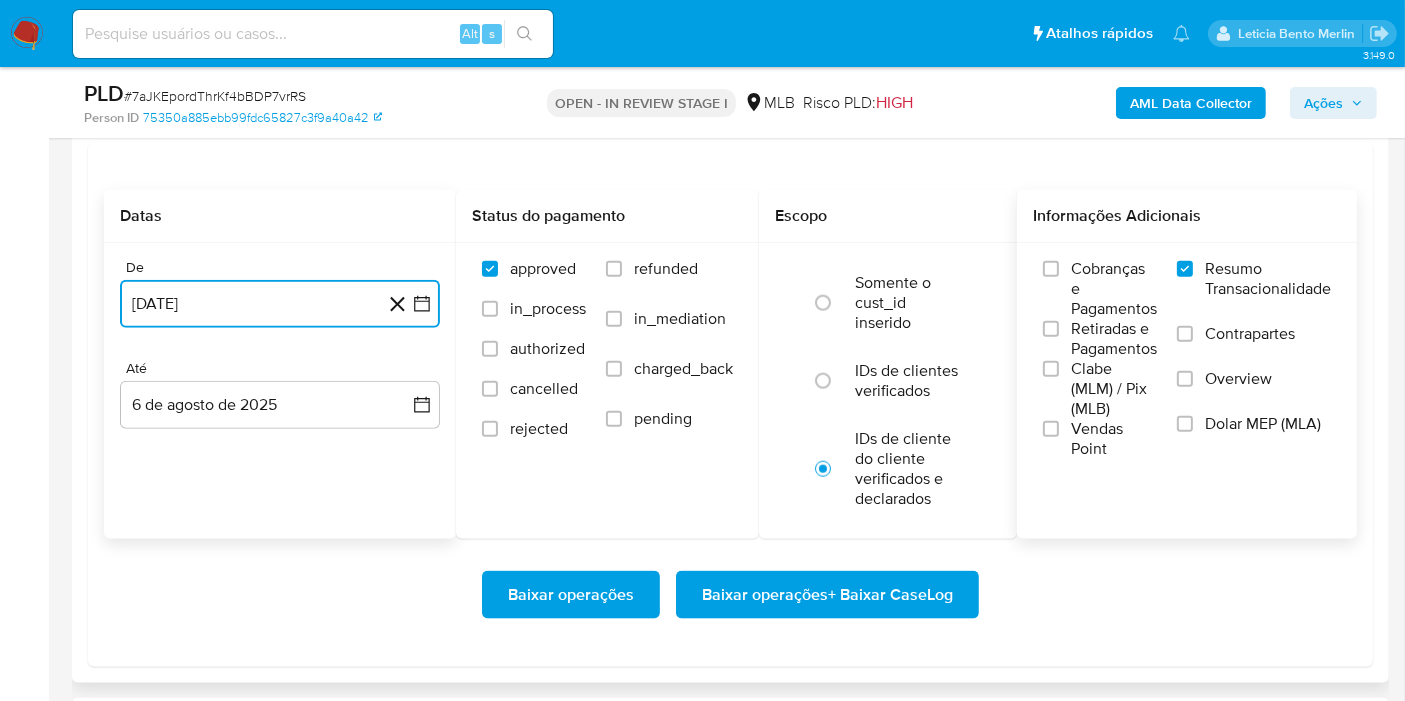 click 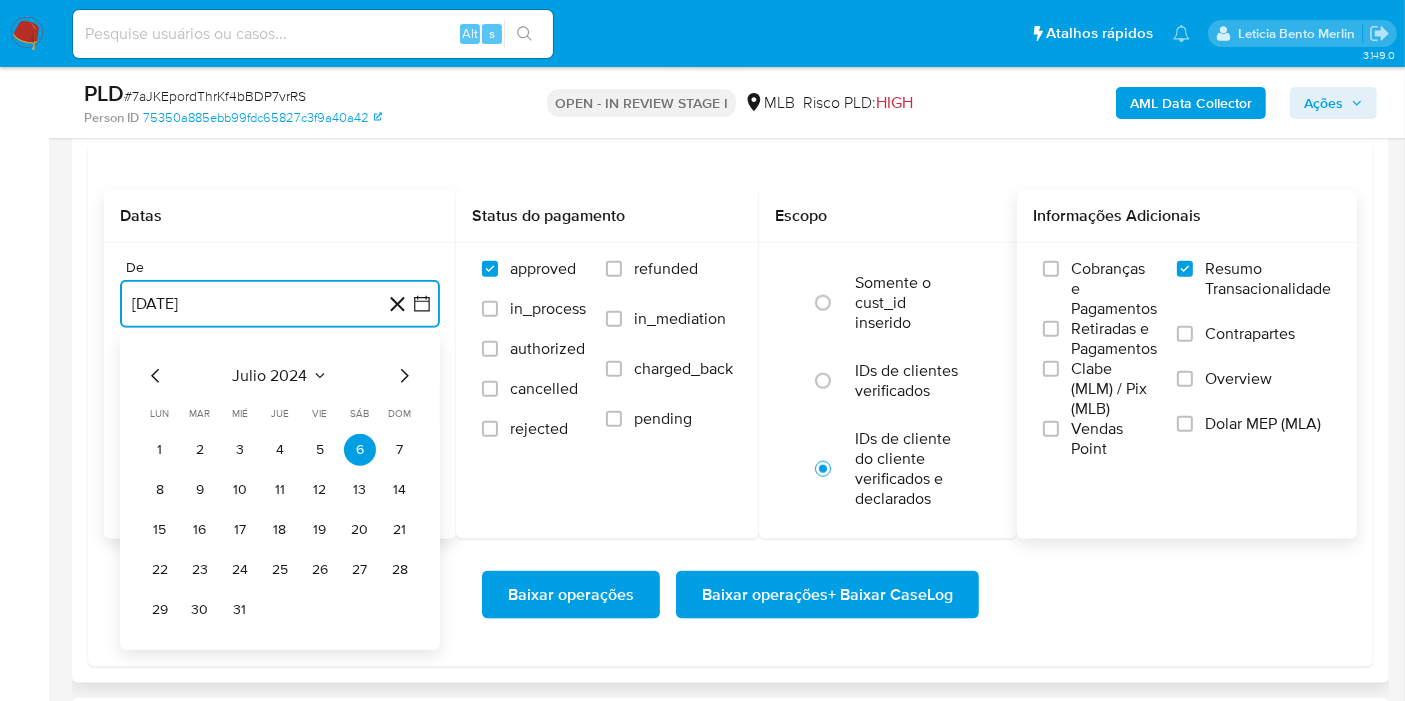 click 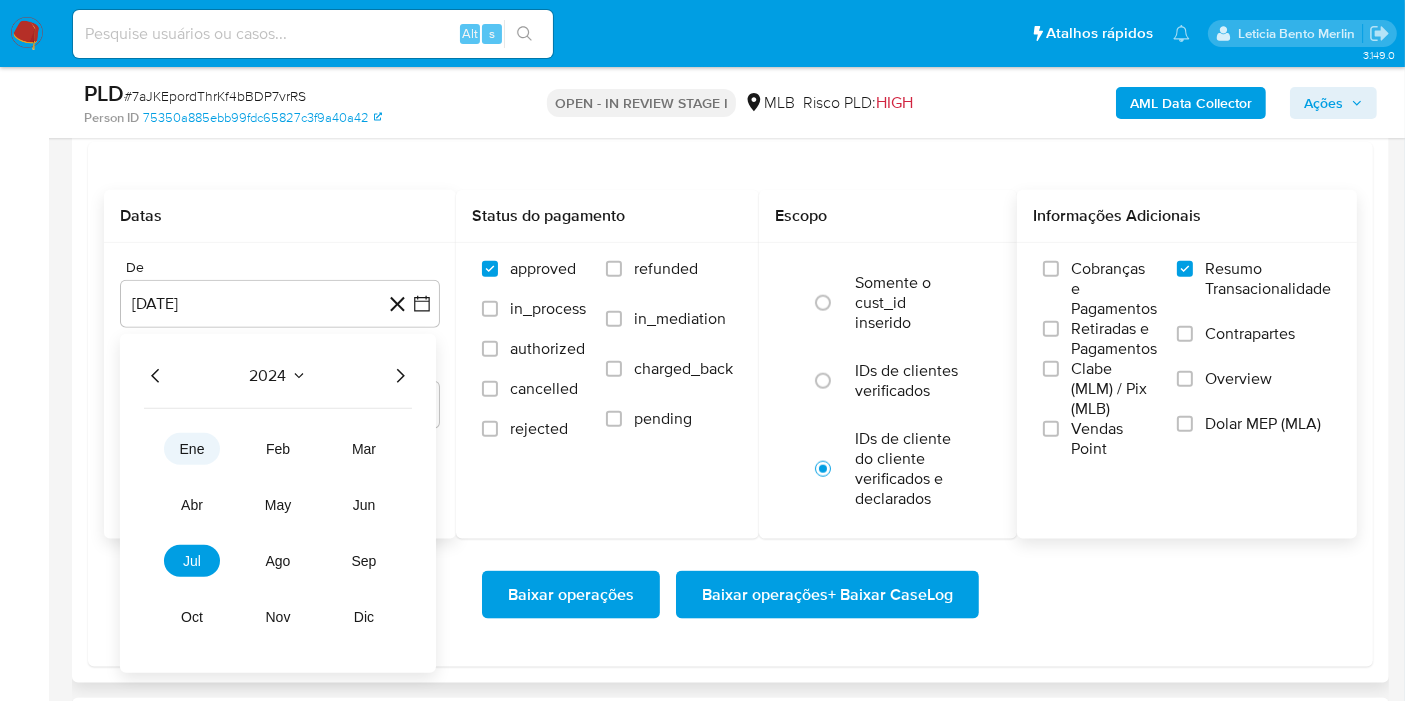 click on "ene" at bounding box center (192, 449) 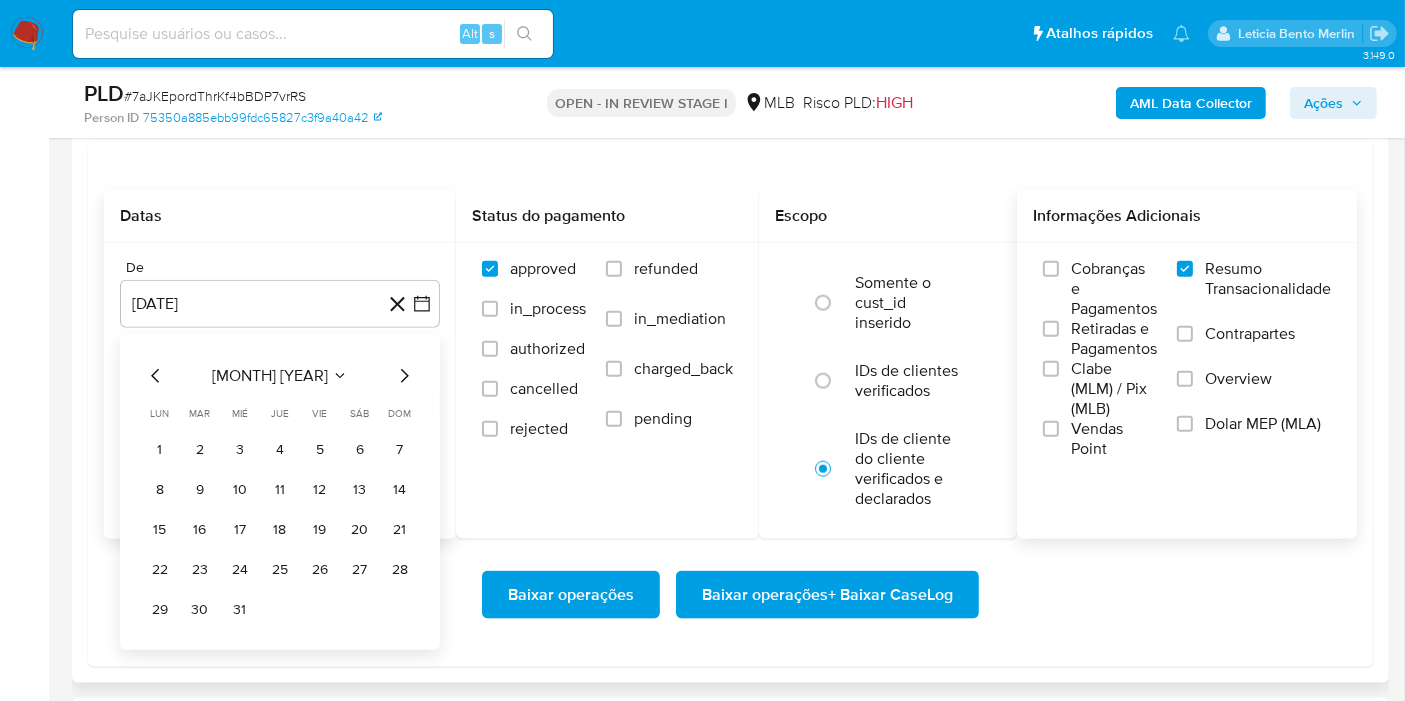 click on "enero 2024" at bounding box center [270, 376] 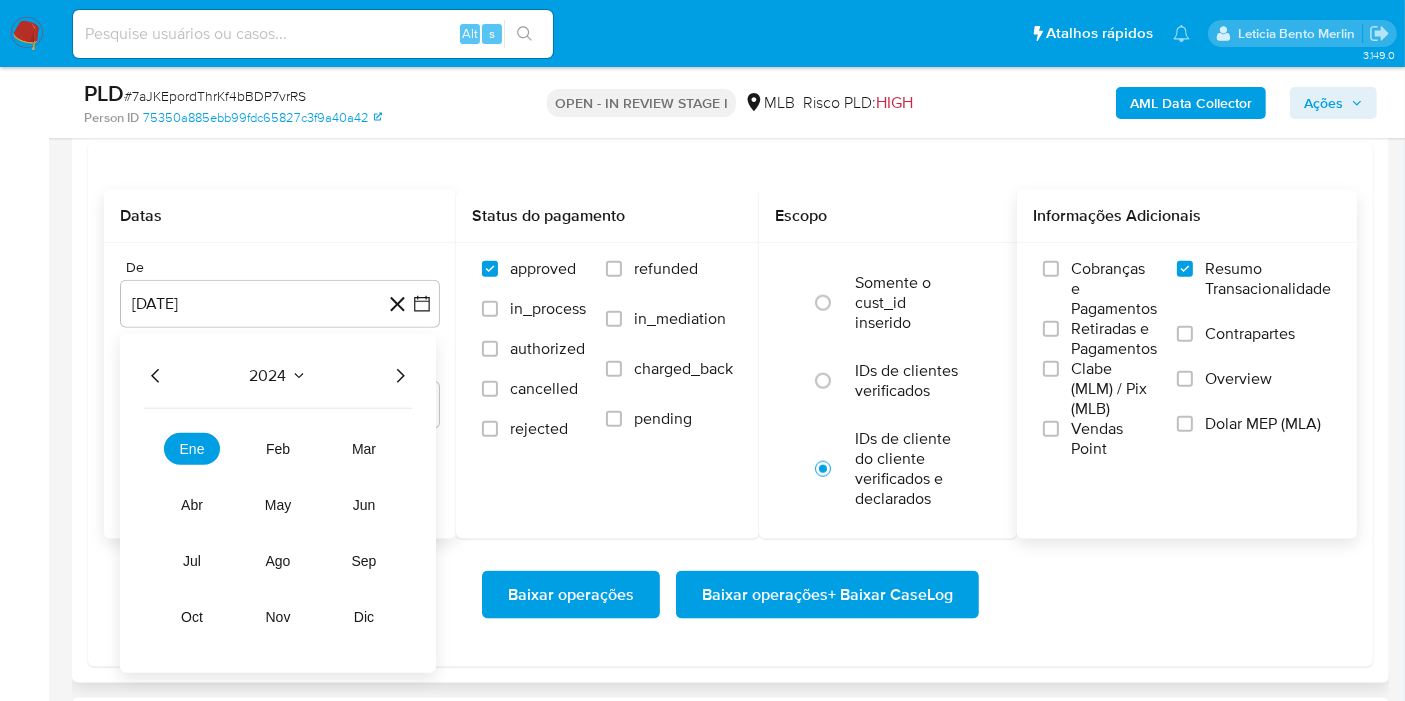 click 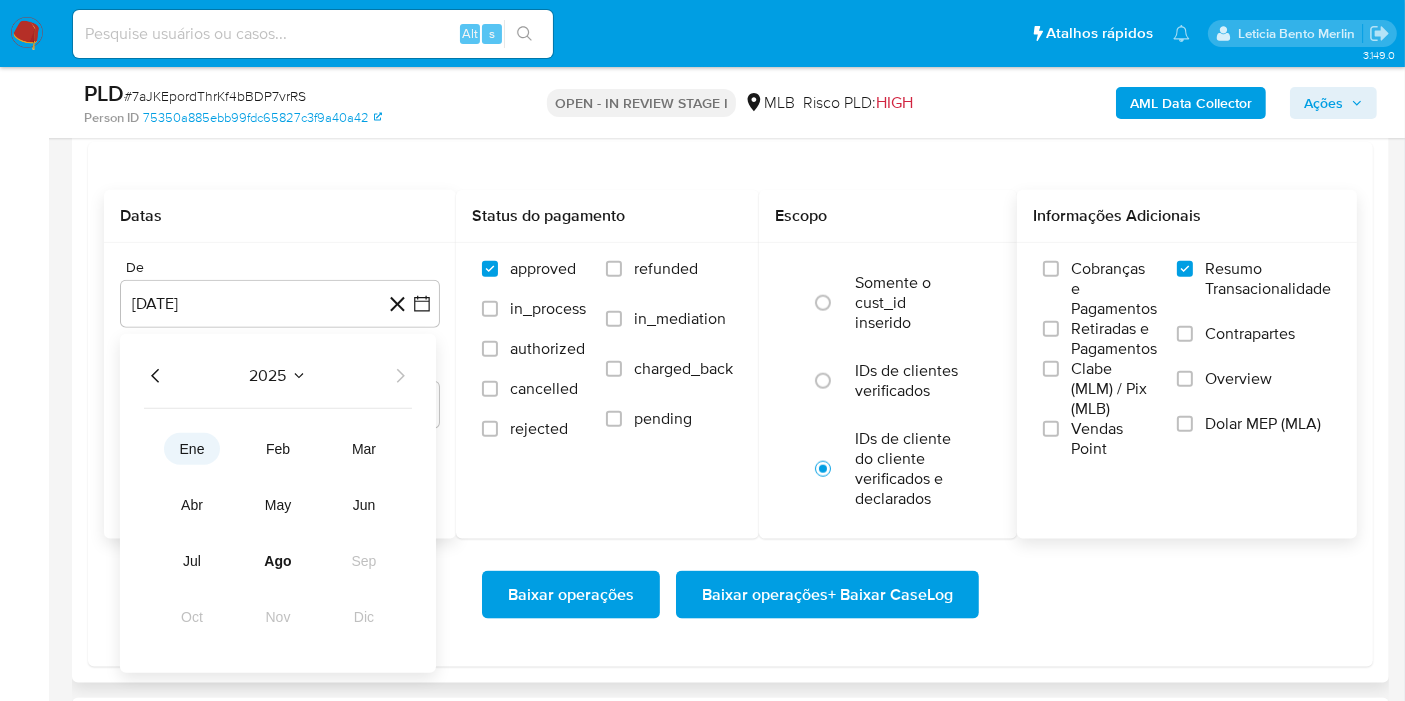 click on "ene" at bounding box center (192, 449) 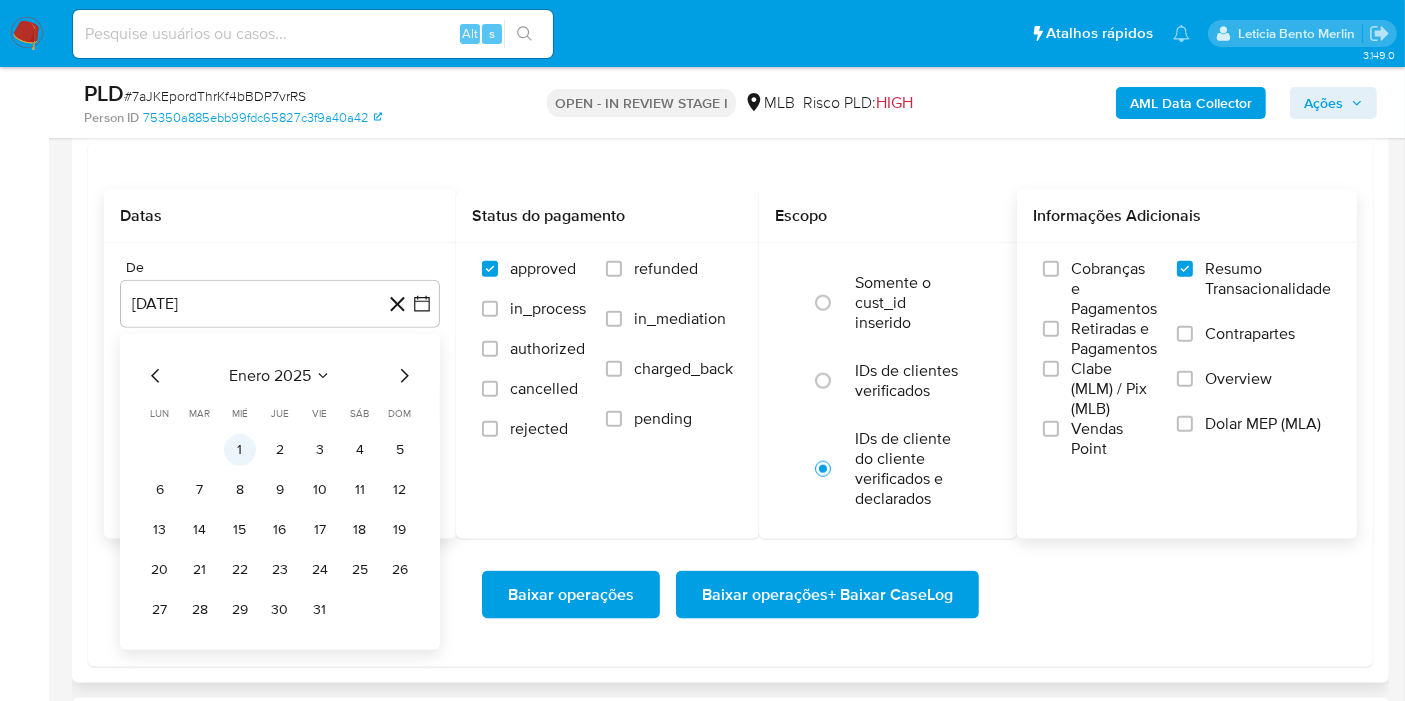 click on "1" at bounding box center (240, 450) 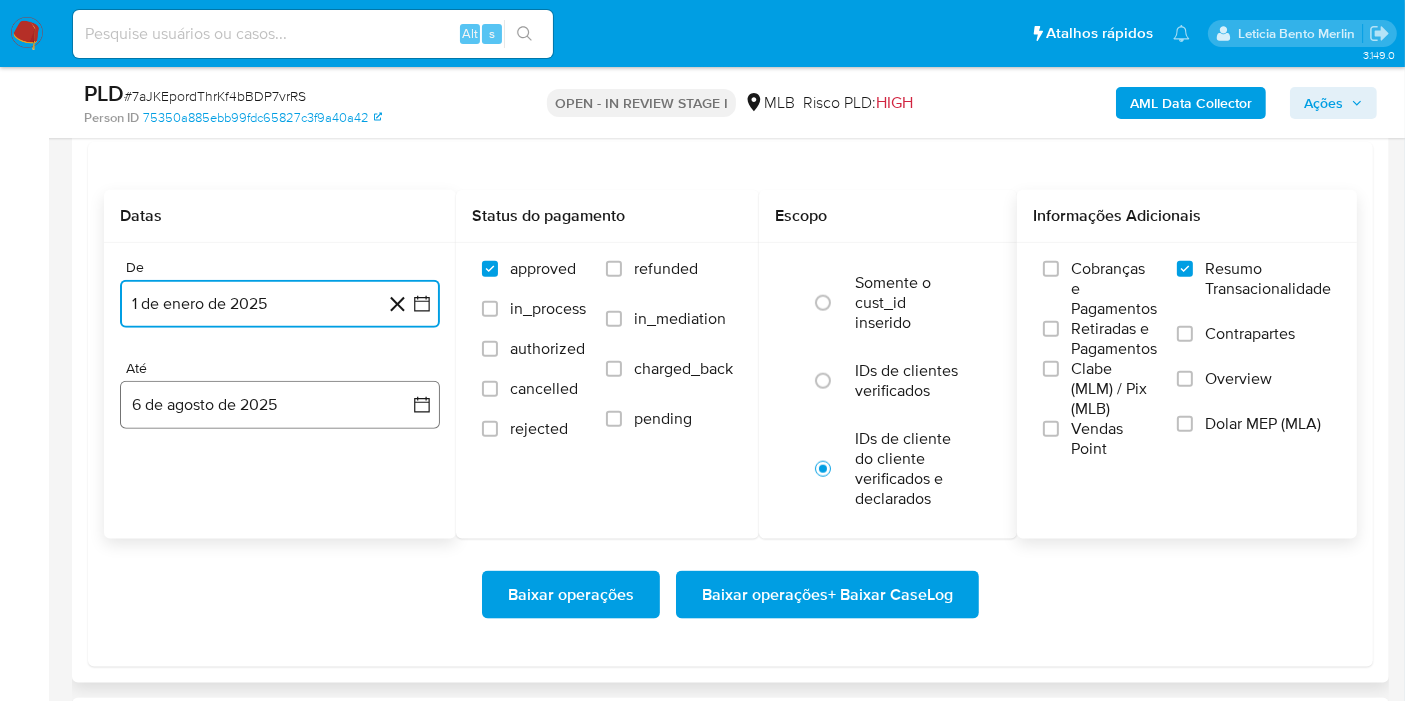 click on "6 de agosto de 2025" at bounding box center [280, 405] 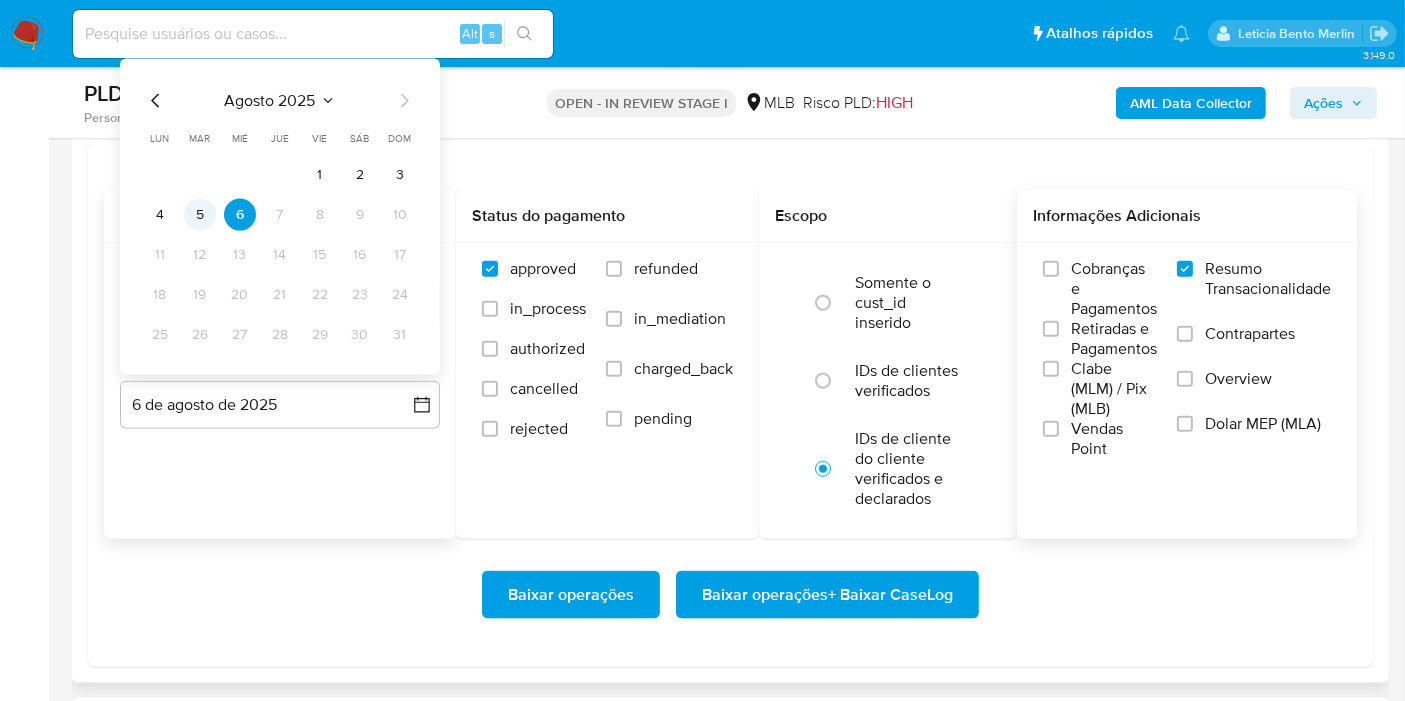 click on "5" at bounding box center [200, 214] 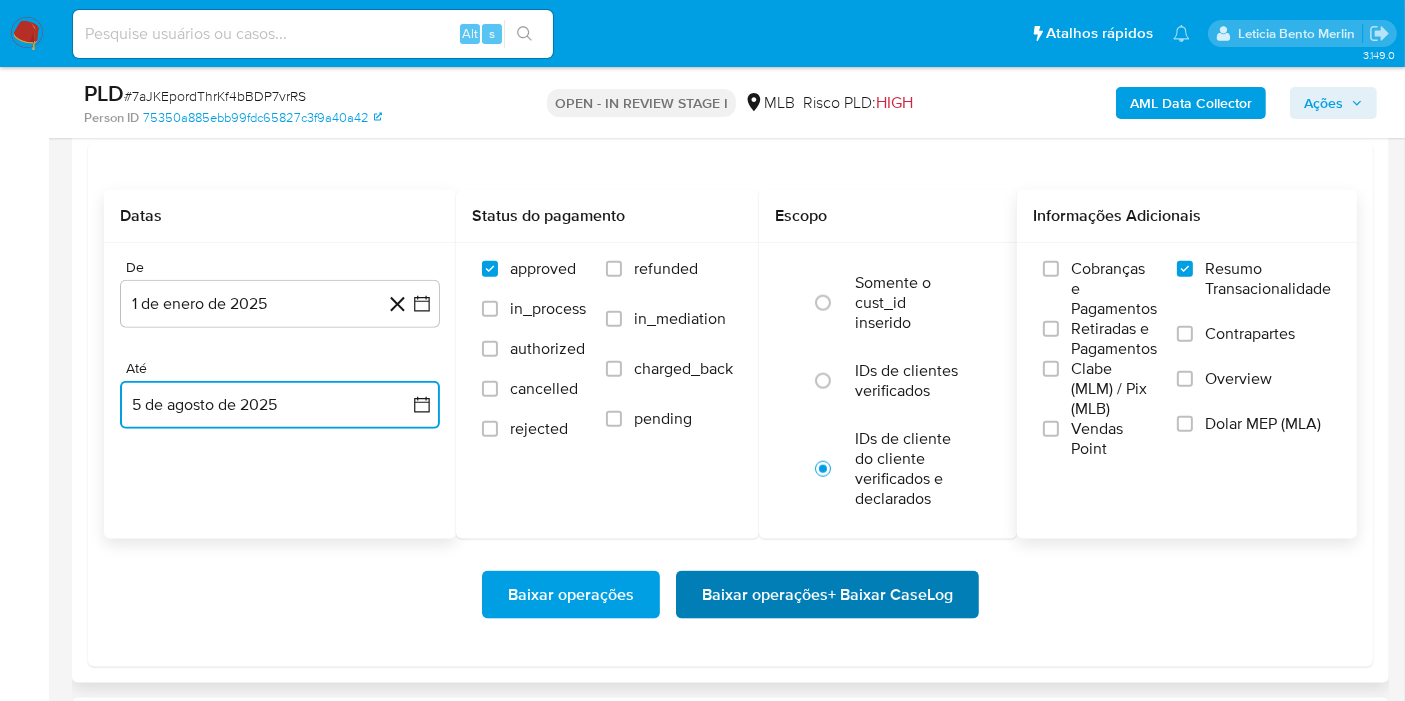 click on "Baixar operações  +   Baixar CaseLog" at bounding box center (827, 595) 